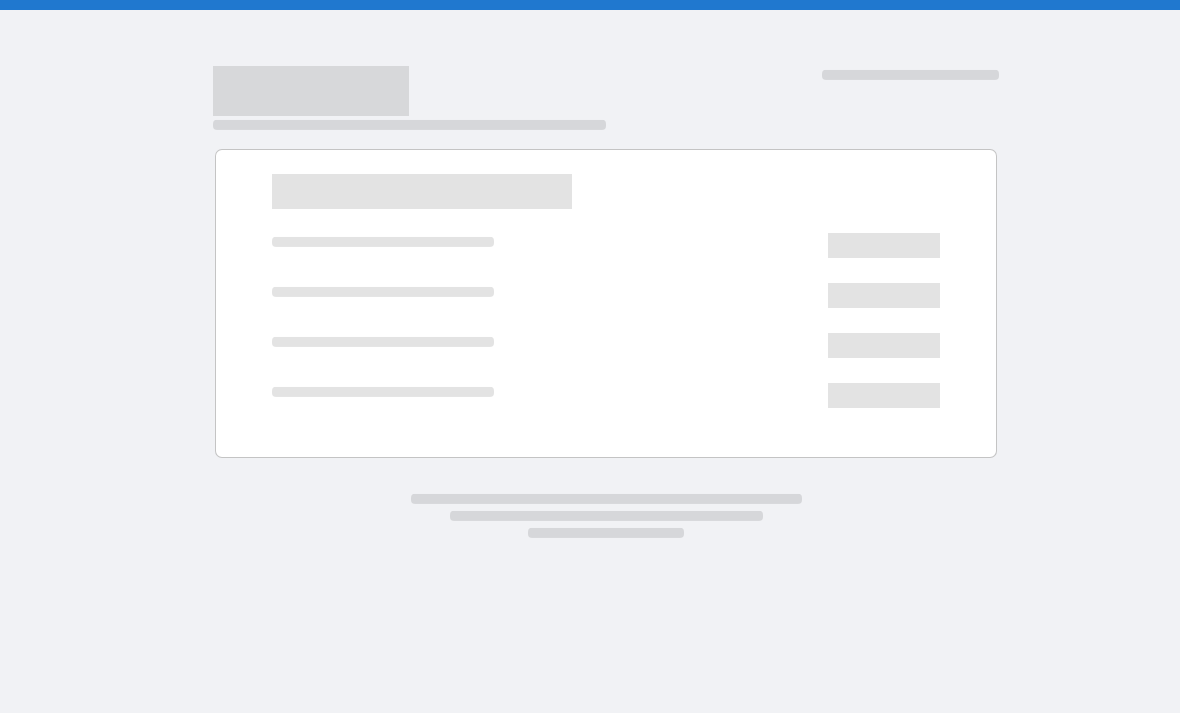 scroll, scrollTop: 0, scrollLeft: 0, axis: both 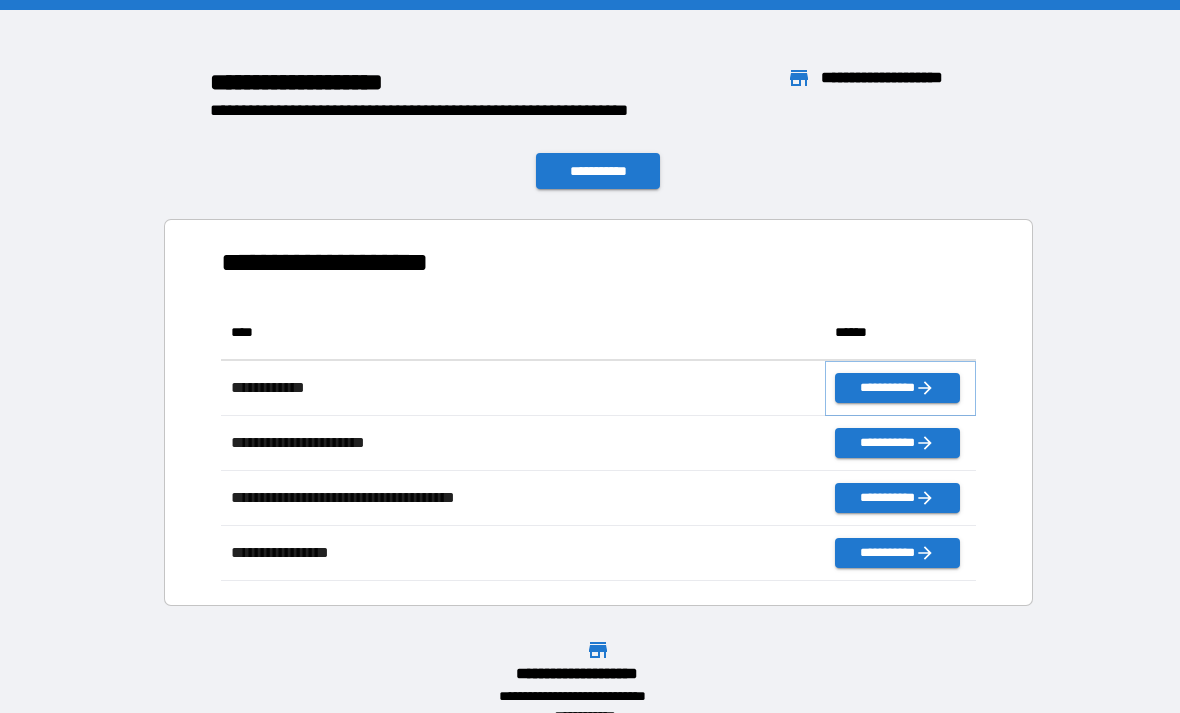 click on "**********" at bounding box center [897, 388] 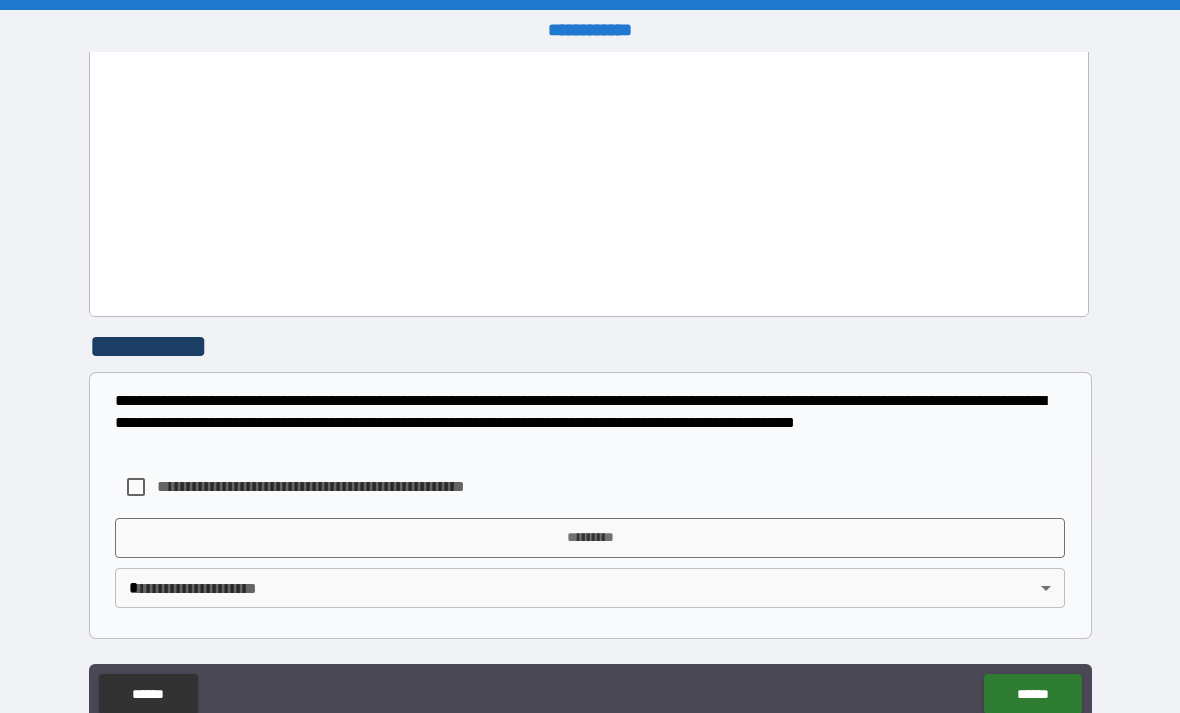 scroll, scrollTop: 1059, scrollLeft: 0, axis: vertical 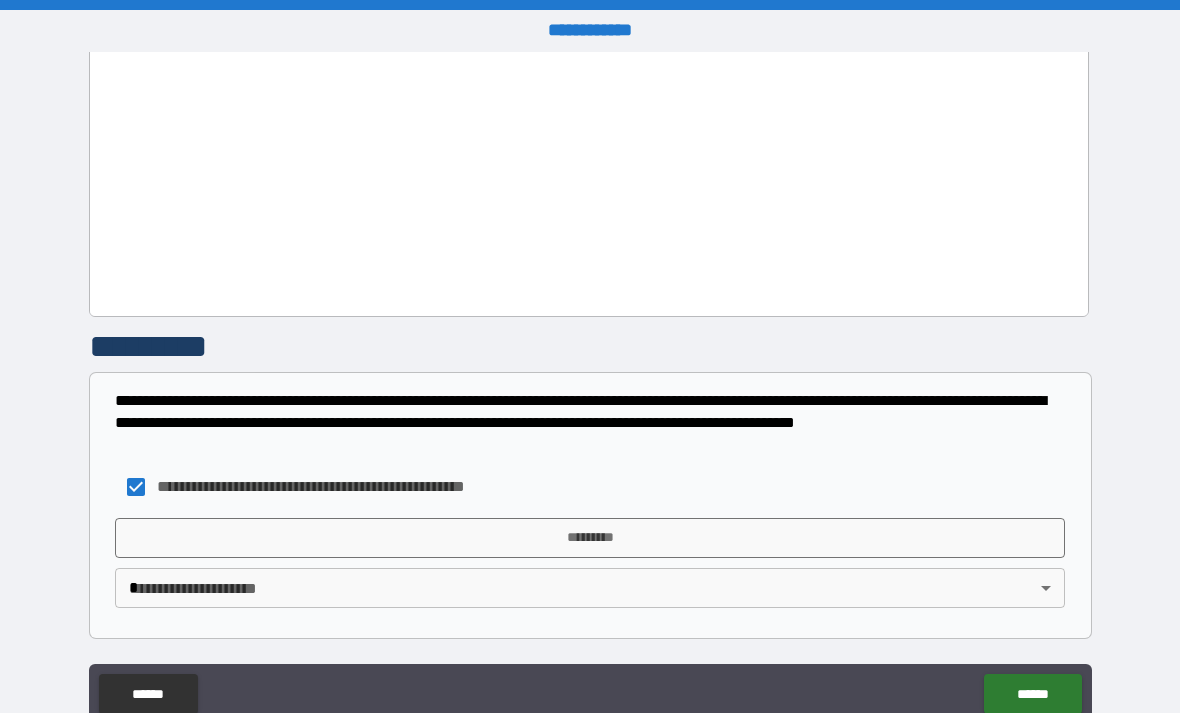 click on "*********" at bounding box center (590, 538) 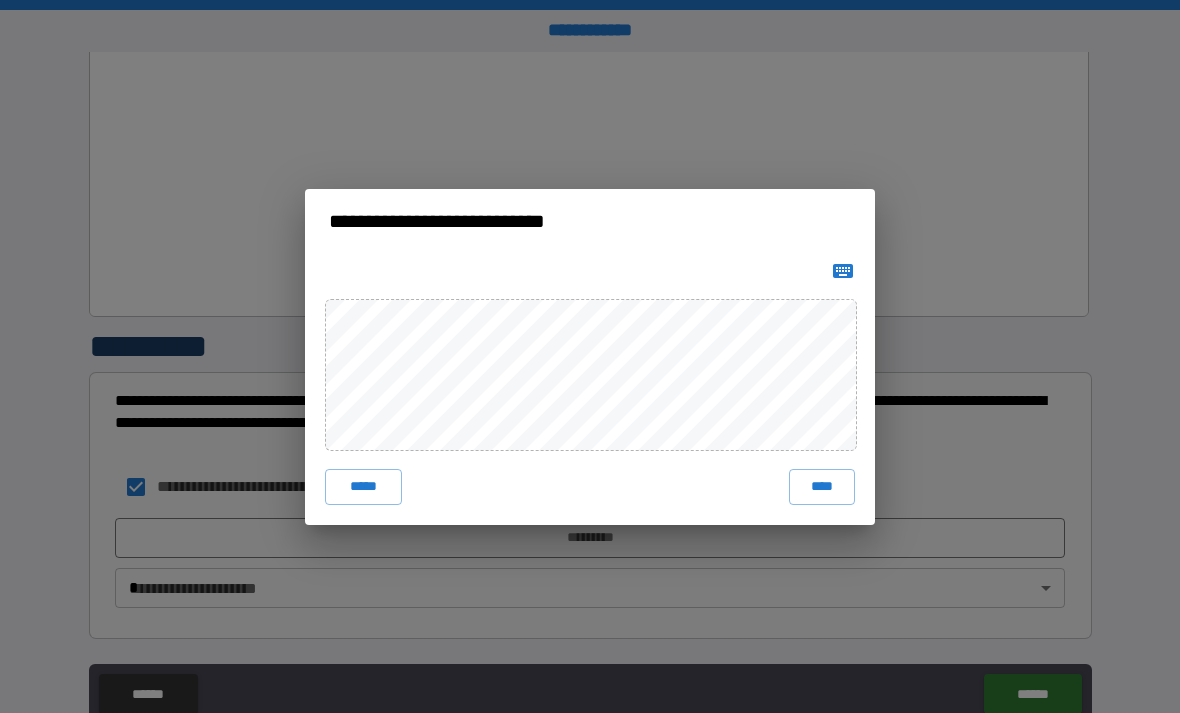 click on "****" at bounding box center (822, 487) 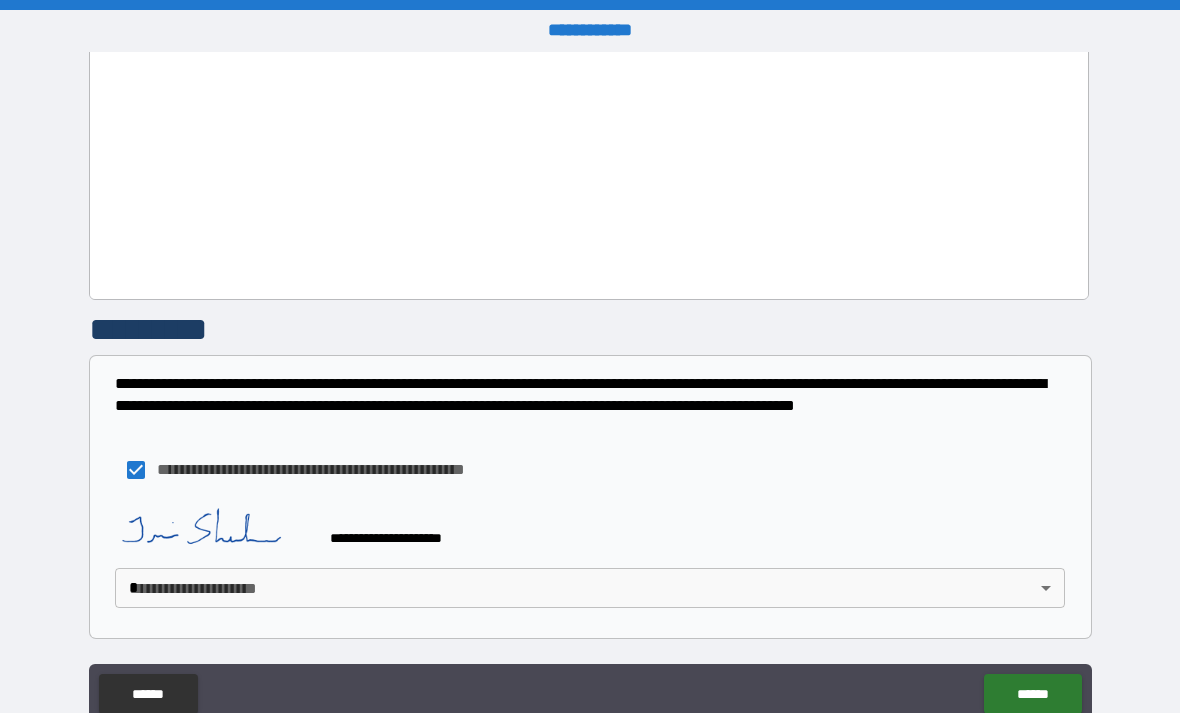 scroll, scrollTop: 1076, scrollLeft: 0, axis: vertical 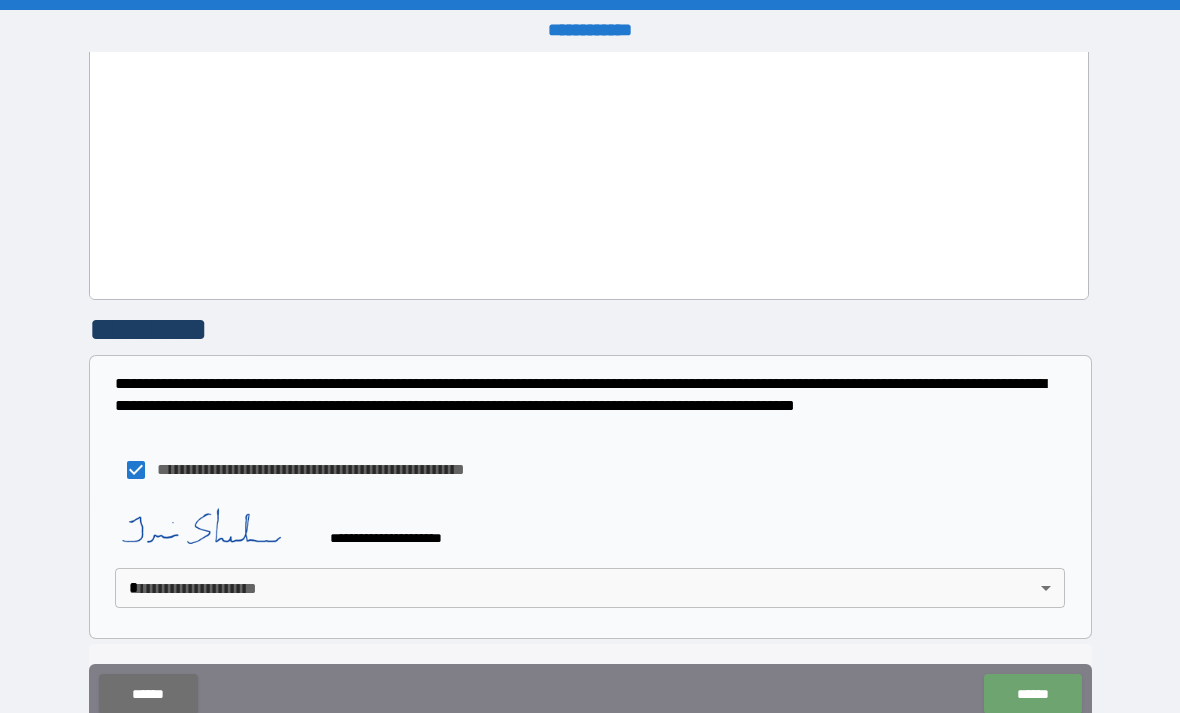 click on "******" at bounding box center (1032, 694) 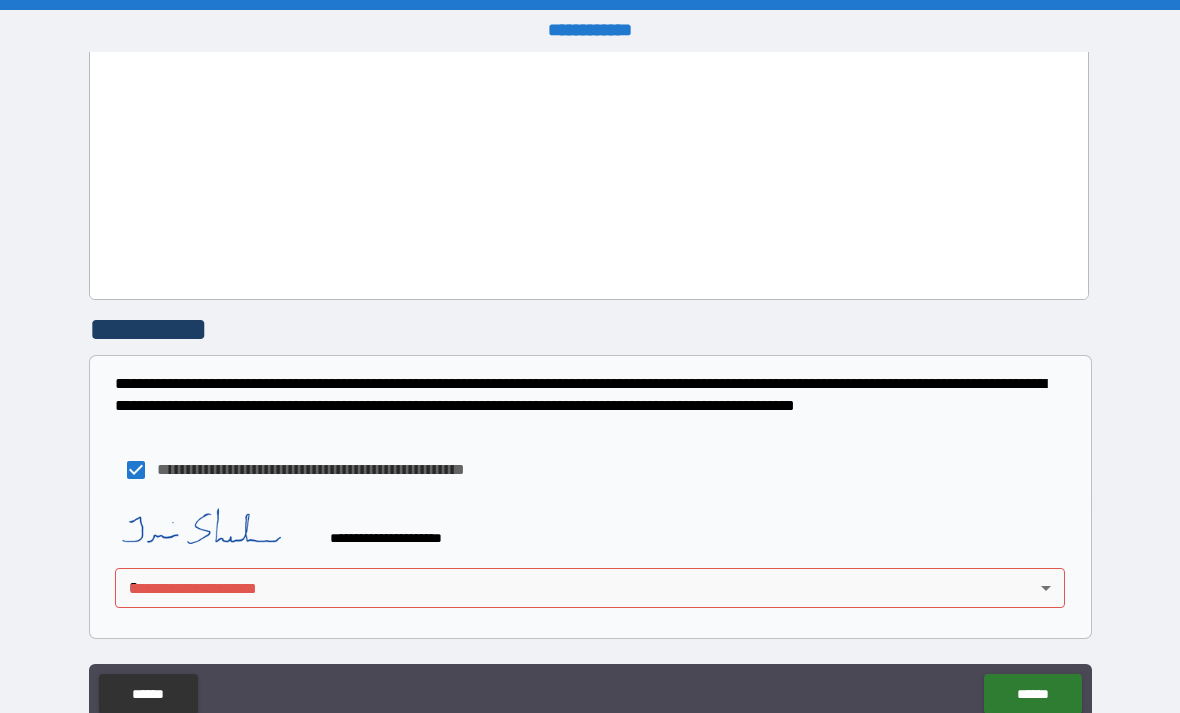 scroll, scrollTop: 1076, scrollLeft: 0, axis: vertical 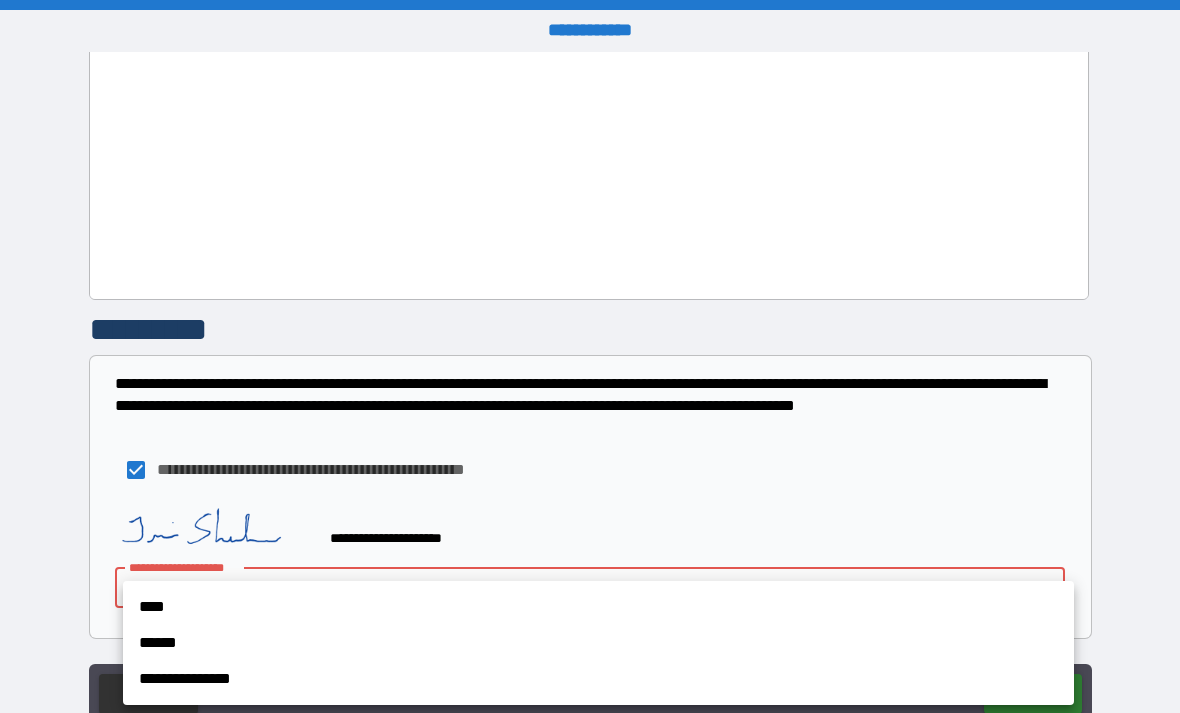 click on "****" at bounding box center (598, 607) 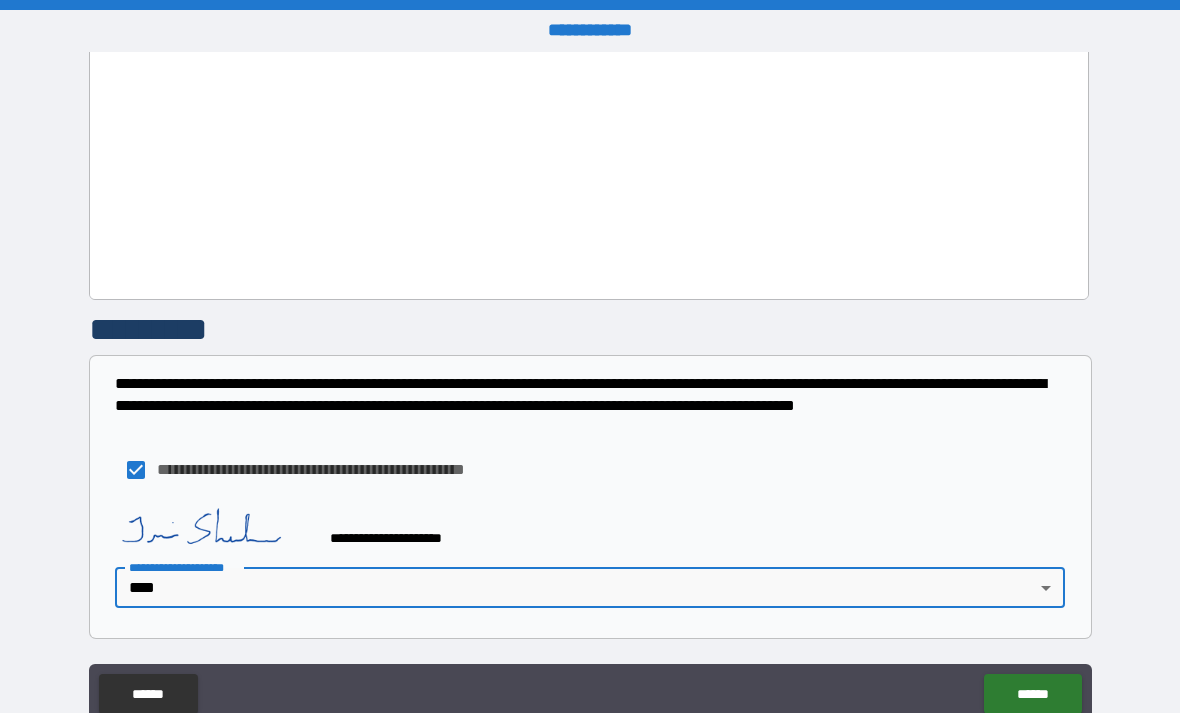 click on "******" at bounding box center (1032, 694) 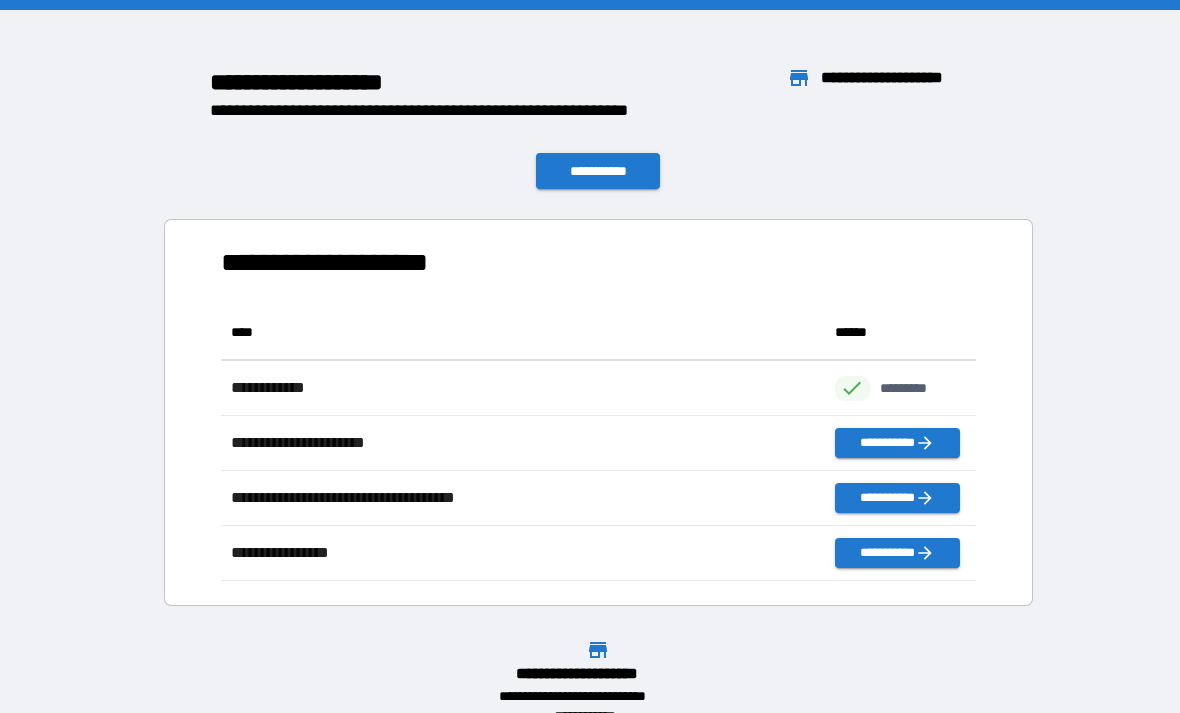 scroll, scrollTop: 1, scrollLeft: 1, axis: both 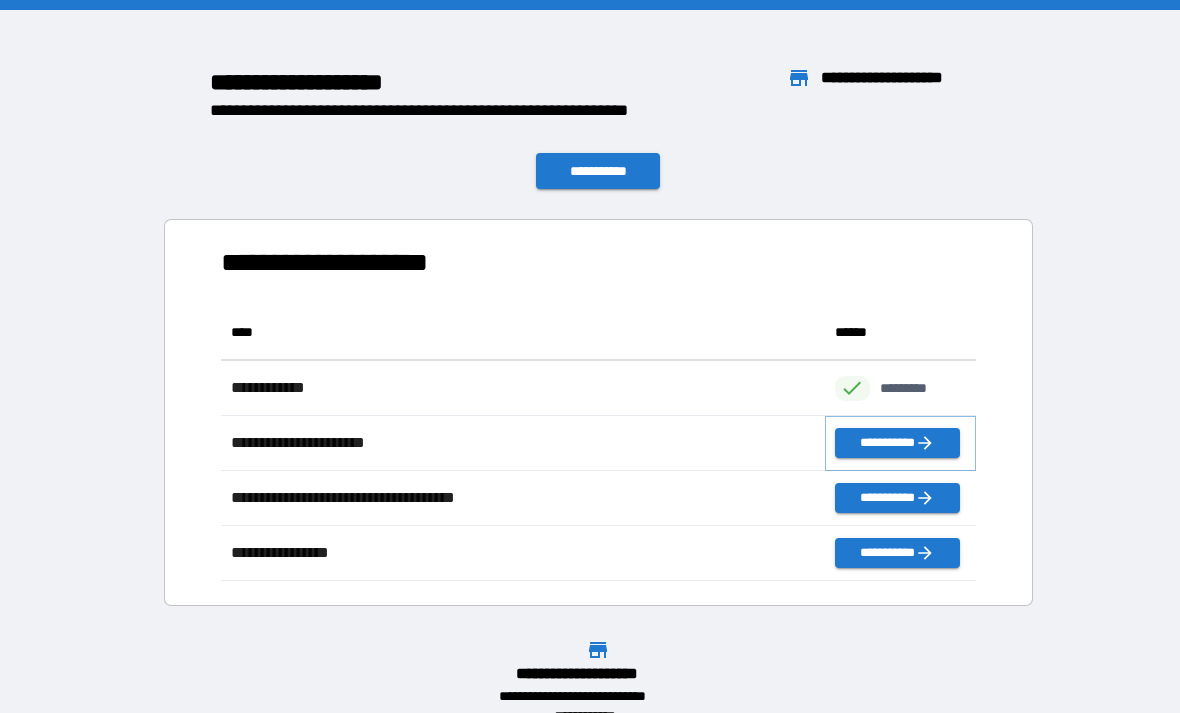 click on "**********" at bounding box center (897, 443) 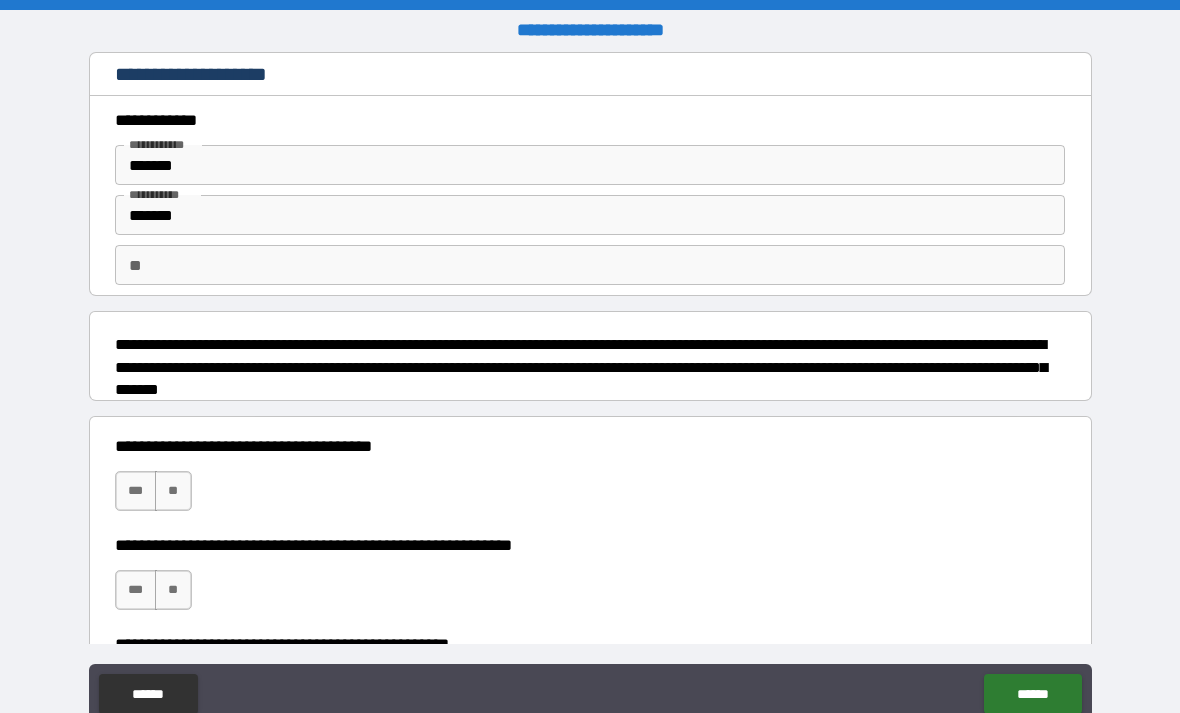 click on "**" at bounding box center [590, 265] 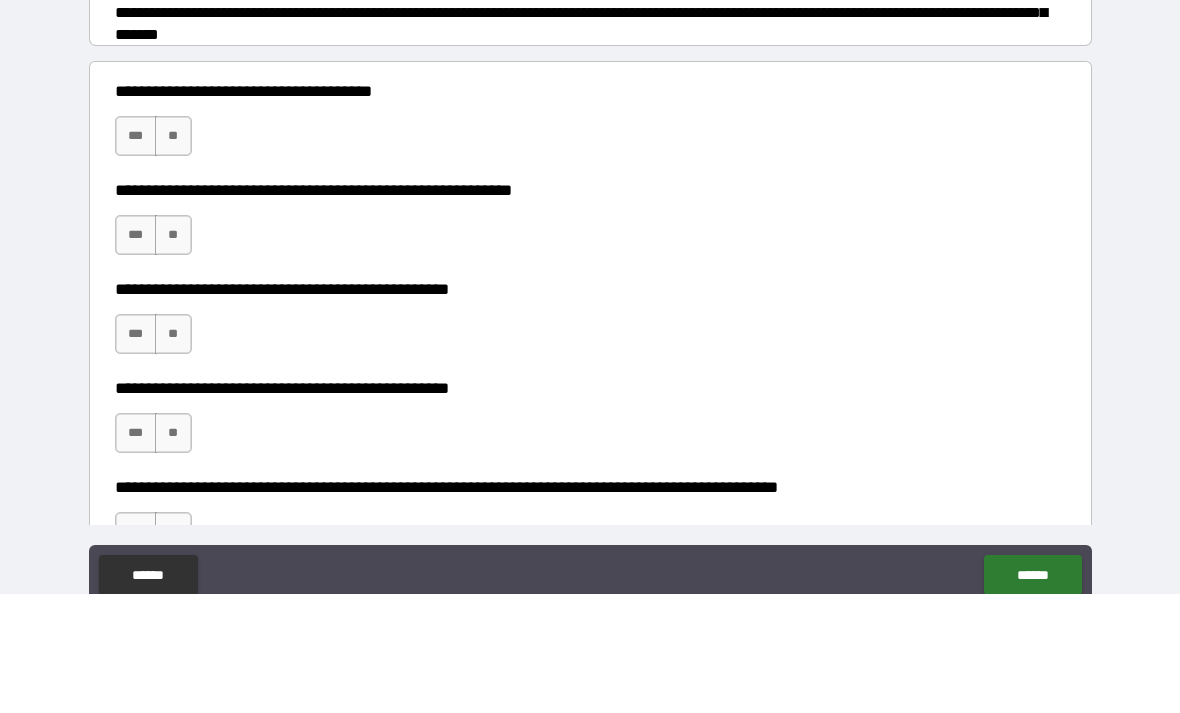 scroll, scrollTop: 239, scrollLeft: 0, axis: vertical 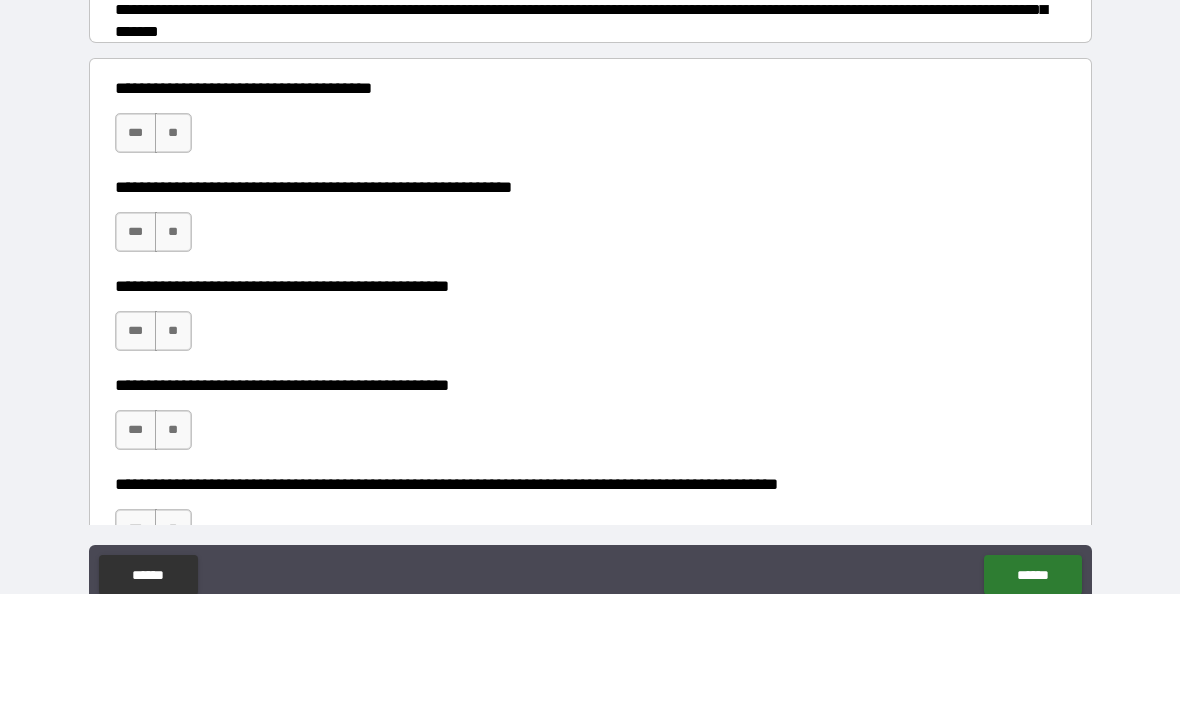type on "*" 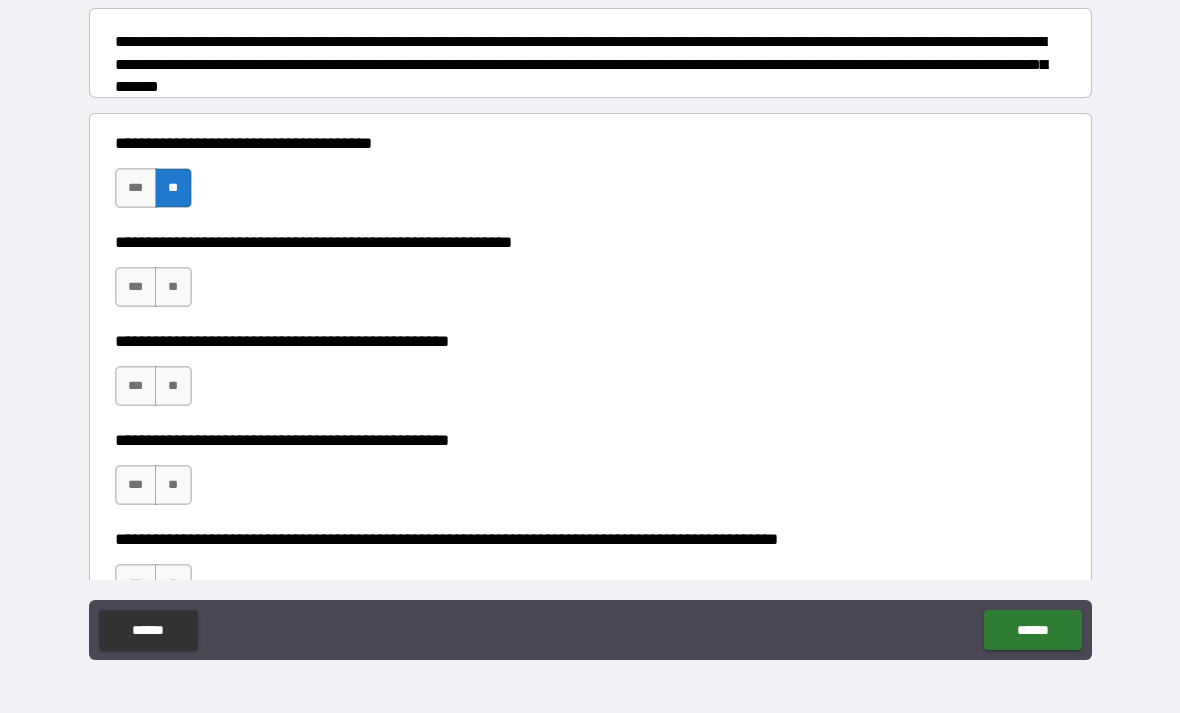 click on "***" at bounding box center [136, 287] 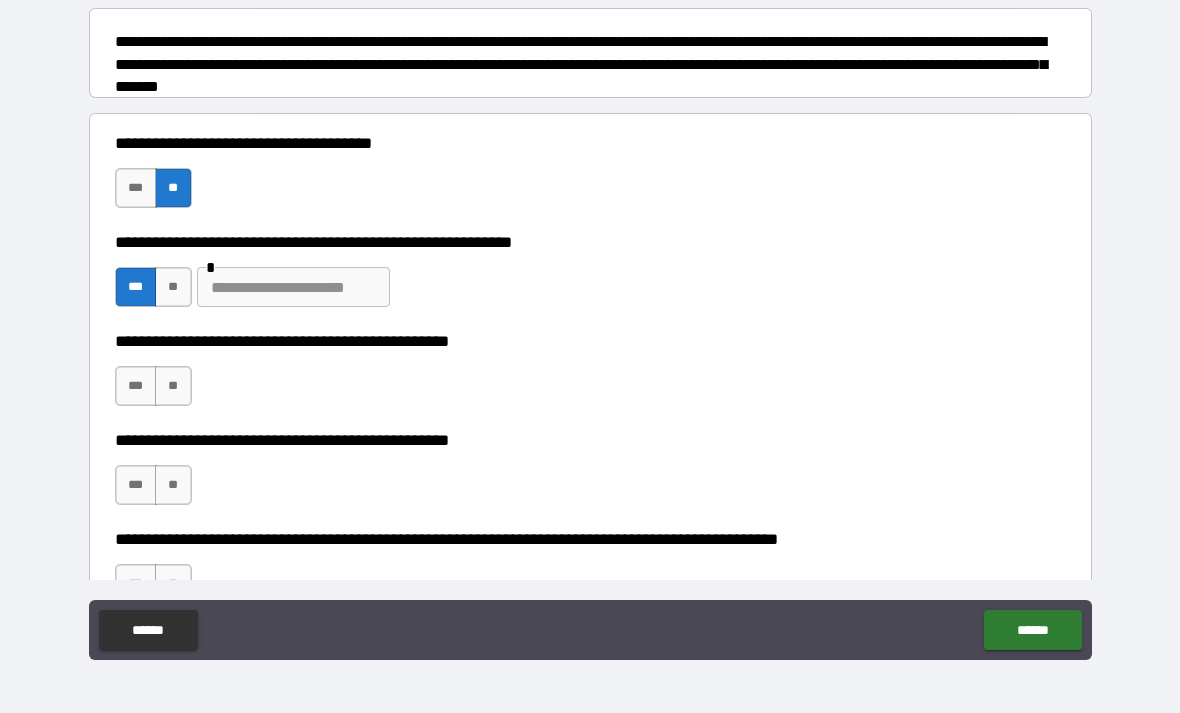 click at bounding box center [293, 287] 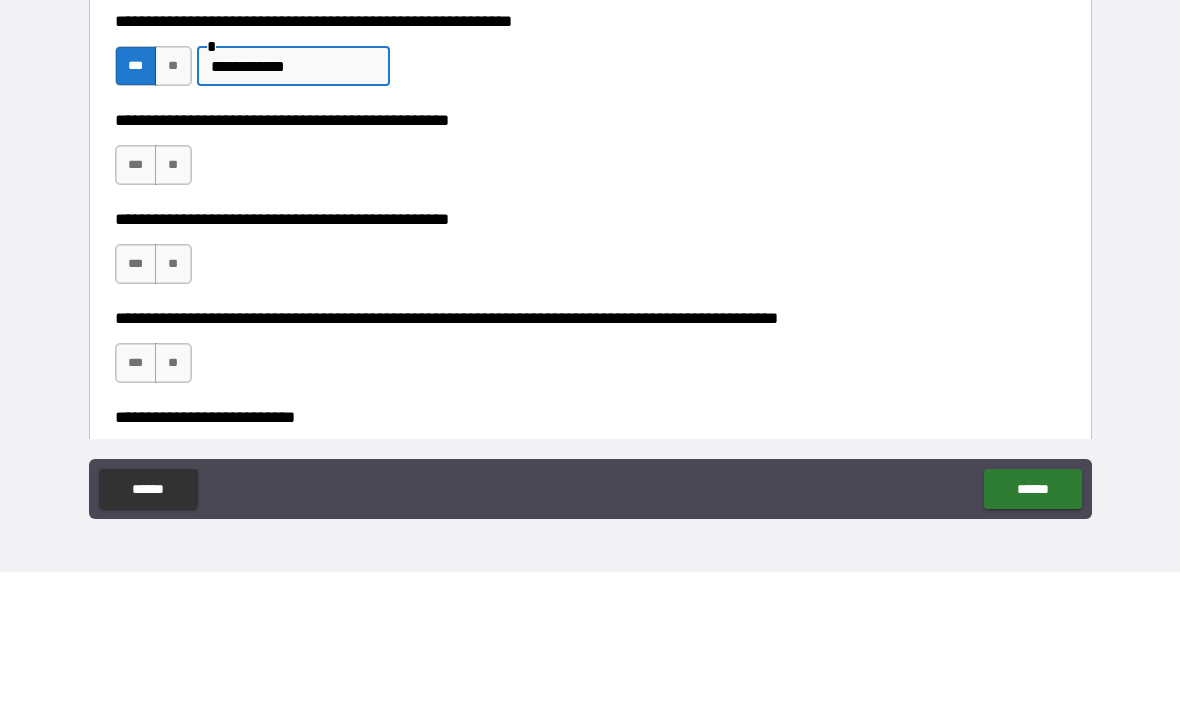 scroll, scrollTop: 324, scrollLeft: 0, axis: vertical 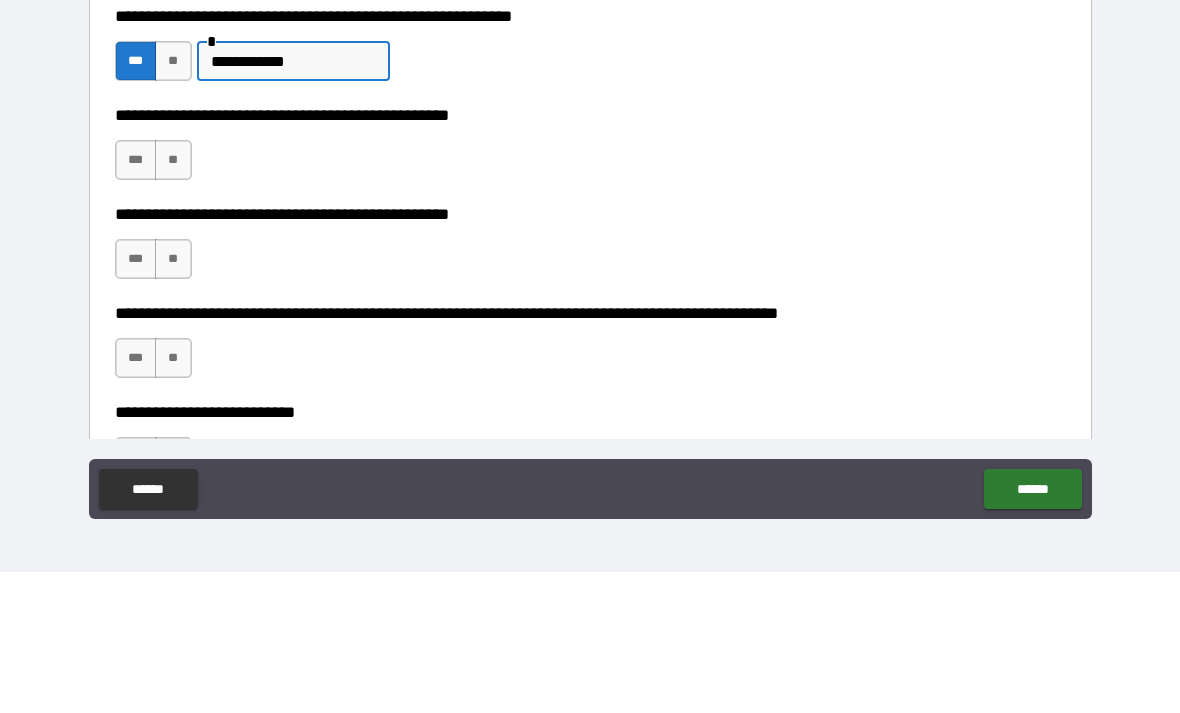 type on "**********" 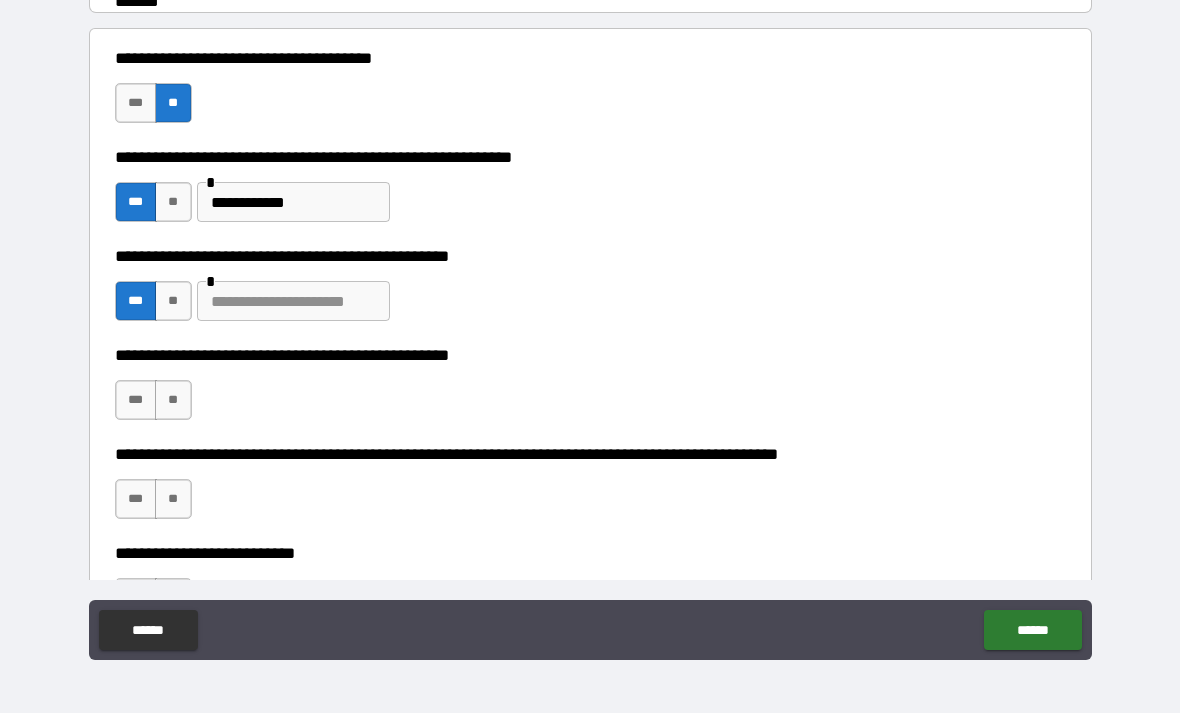 click at bounding box center (293, 301) 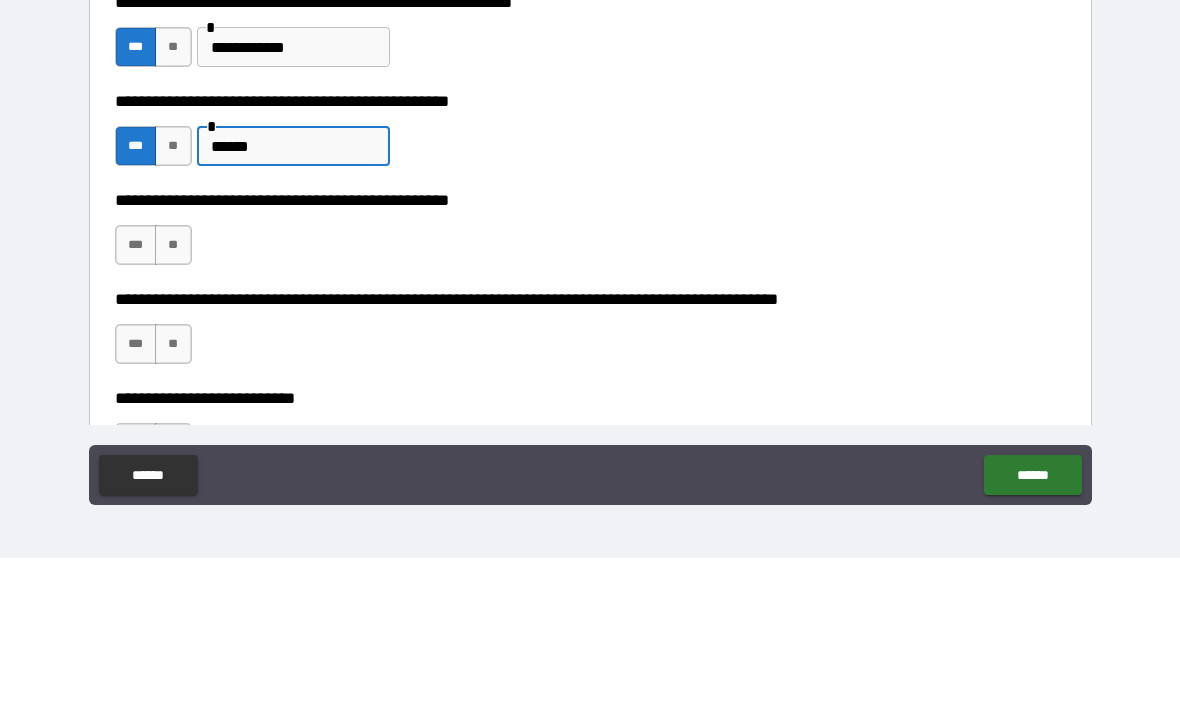 scroll, scrollTop: 420, scrollLeft: 0, axis: vertical 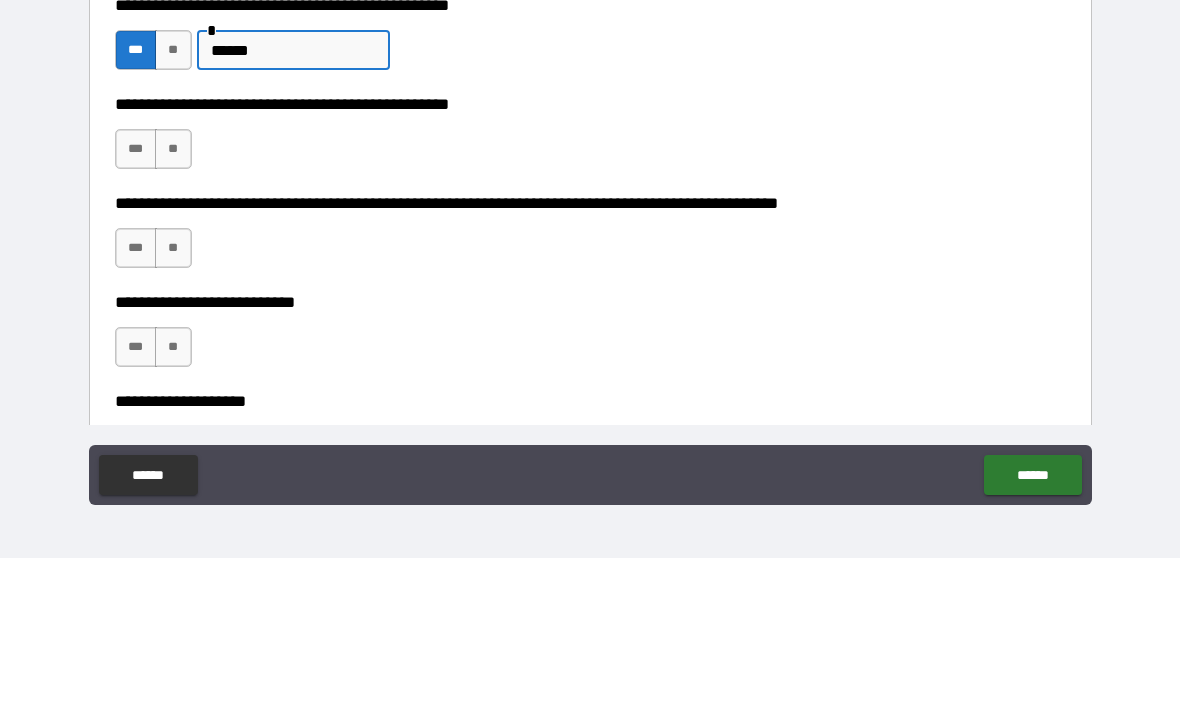 type on "******" 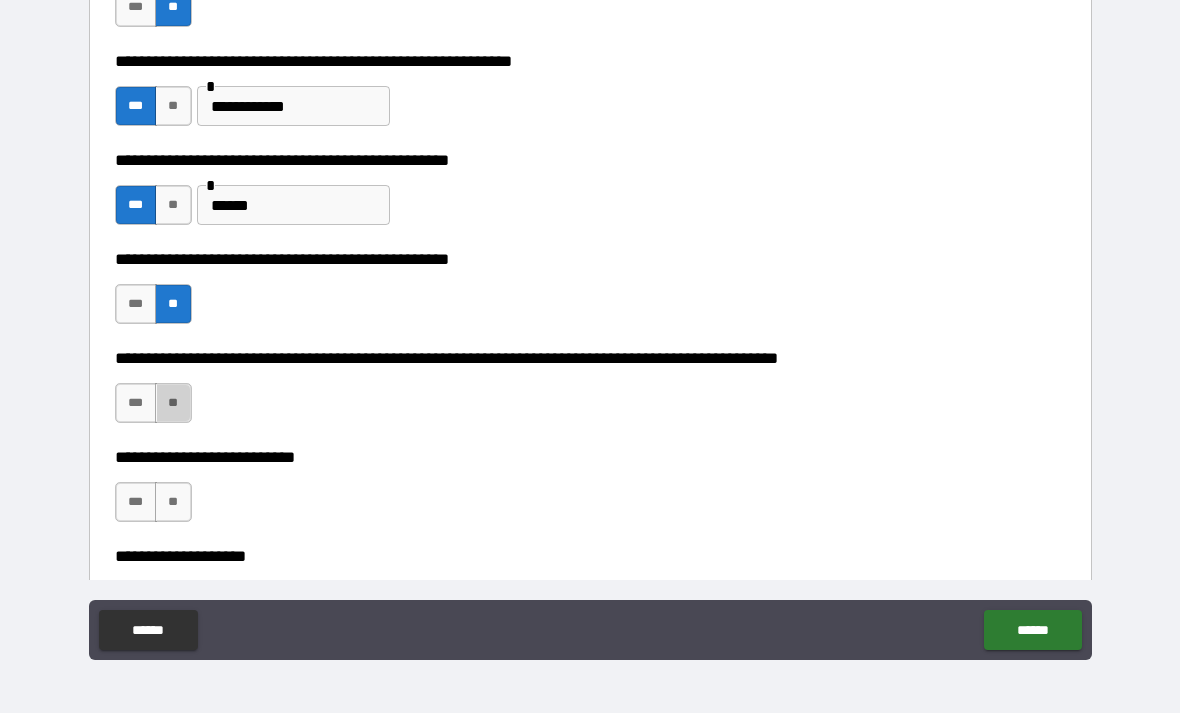click on "**" at bounding box center (173, 403) 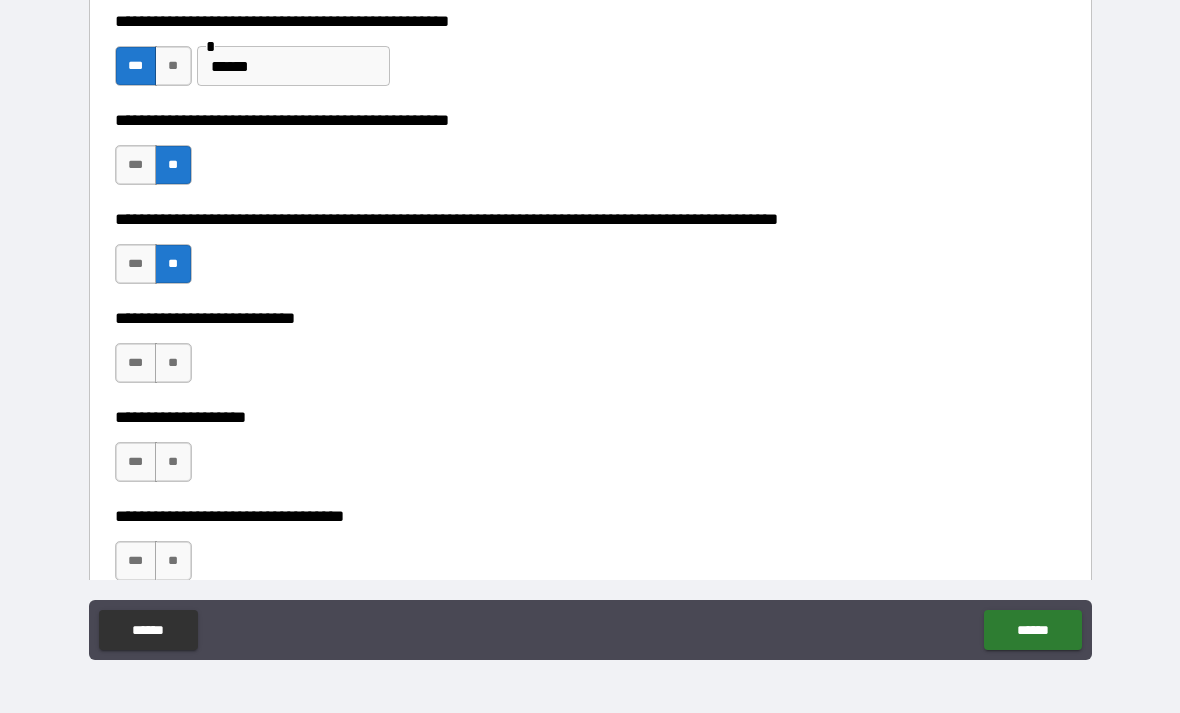 scroll, scrollTop: 560, scrollLeft: 0, axis: vertical 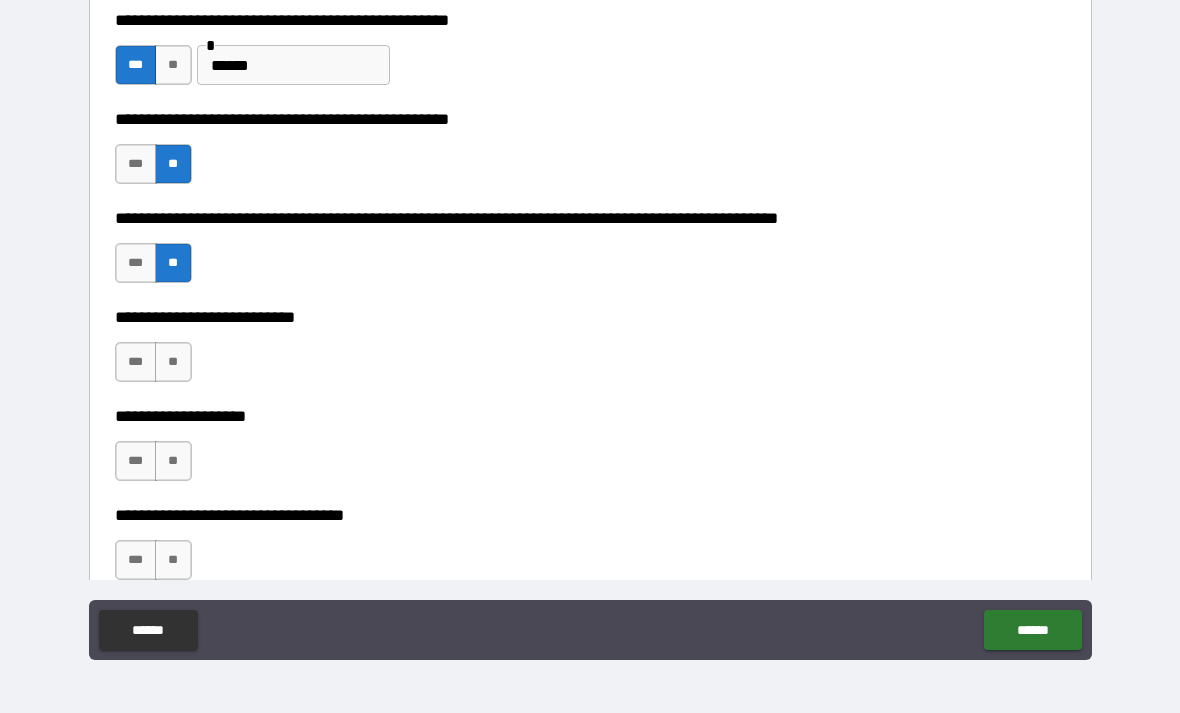click on "**" at bounding box center [173, 362] 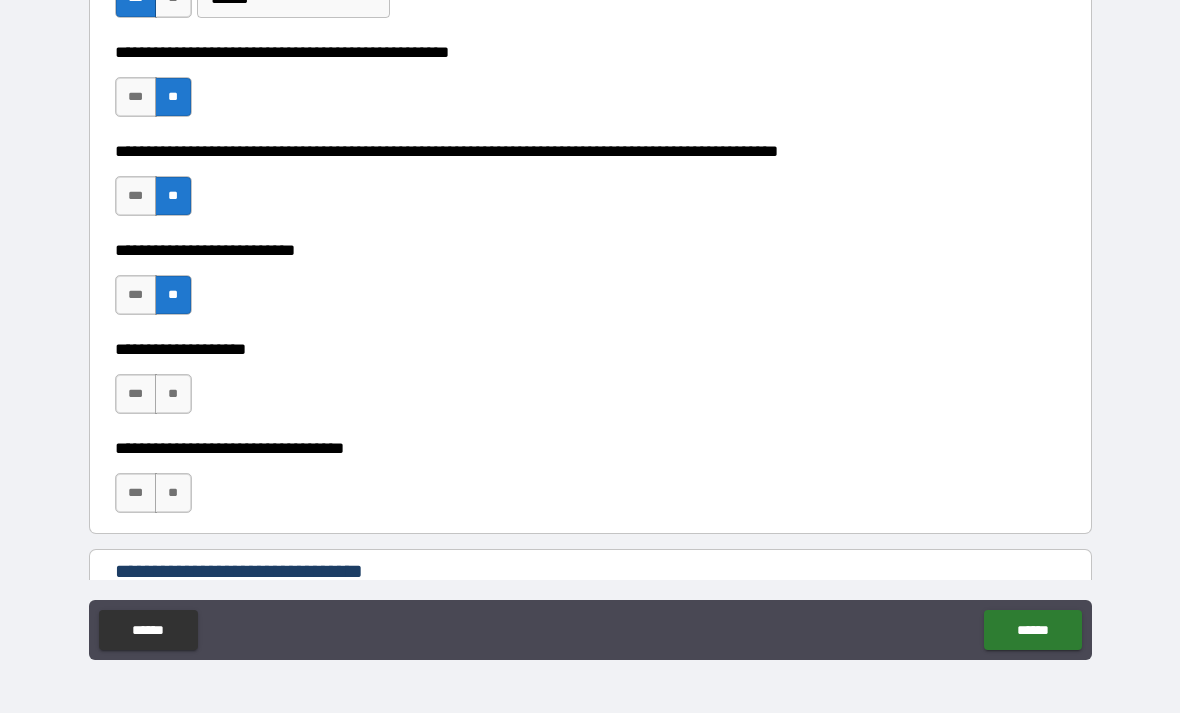 scroll, scrollTop: 628, scrollLeft: 0, axis: vertical 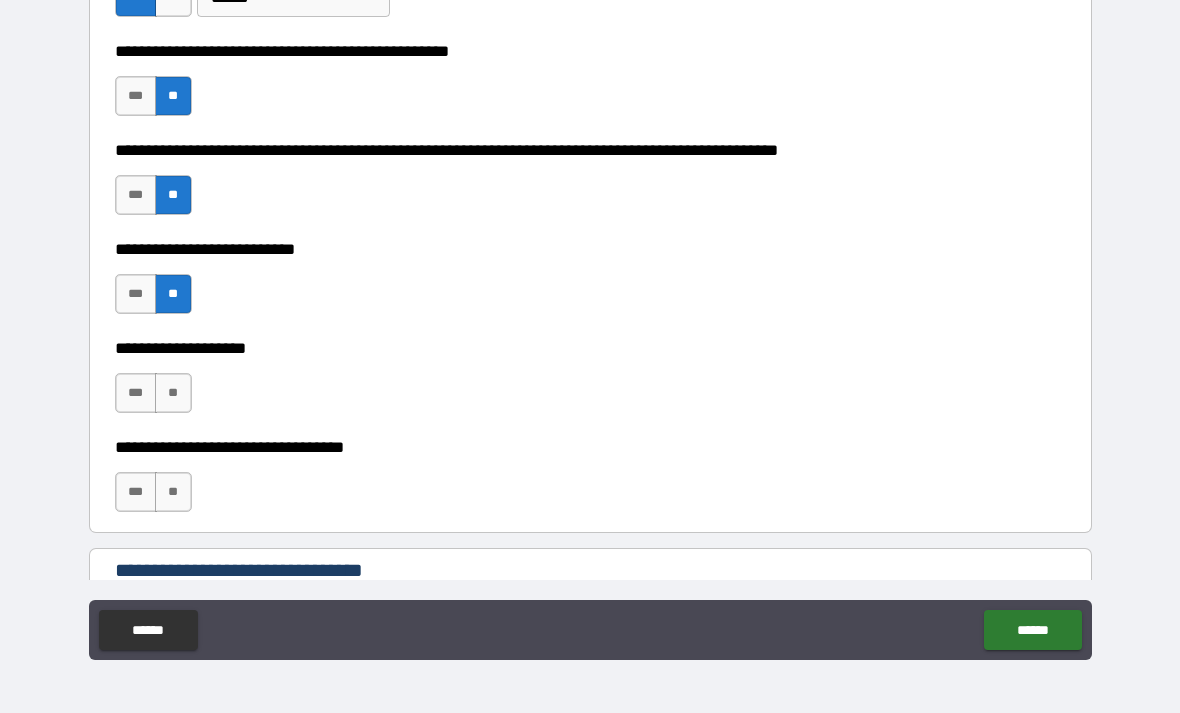 click on "**" at bounding box center (173, 393) 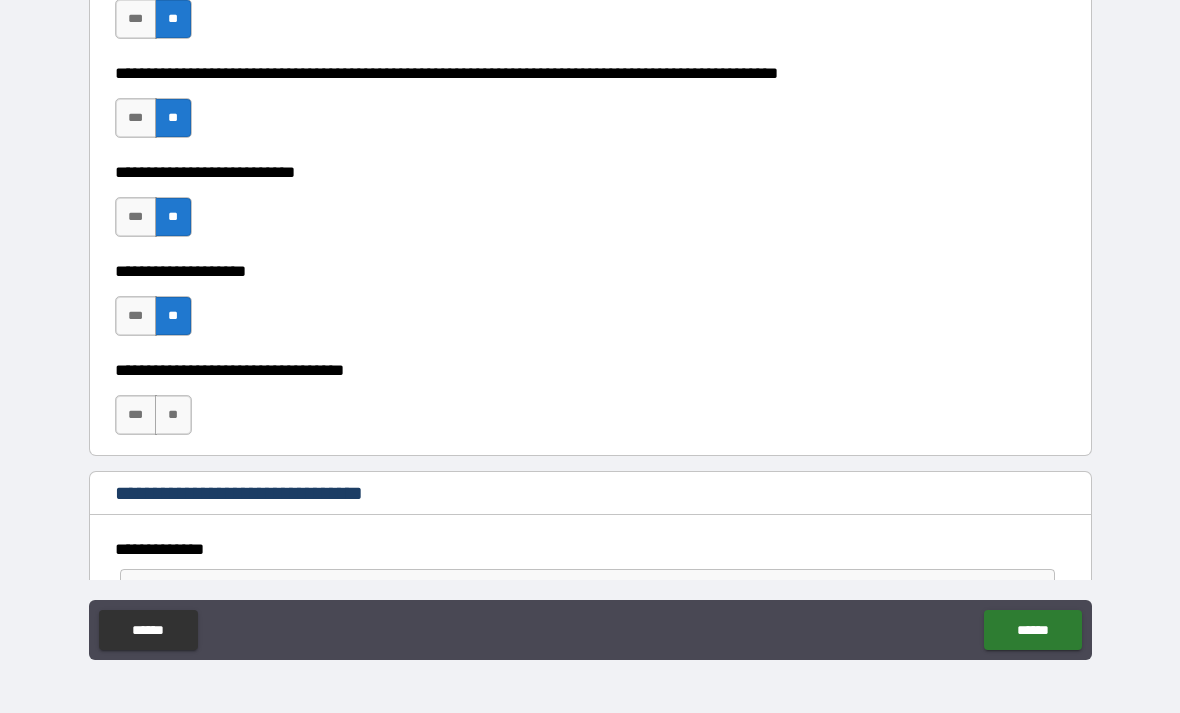 scroll, scrollTop: 726, scrollLeft: 0, axis: vertical 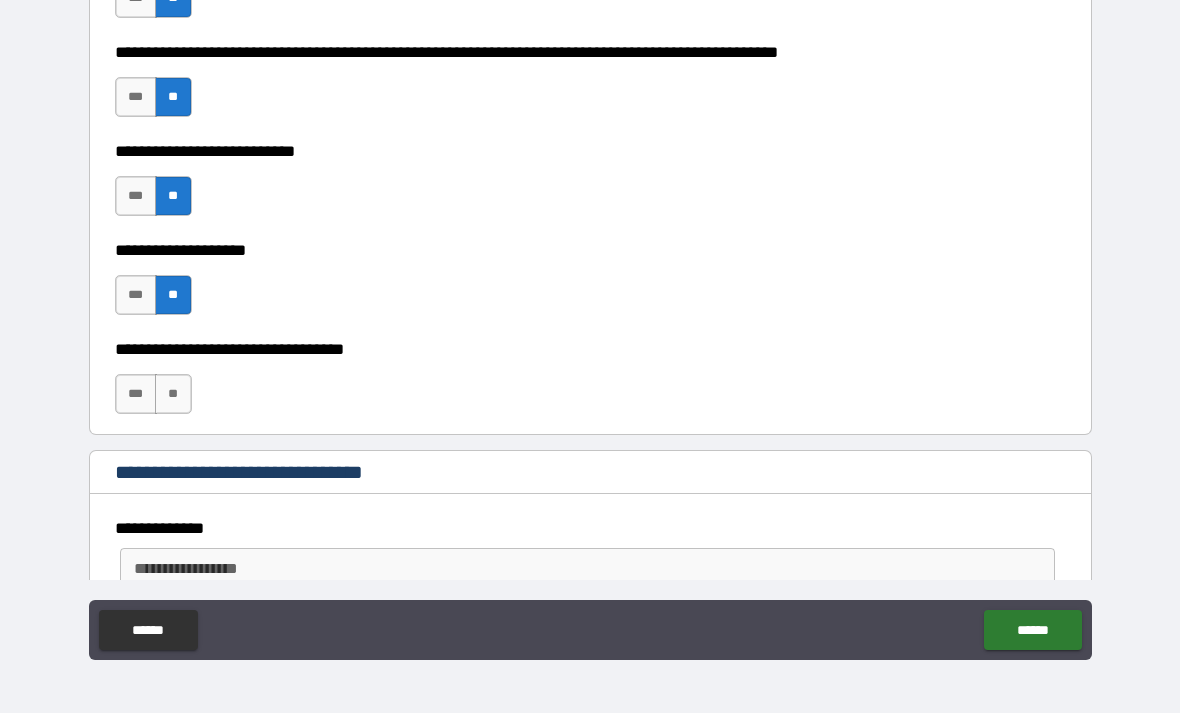 click on "**" at bounding box center (173, 394) 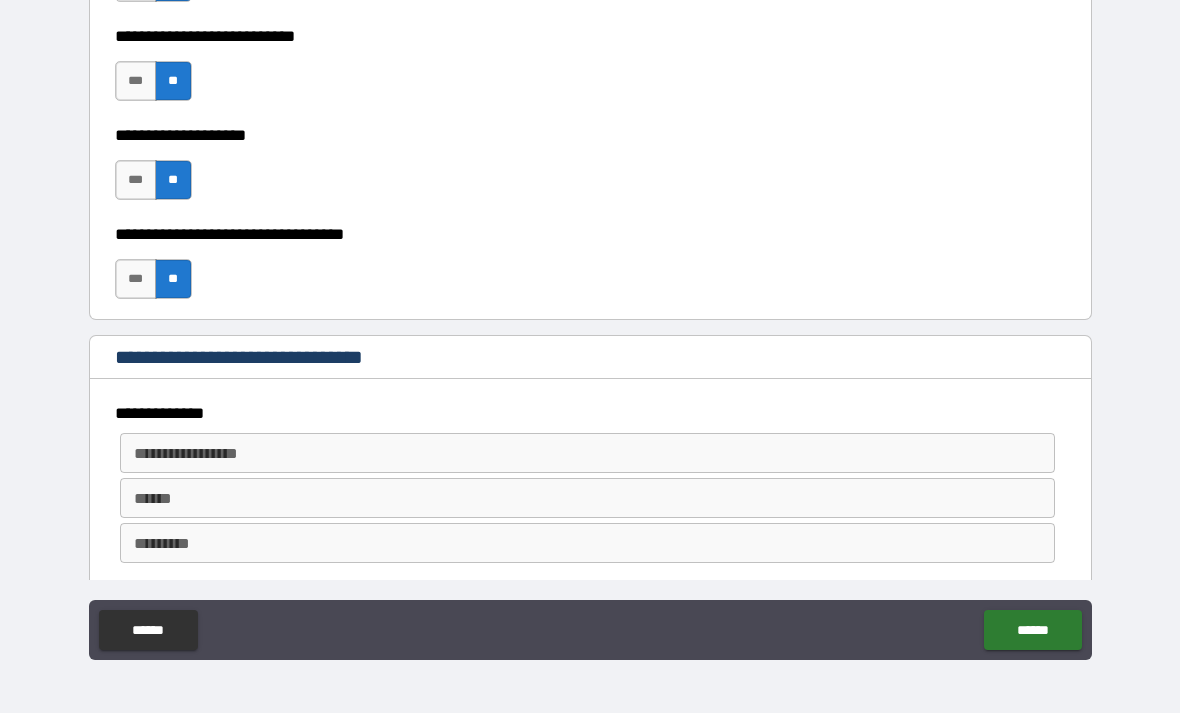 scroll, scrollTop: 846, scrollLeft: 0, axis: vertical 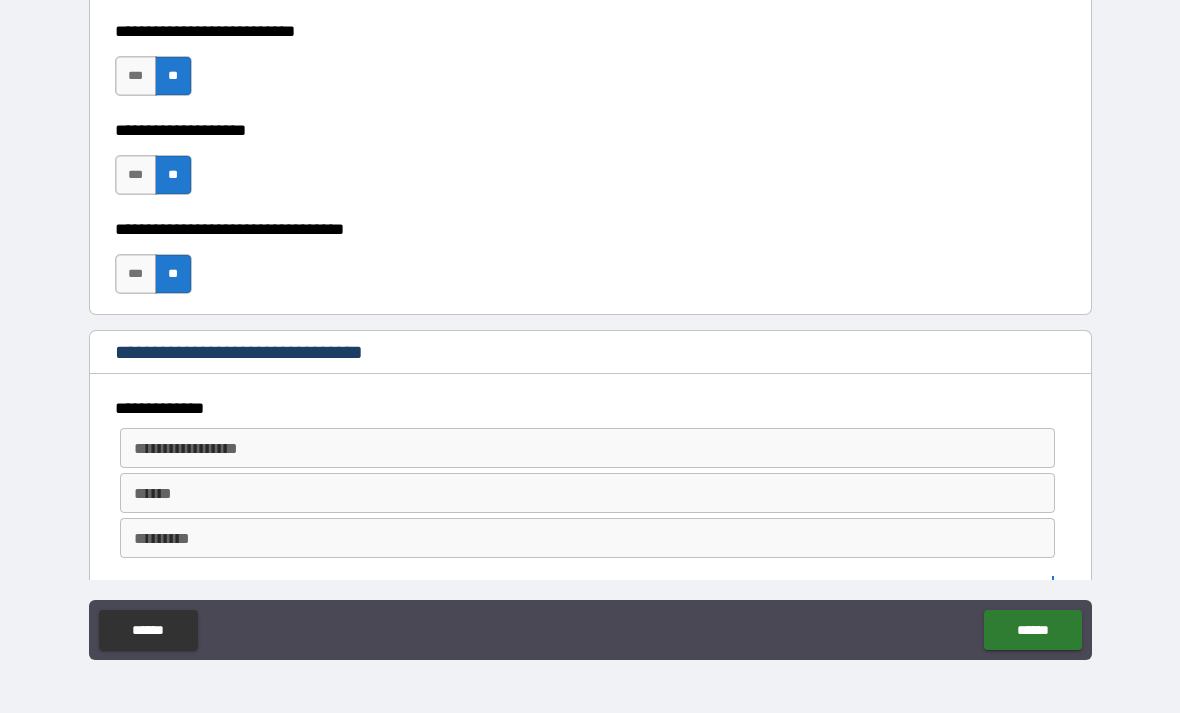 click on "**********" at bounding box center [590, 352] 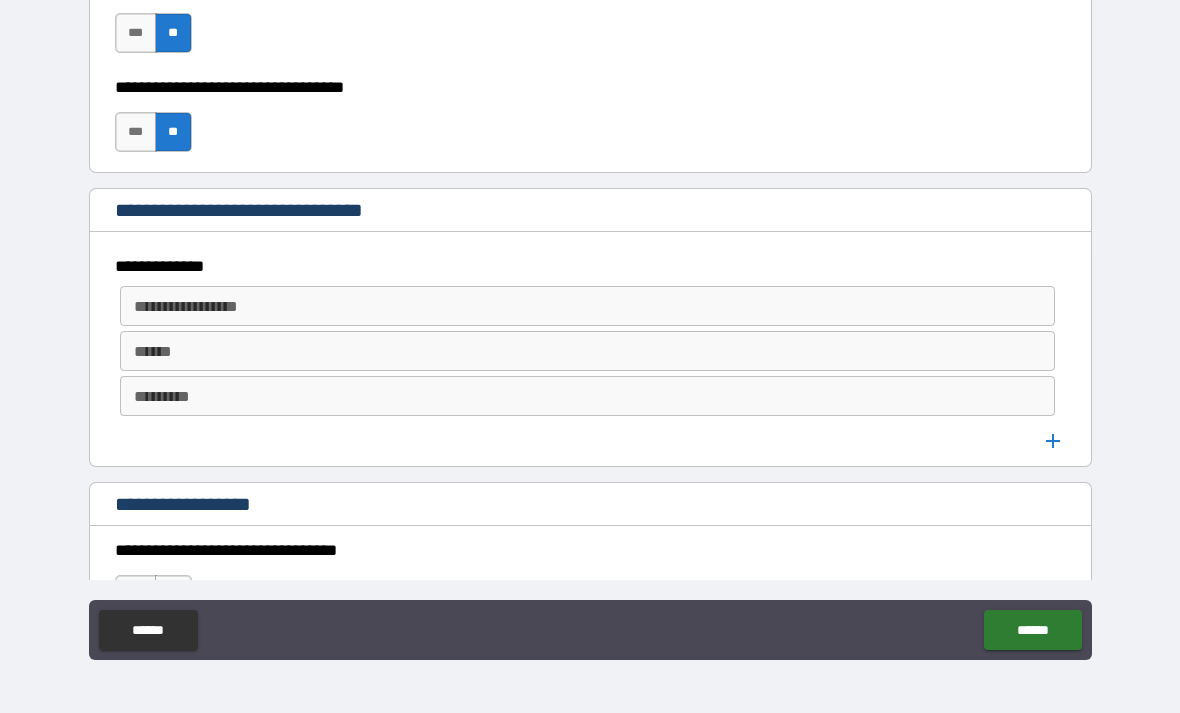 scroll, scrollTop: 1016, scrollLeft: 0, axis: vertical 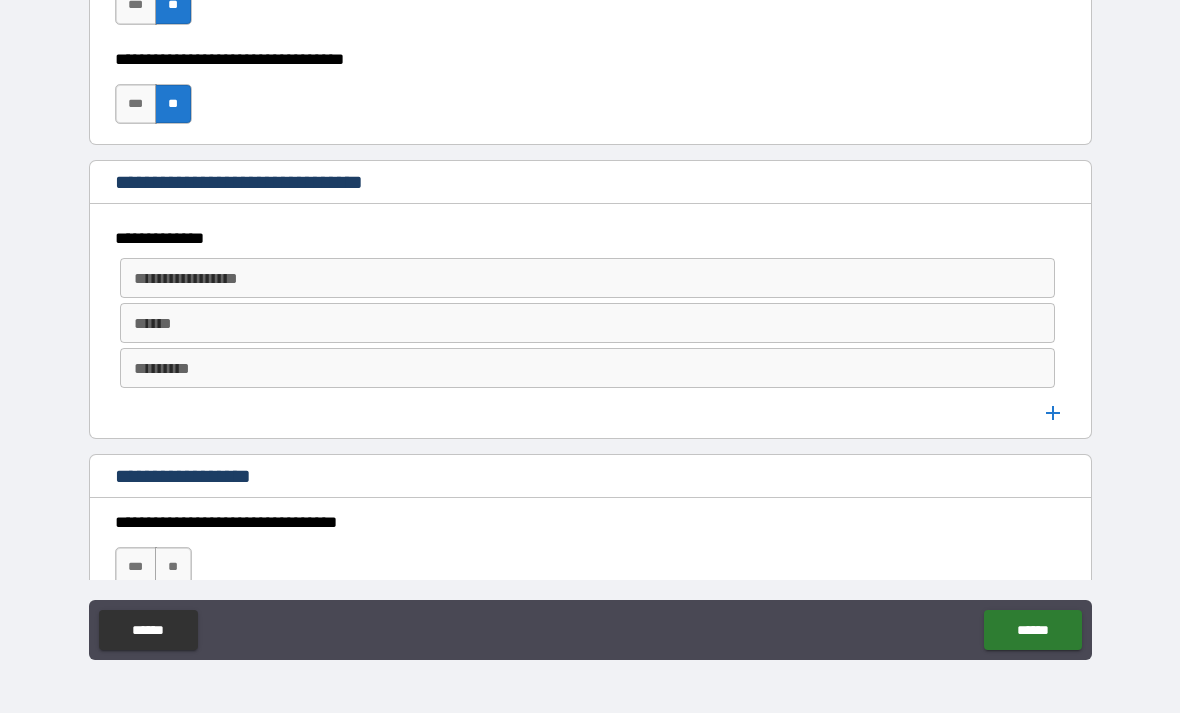 click on "**********" at bounding box center [586, 278] 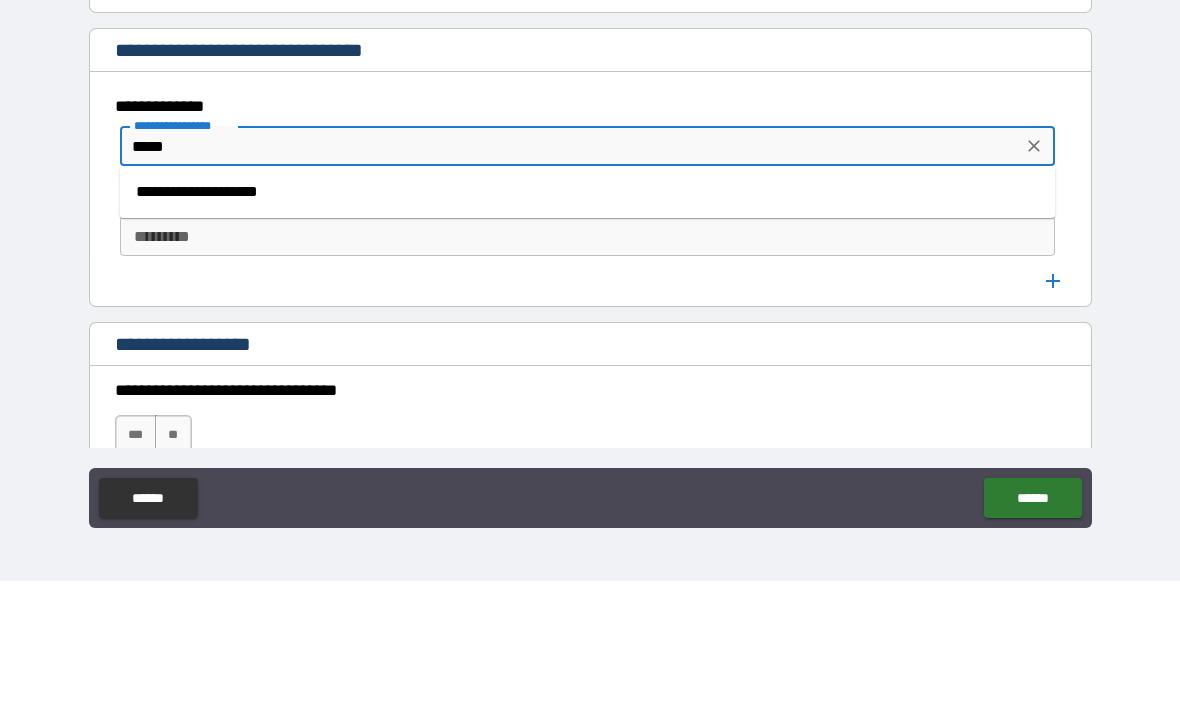 click on "**********" at bounding box center [588, 324] 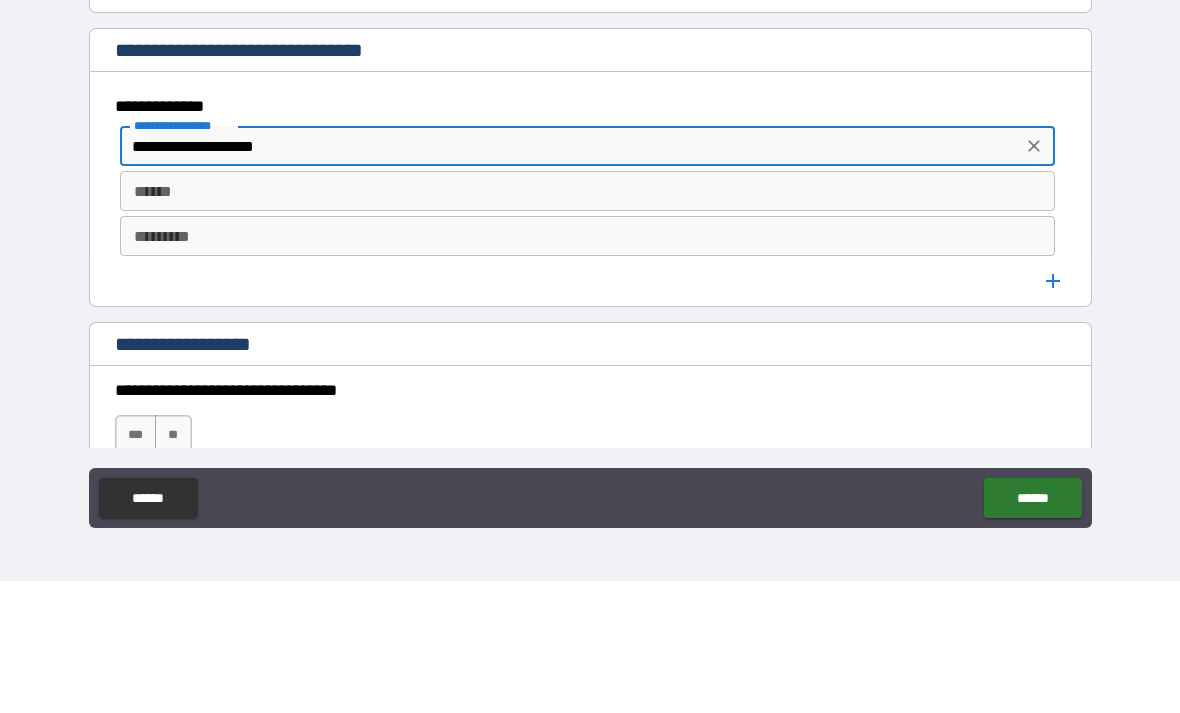 click on "******" at bounding box center (588, 323) 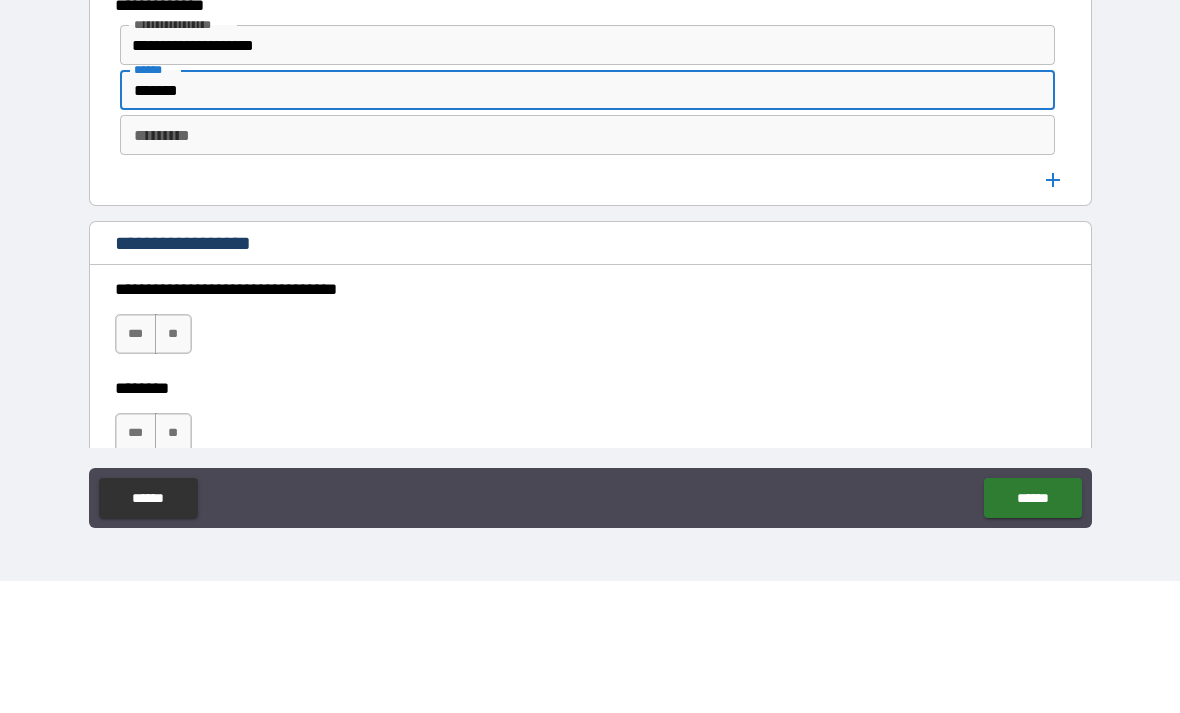 scroll, scrollTop: 1129, scrollLeft: 0, axis: vertical 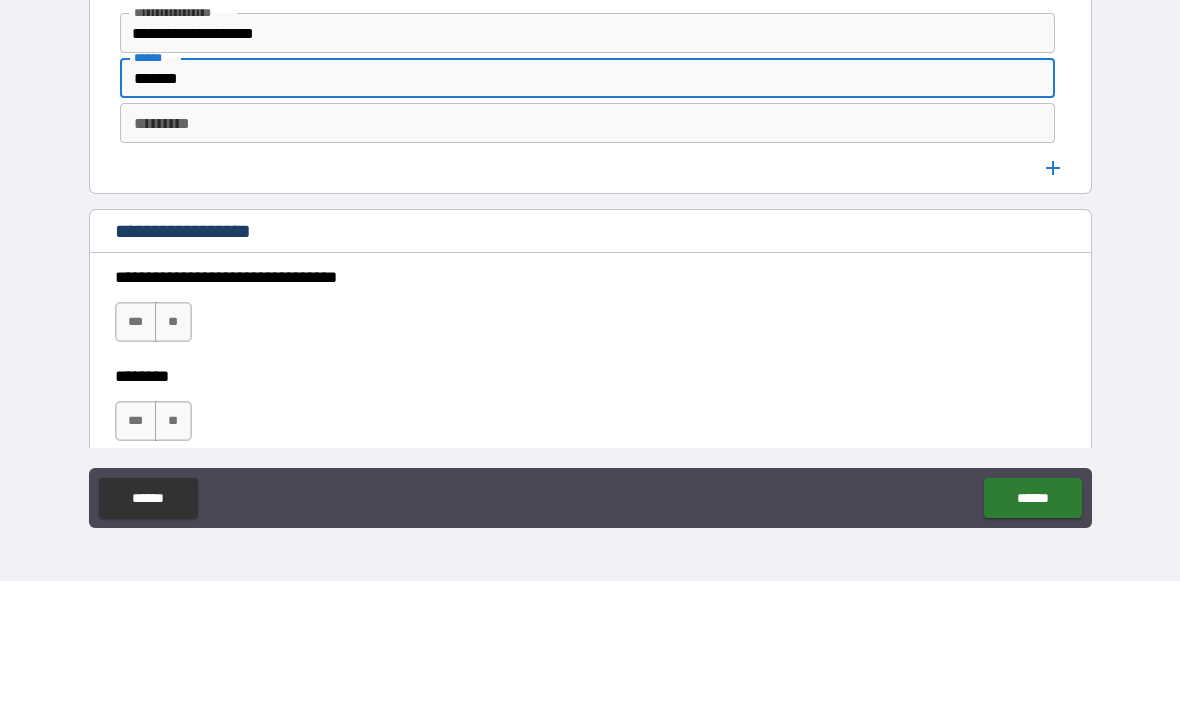 type on "*******" 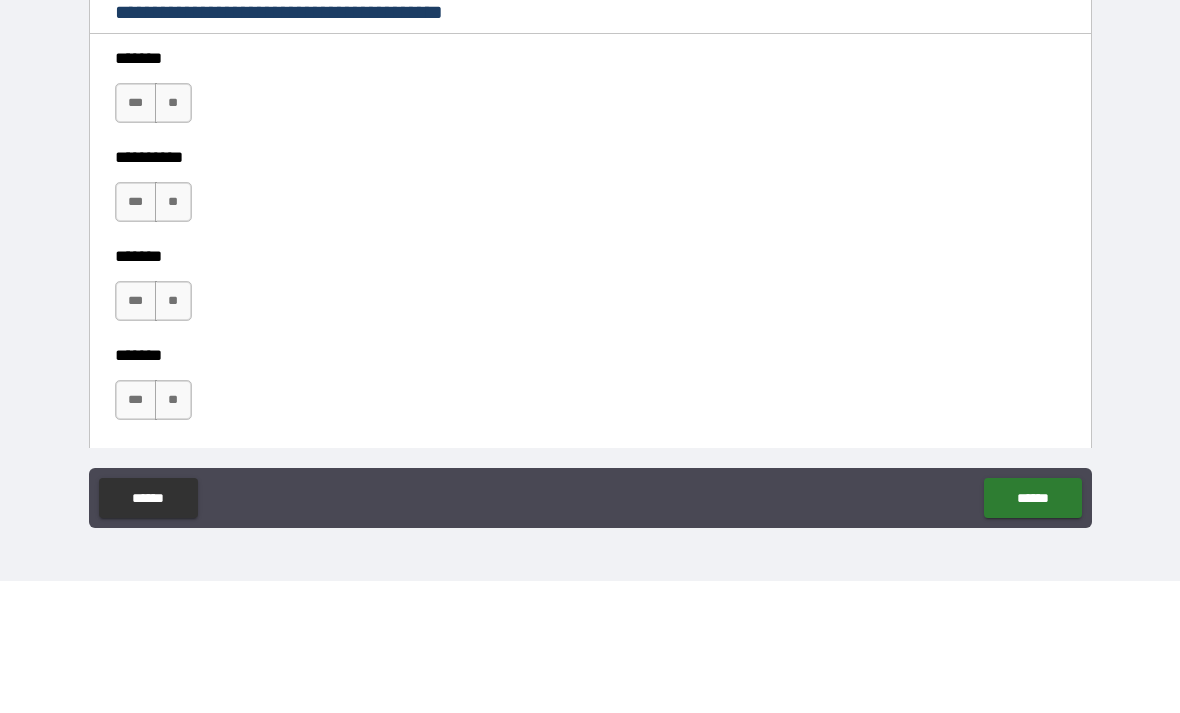 scroll, scrollTop: 1719, scrollLeft: 0, axis: vertical 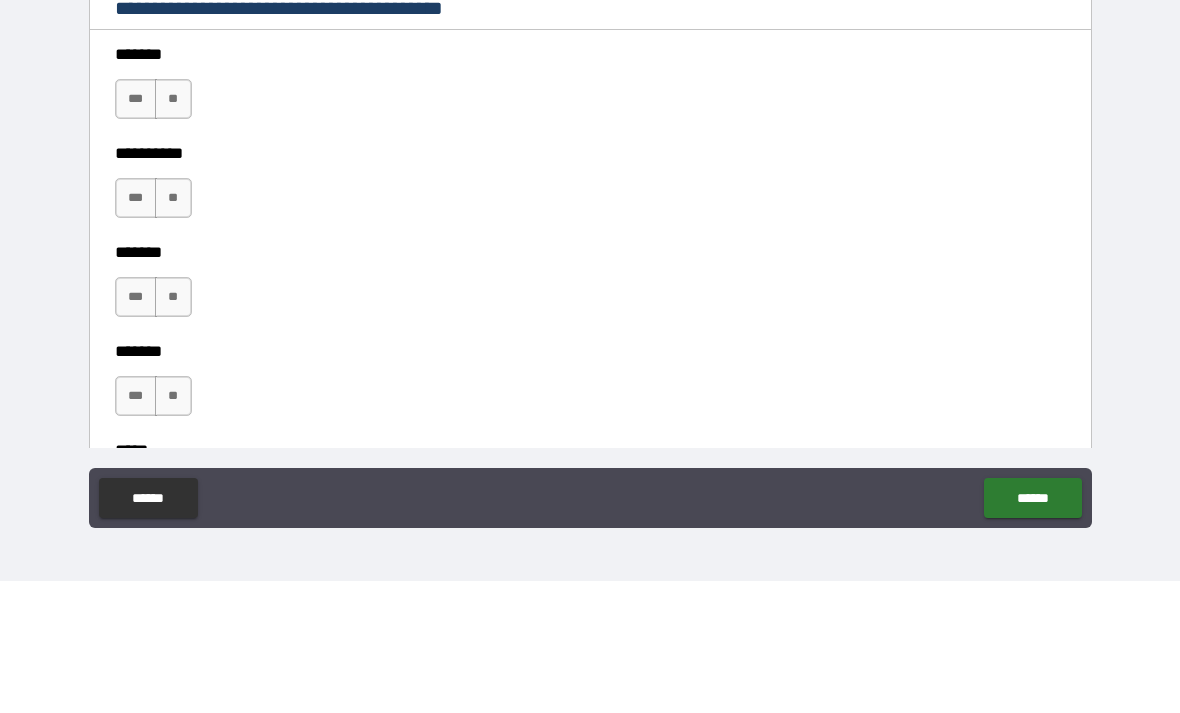 type on "*********" 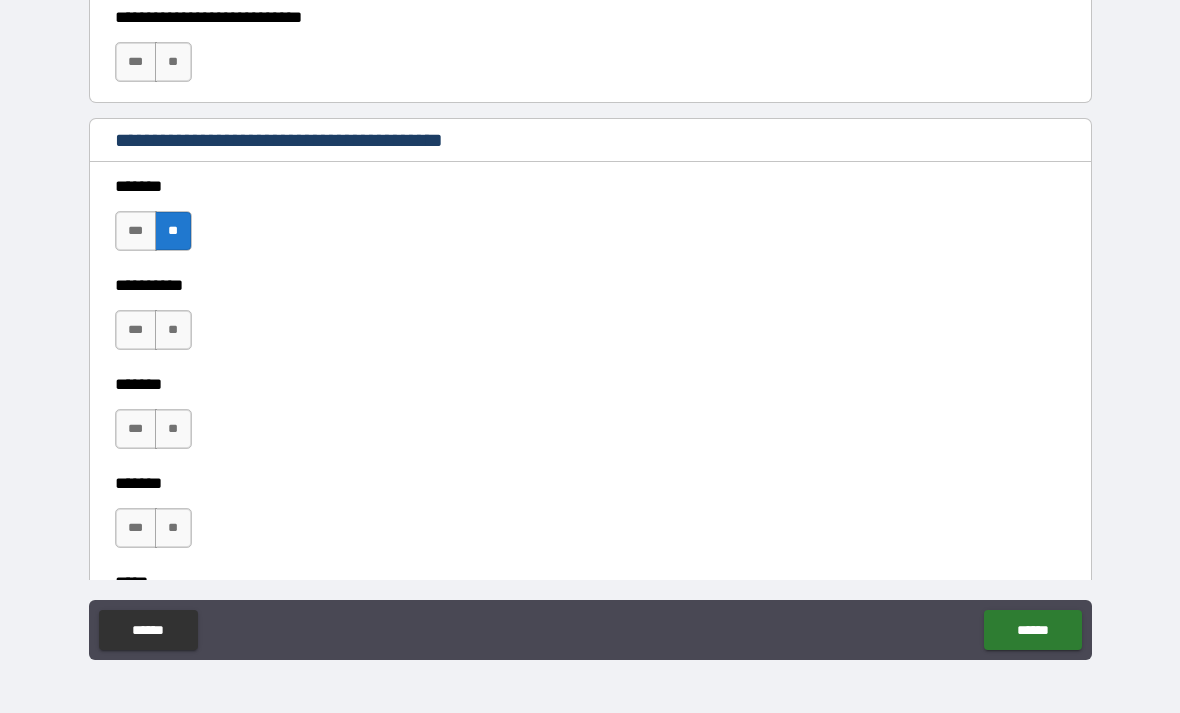 click on "**" at bounding box center (173, 330) 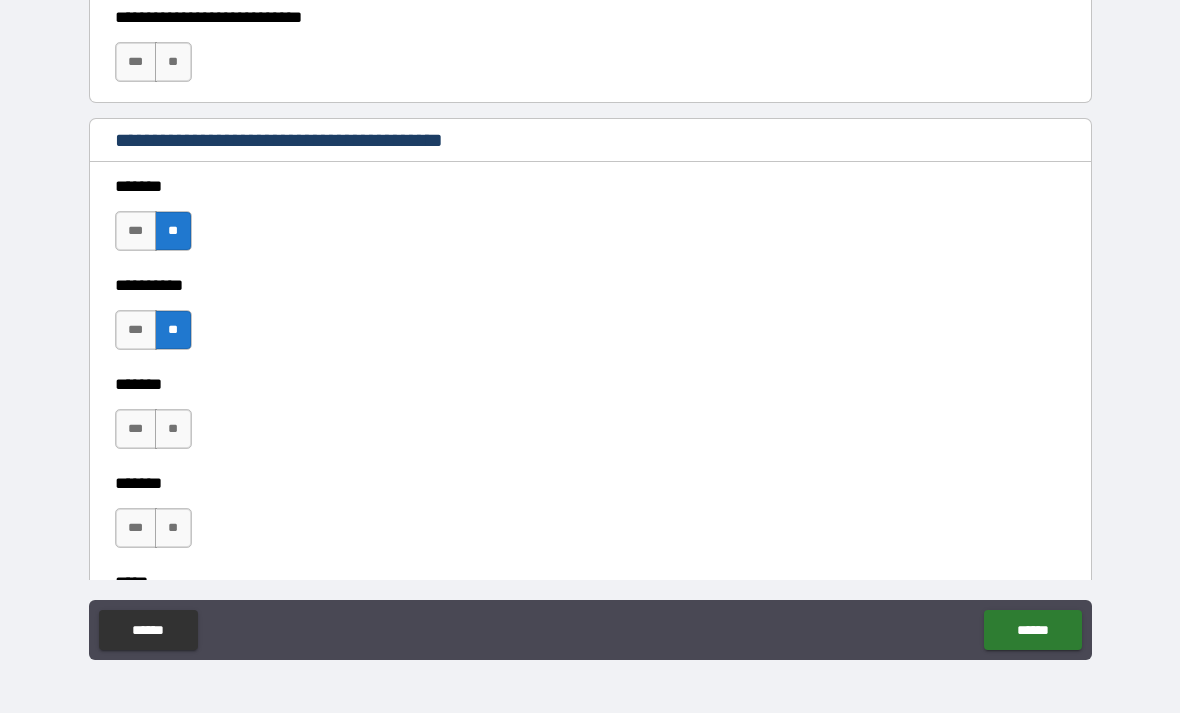 click on "**" at bounding box center [173, 429] 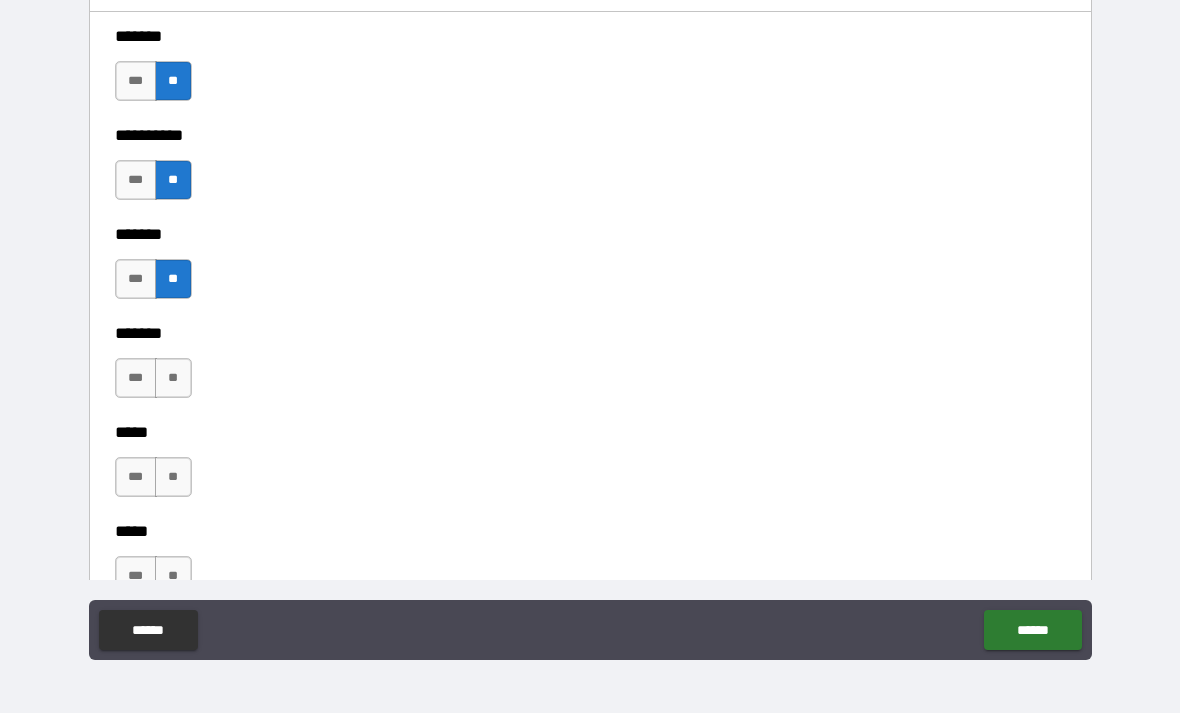 scroll, scrollTop: 1872, scrollLeft: 0, axis: vertical 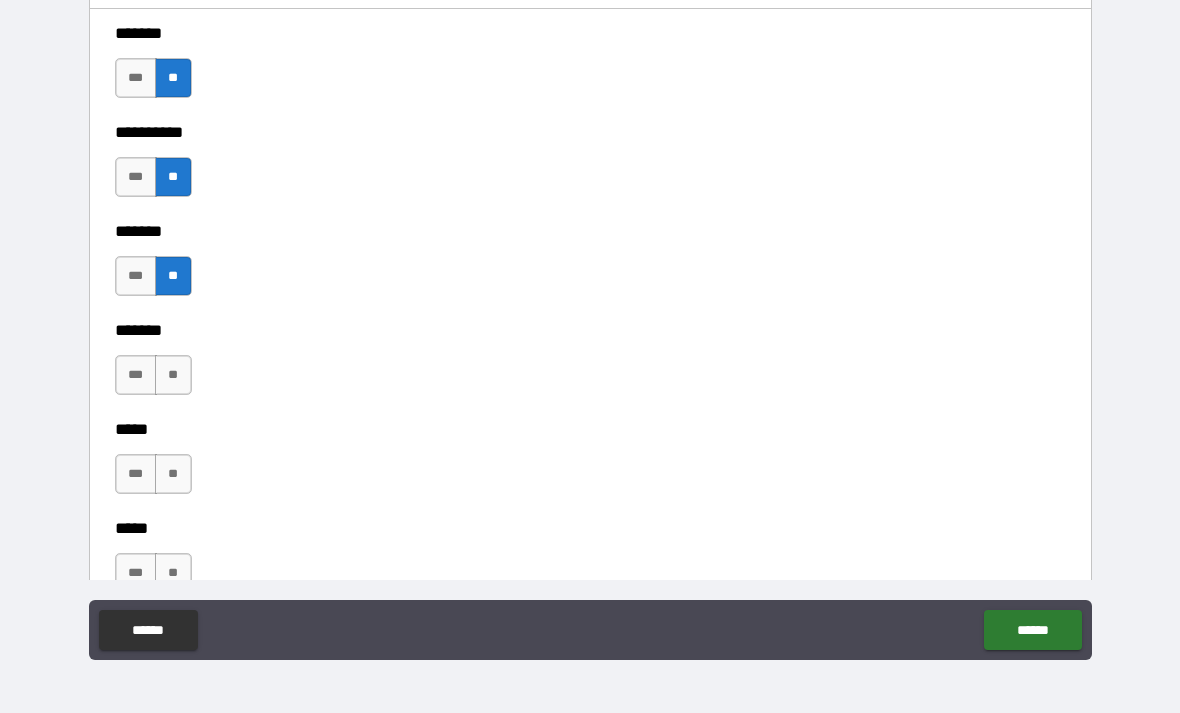 click on "**" at bounding box center (173, 375) 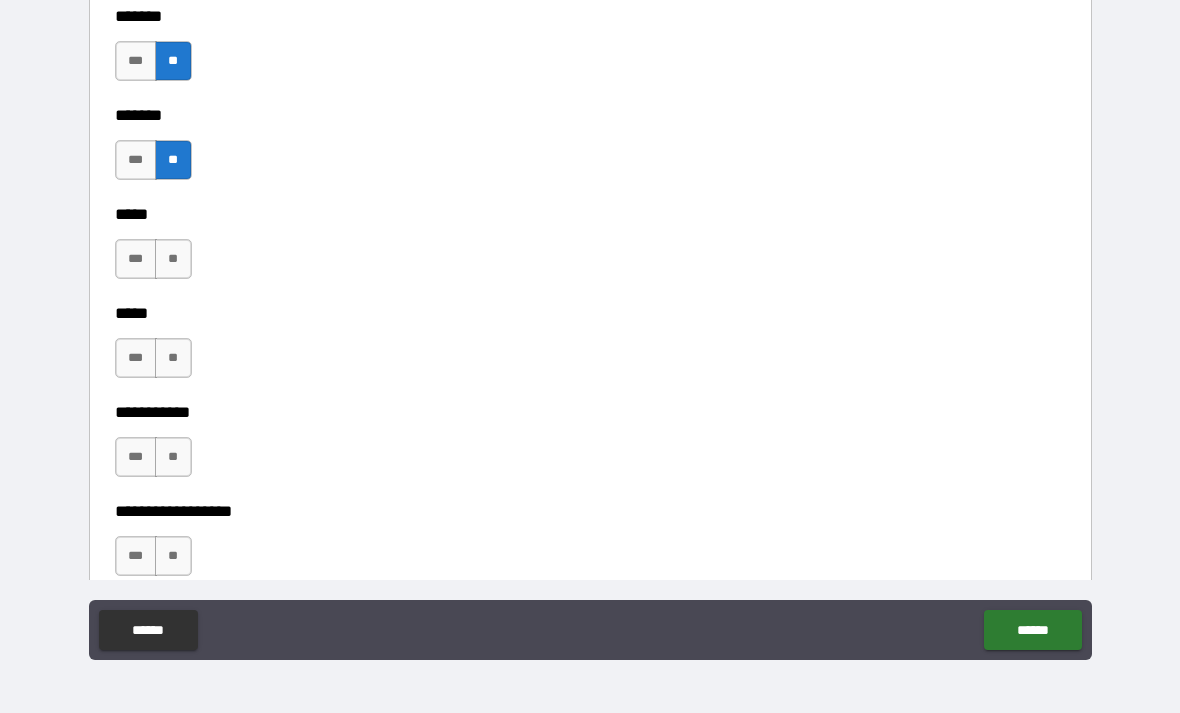 scroll, scrollTop: 2089, scrollLeft: 0, axis: vertical 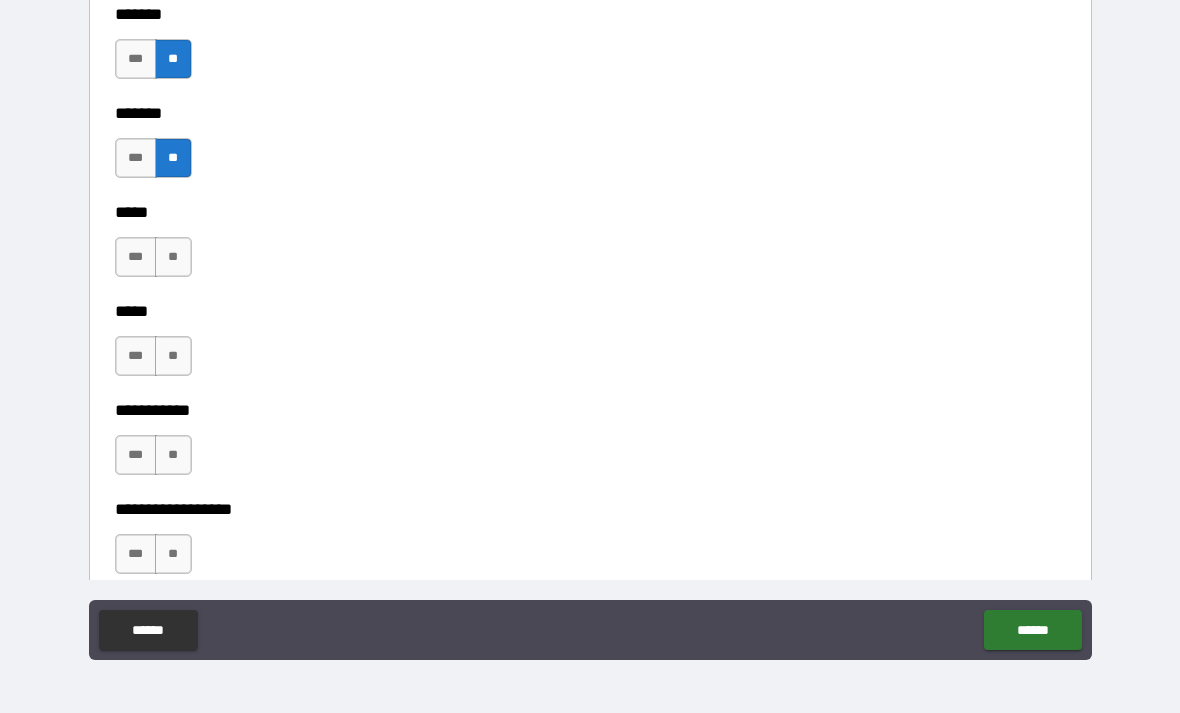 click on "**" at bounding box center [173, 257] 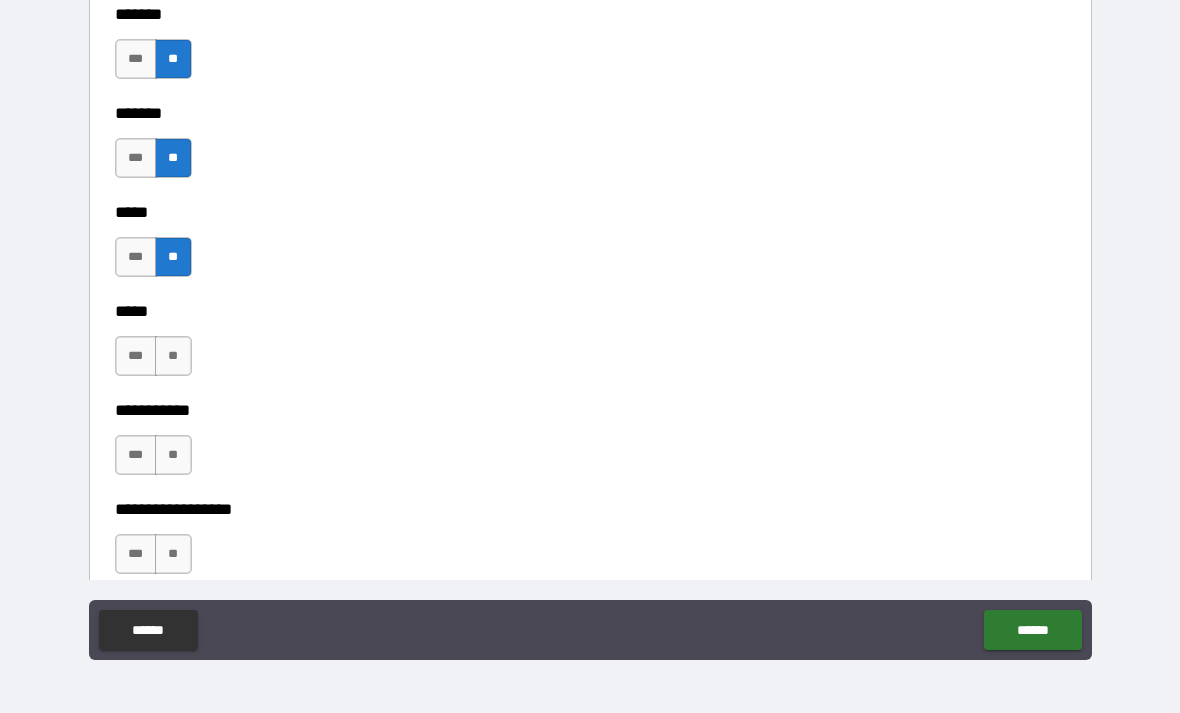 click on "**" at bounding box center [173, 356] 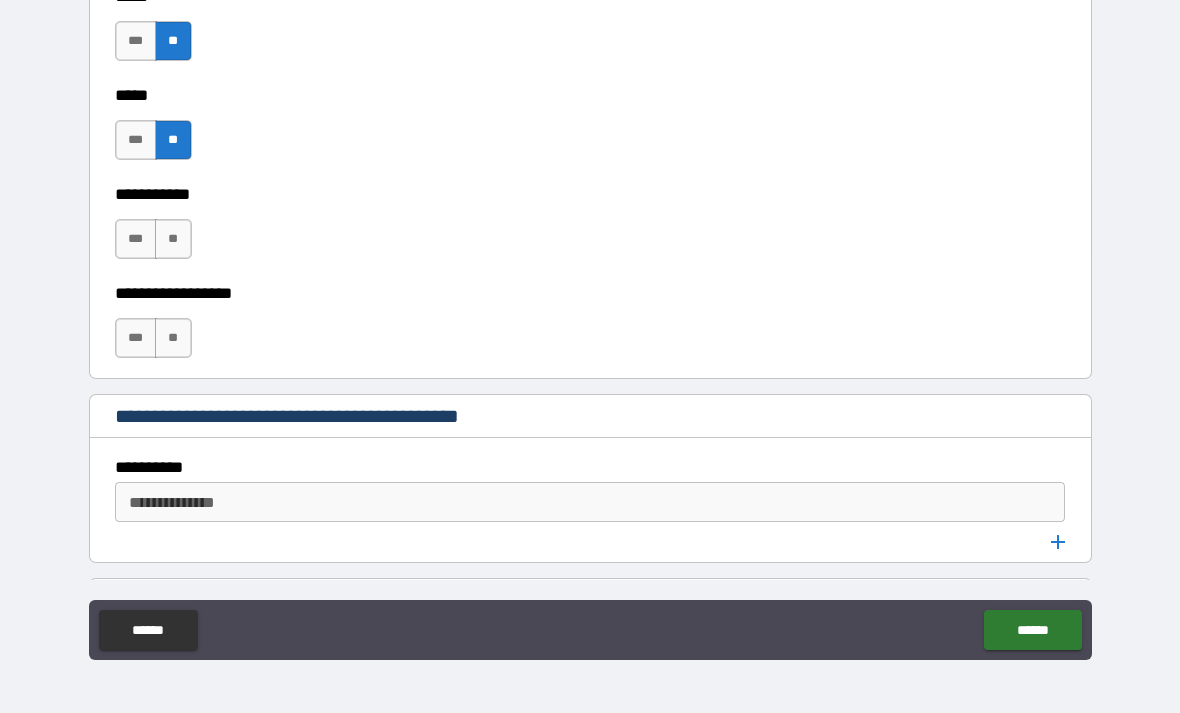 scroll, scrollTop: 2312, scrollLeft: 0, axis: vertical 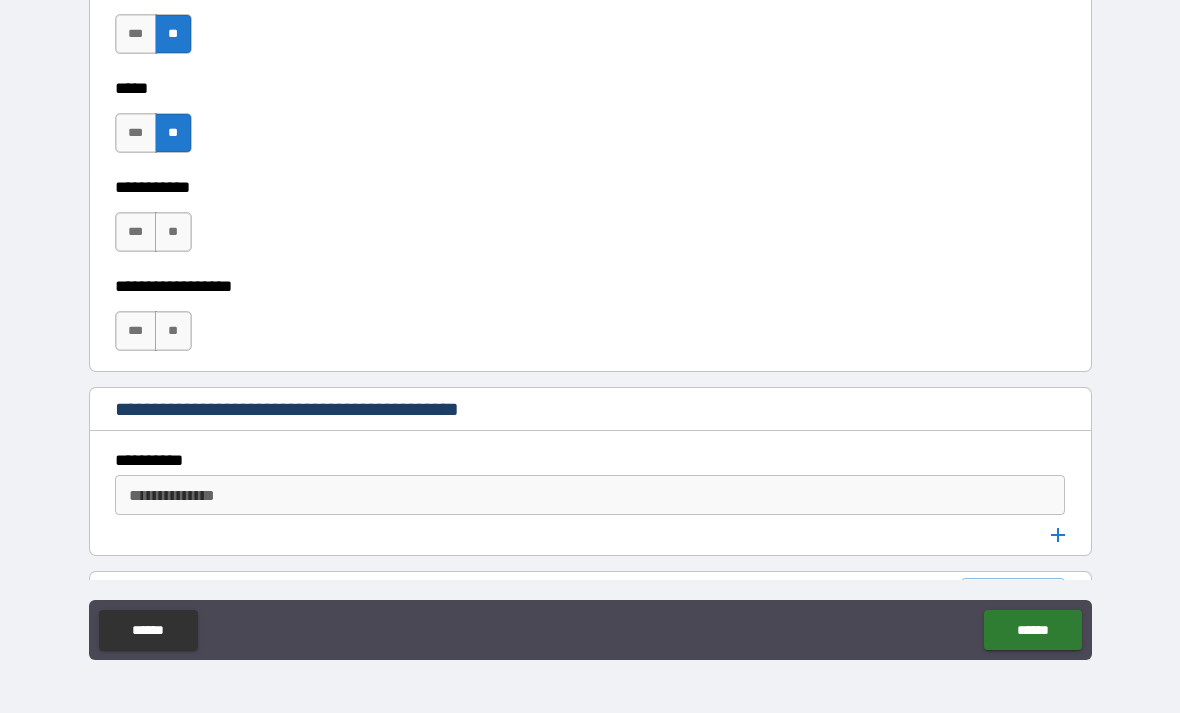 click on "**" at bounding box center (173, 232) 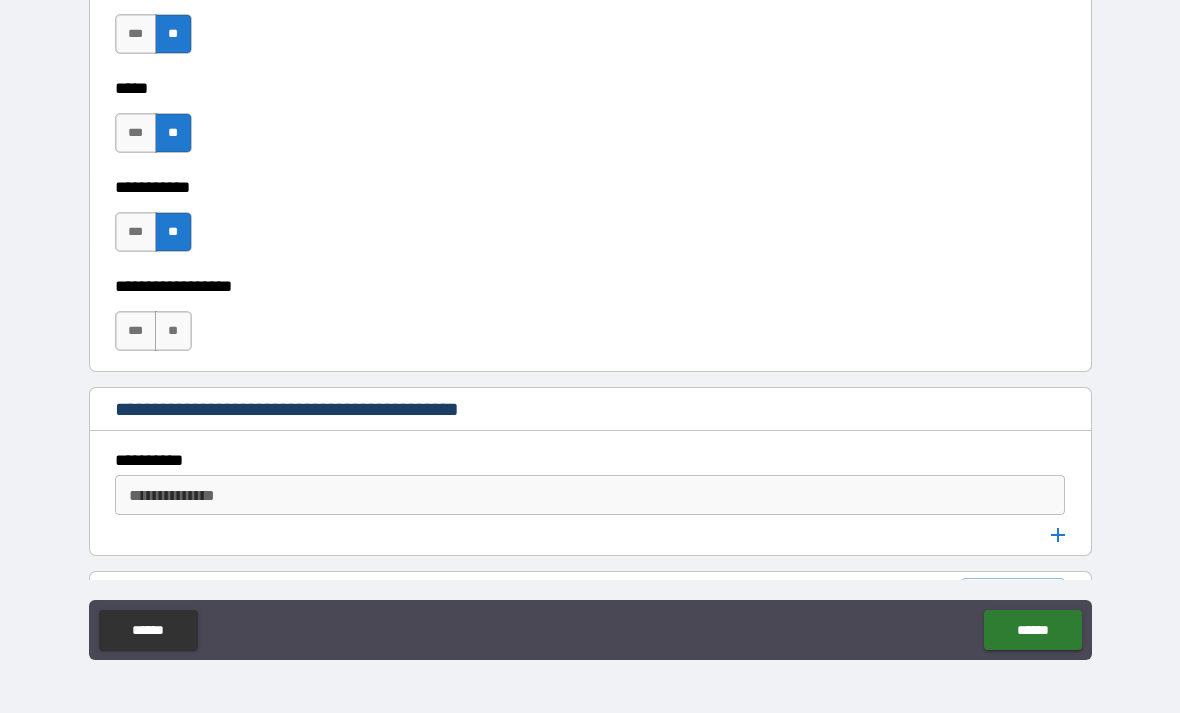 click on "**" at bounding box center [173, 331] 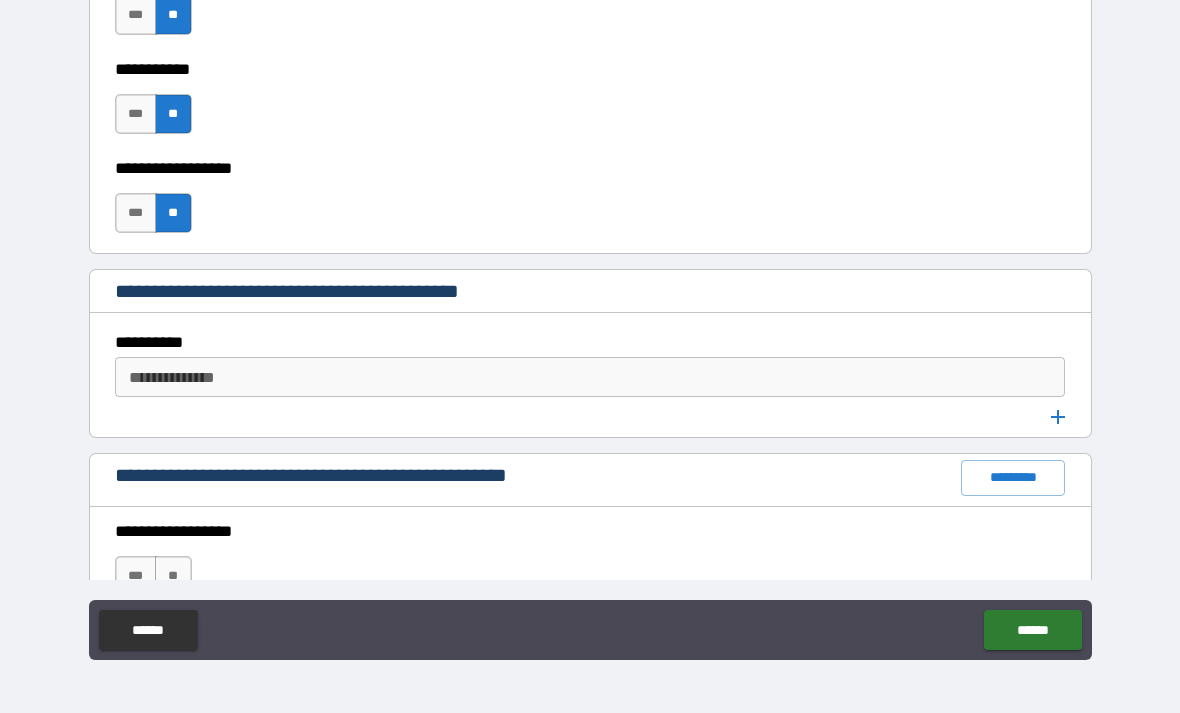 scroll, scrollTop: 2431, scrollLeft: 0, axis: vertical 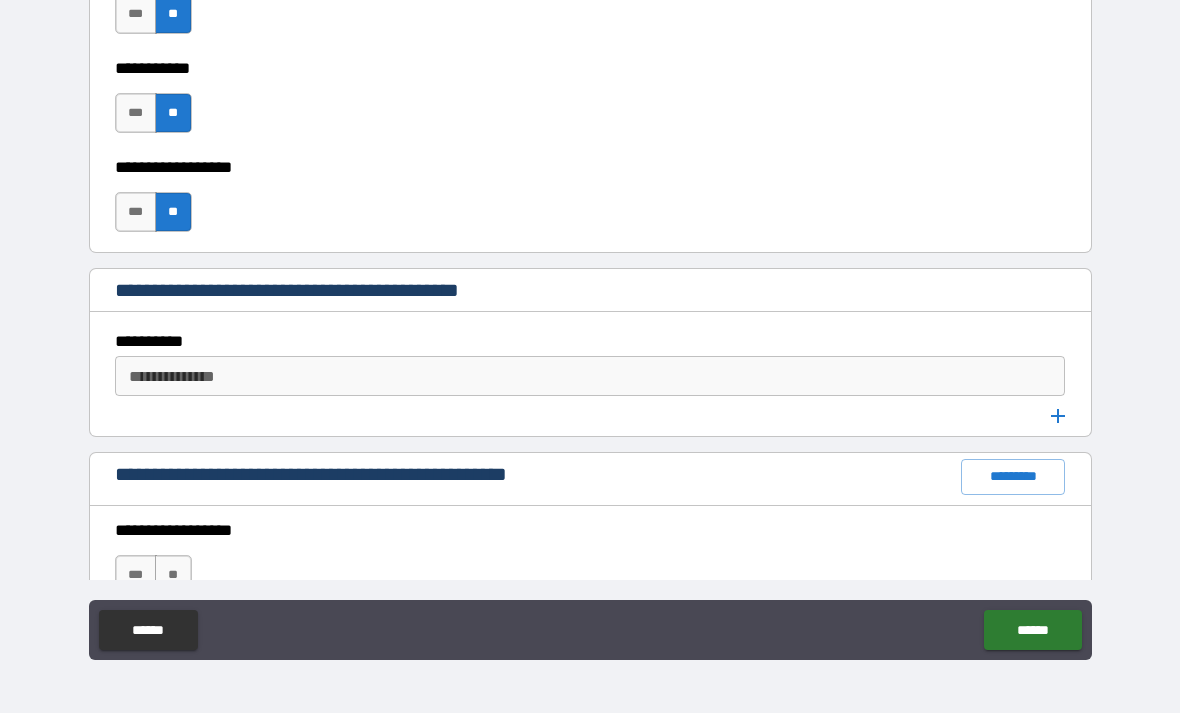 click on "**********" at bounding box center [589, 376] 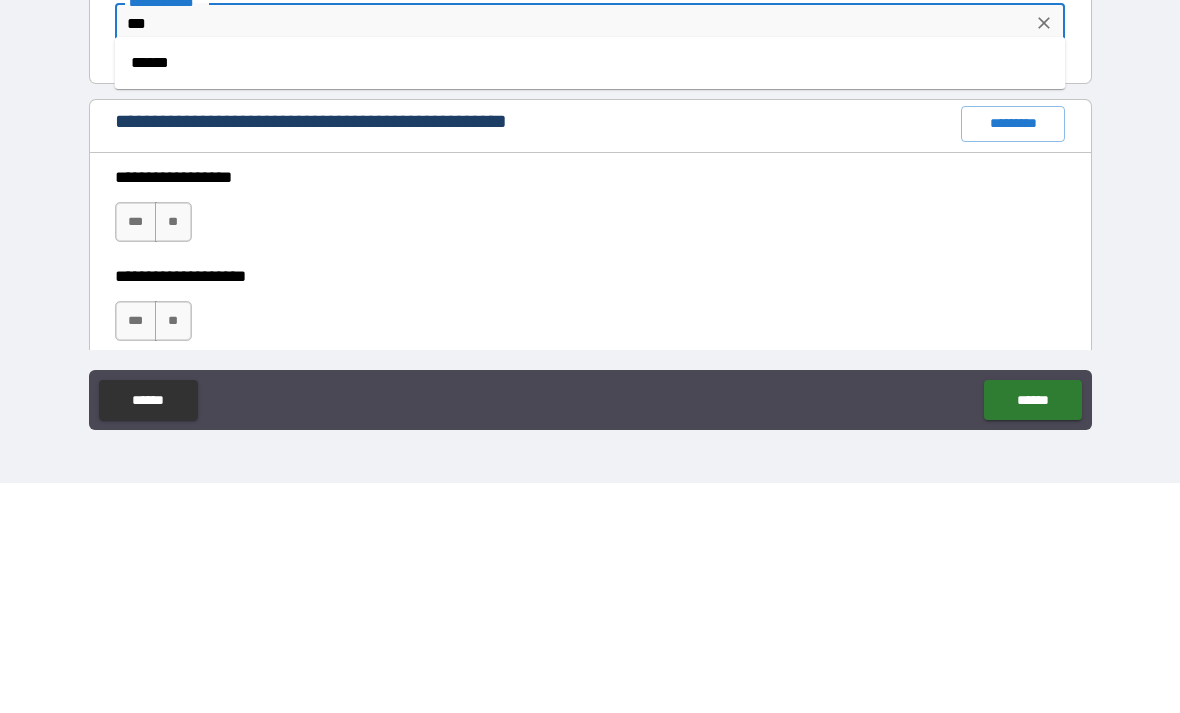 scroll, scrollTop: 2563, scrollLeft: 0, axis: vertical 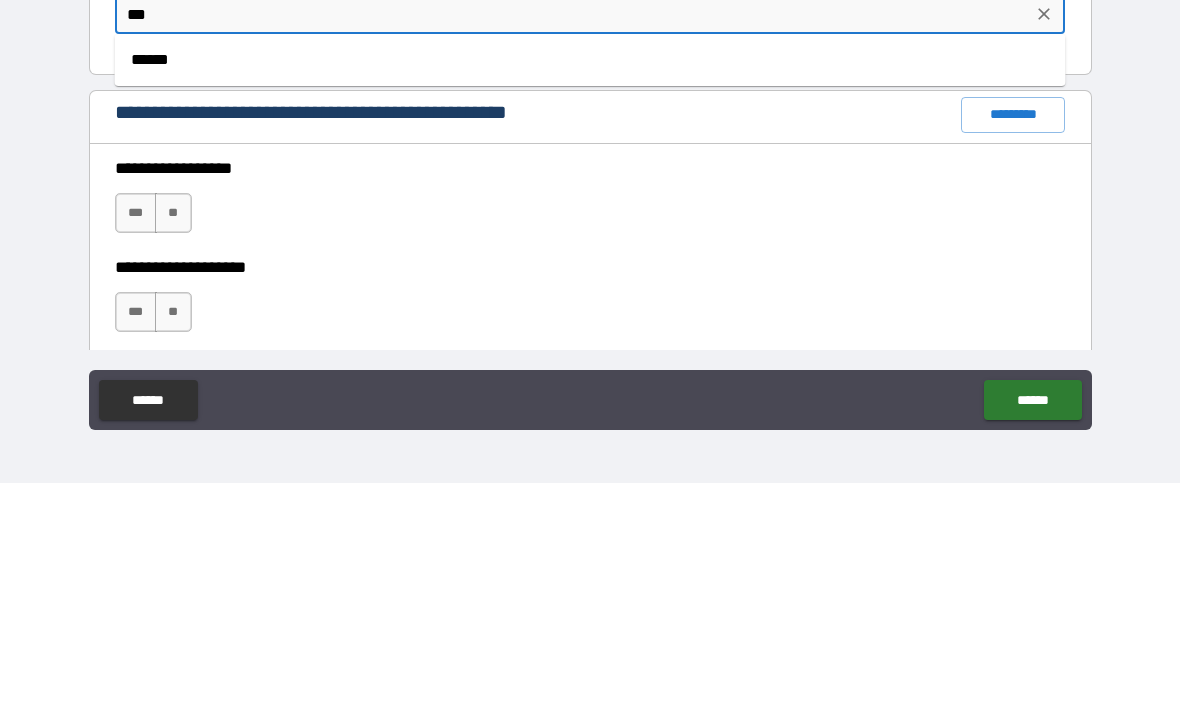type on "***" 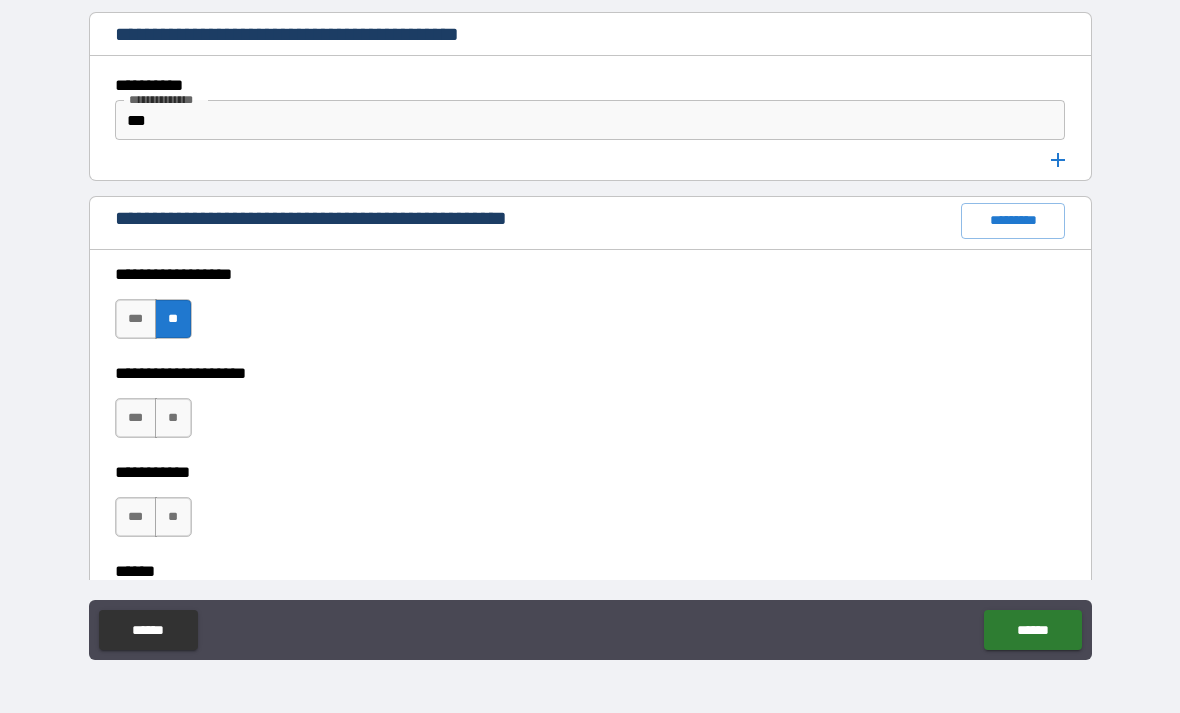 scroll, scrollTop: 2689, scrollLeft: 0, axis: vertical 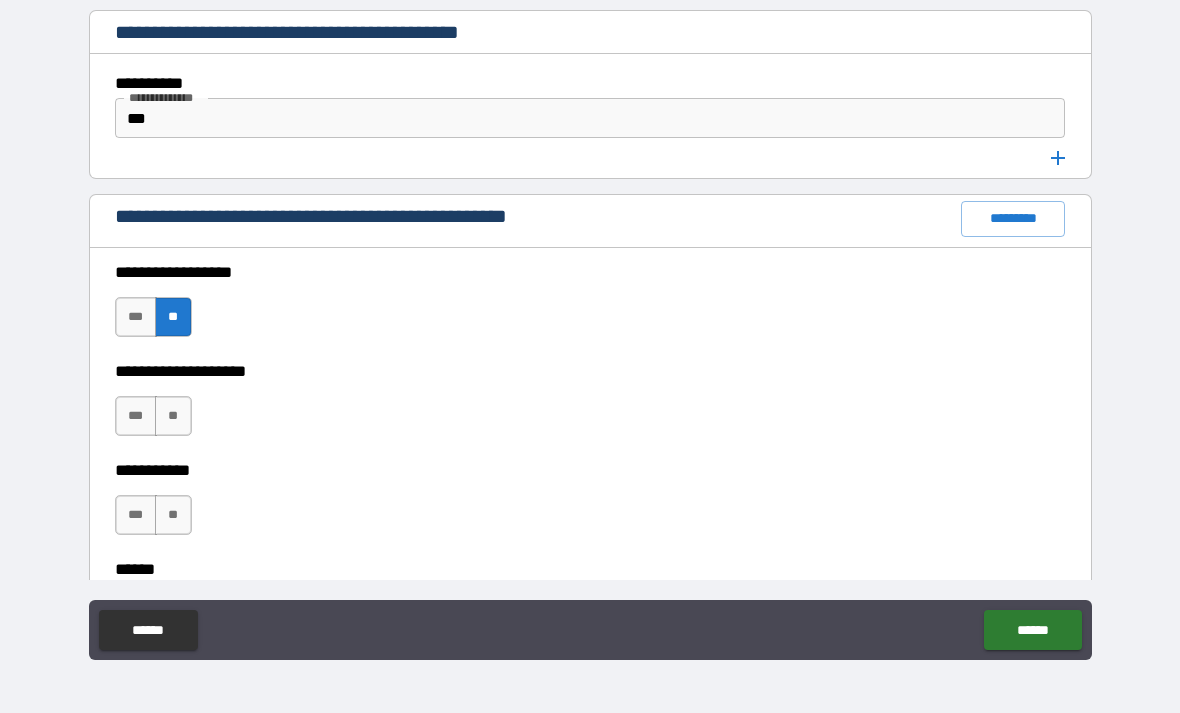 click on "**" at bounding box center (173, 416) 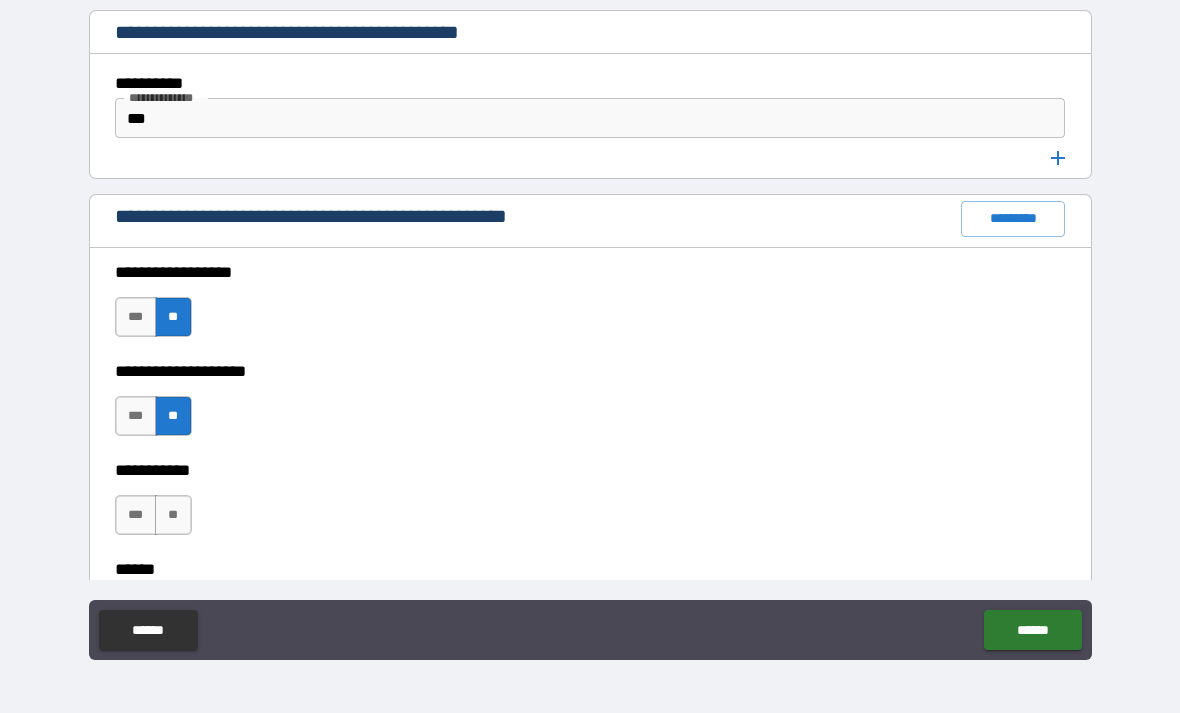 click on "**" at bounding box center [173, 515] 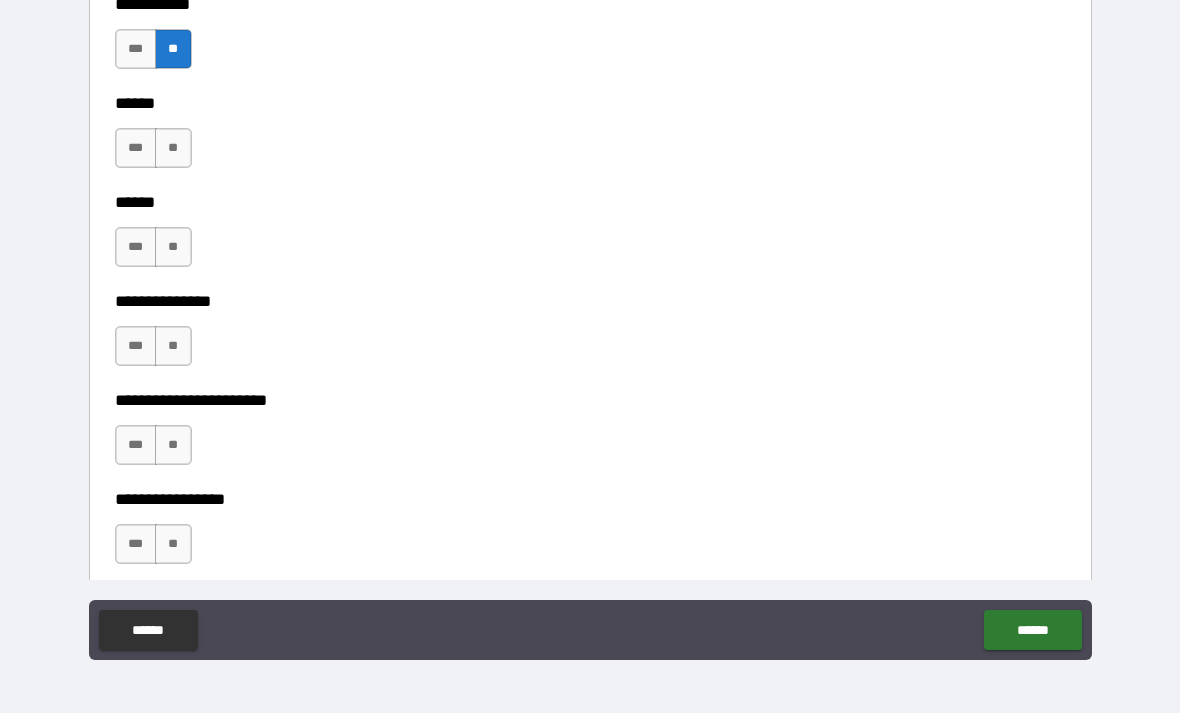 scroll, scrollTop: 3163, scrollLeft: 0, axis: vertical 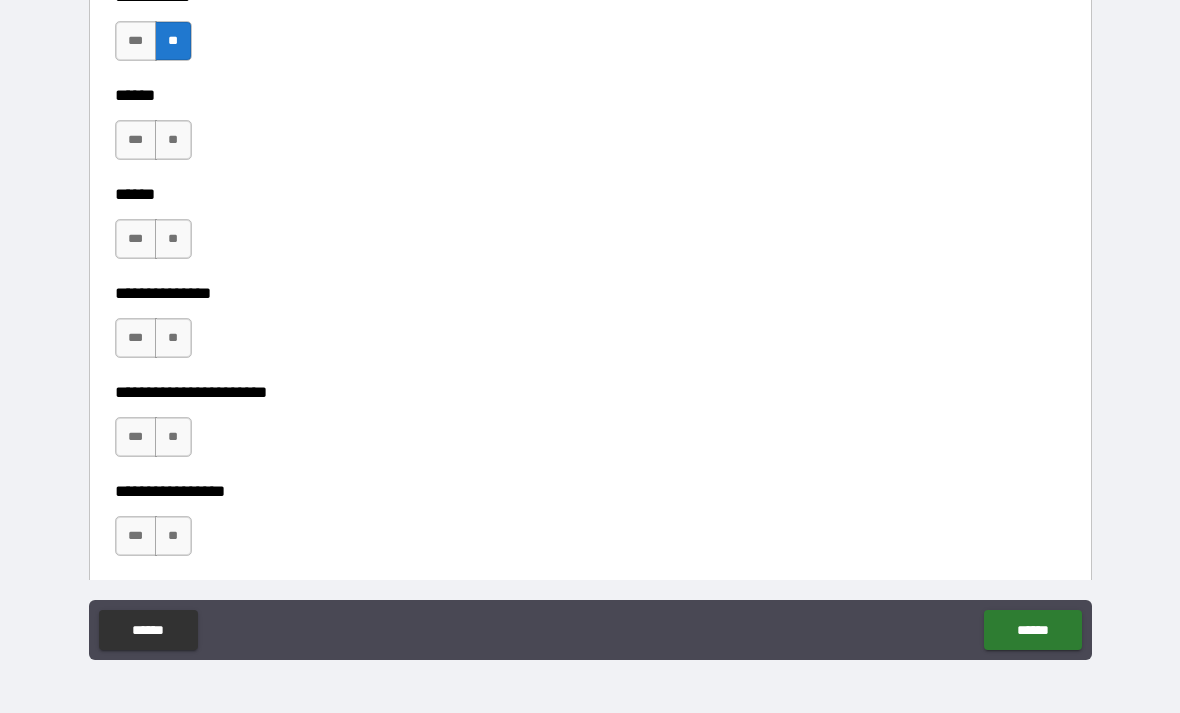 click on "**" at bounding box center (173, 140) 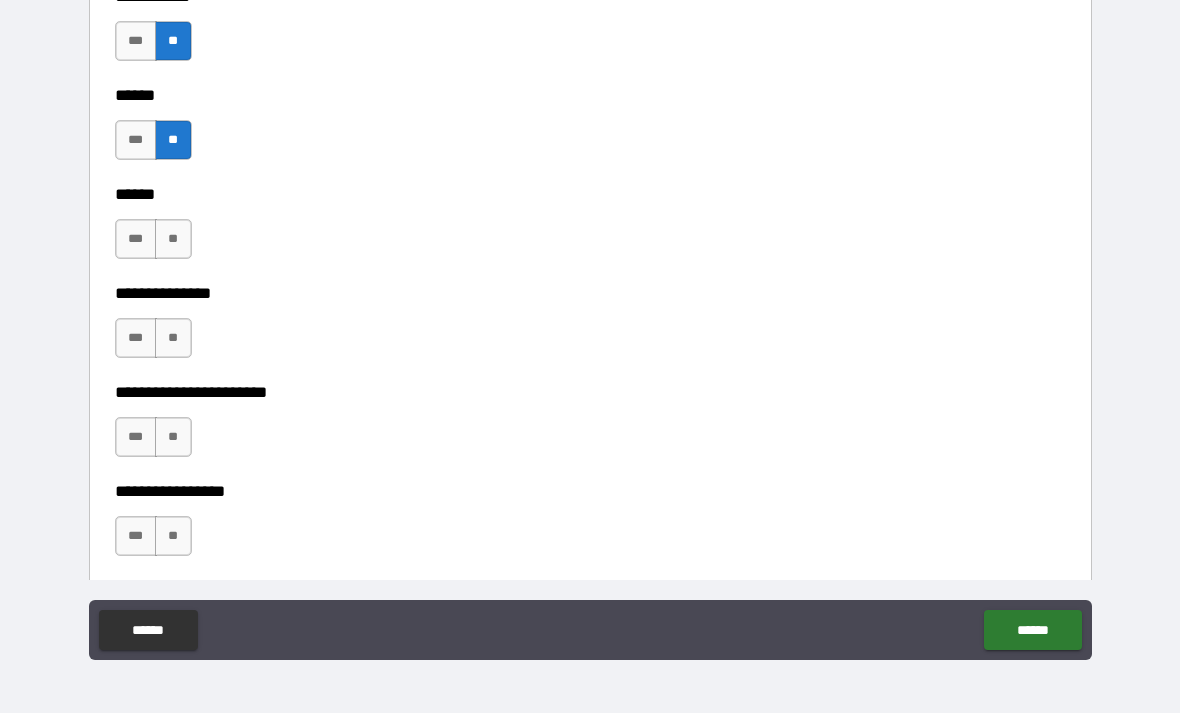 click on "**" at bounding box center [173, 239] 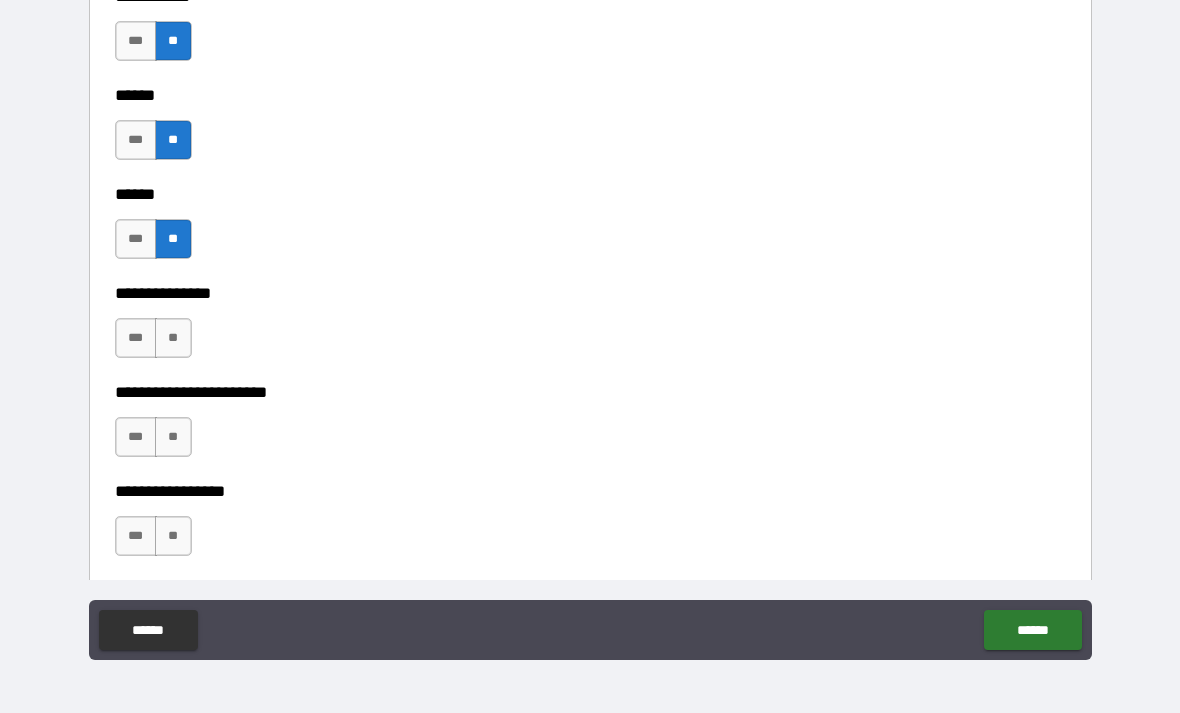click on "**" at bounding box center [173, 338] 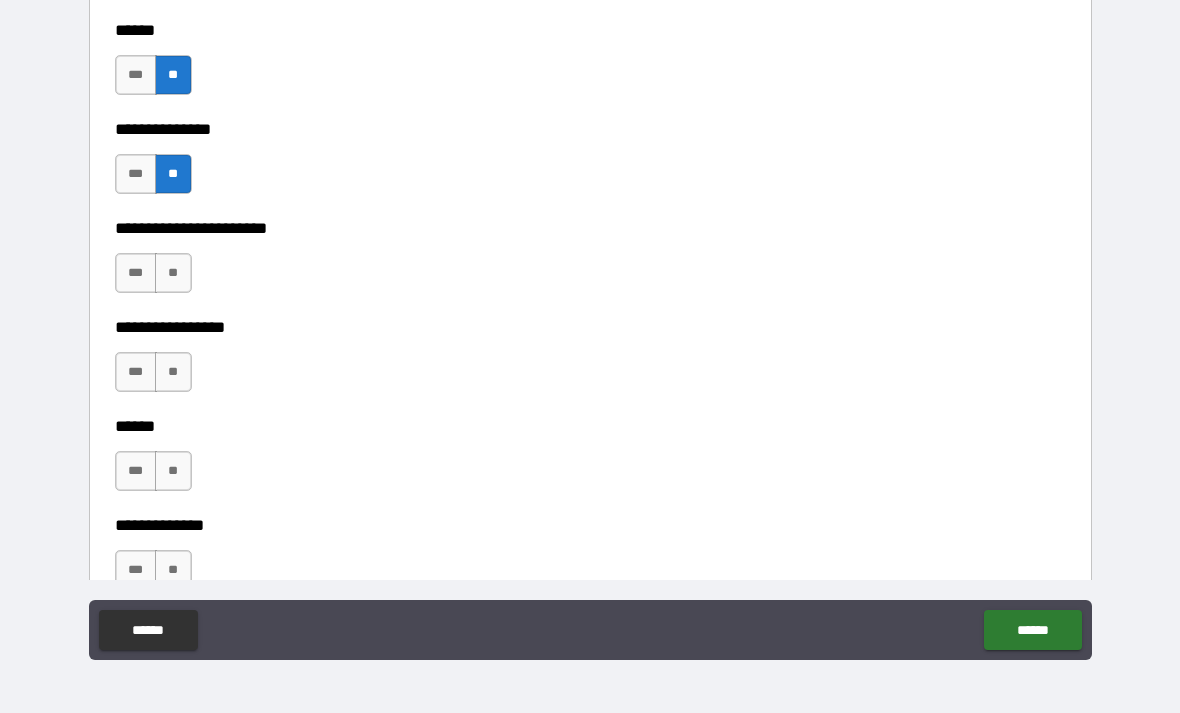 scroll, scrollTop: 3328, scrollLeft: 0, axis: vertical 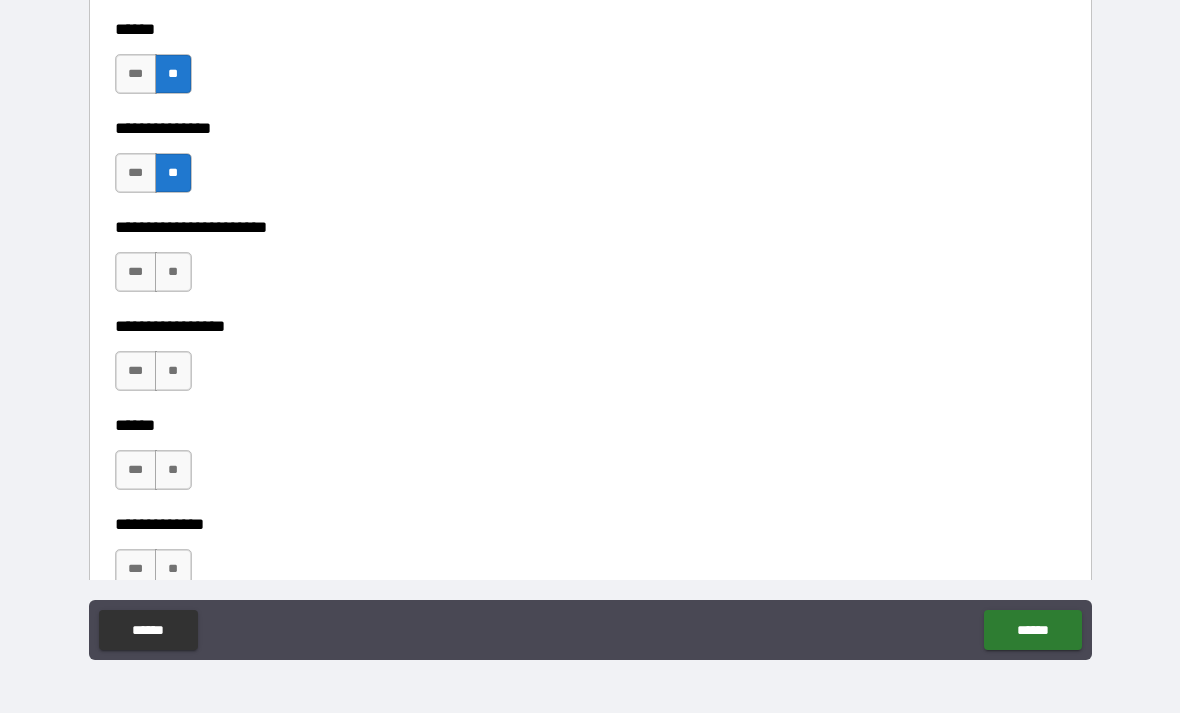 click on "**" at bounding box center [173, 272] 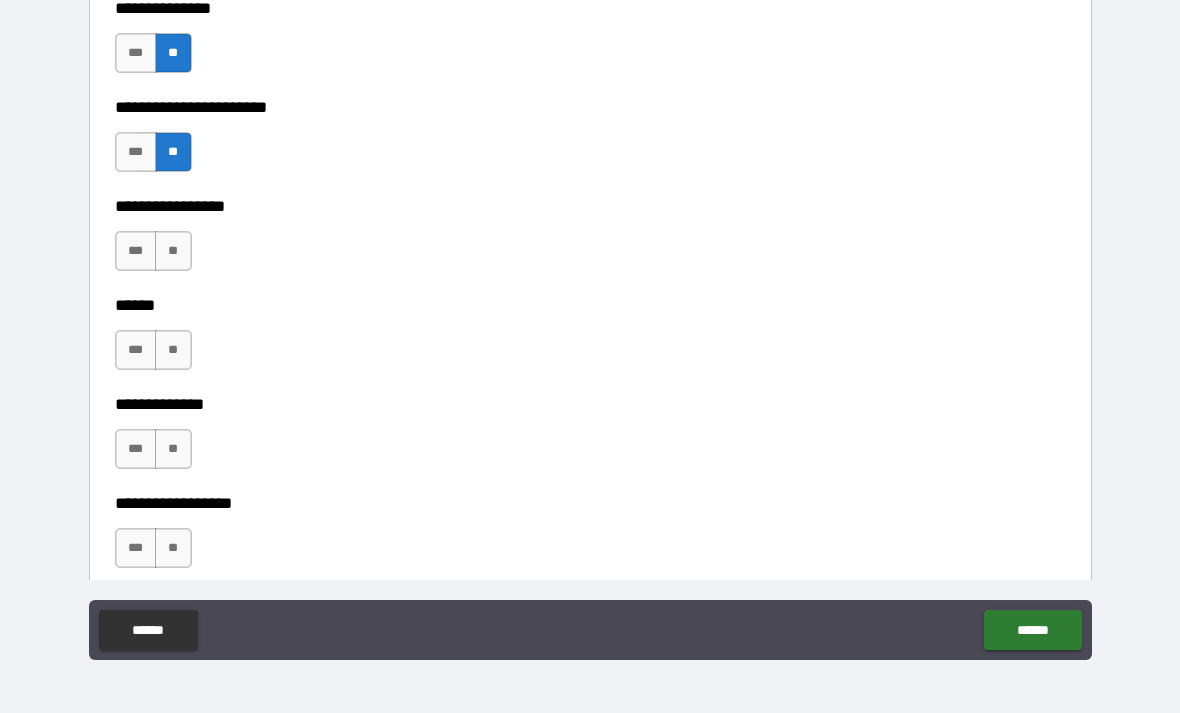 scroll, scrollTop: 3460, scrollLeft: 0, axis: vertical 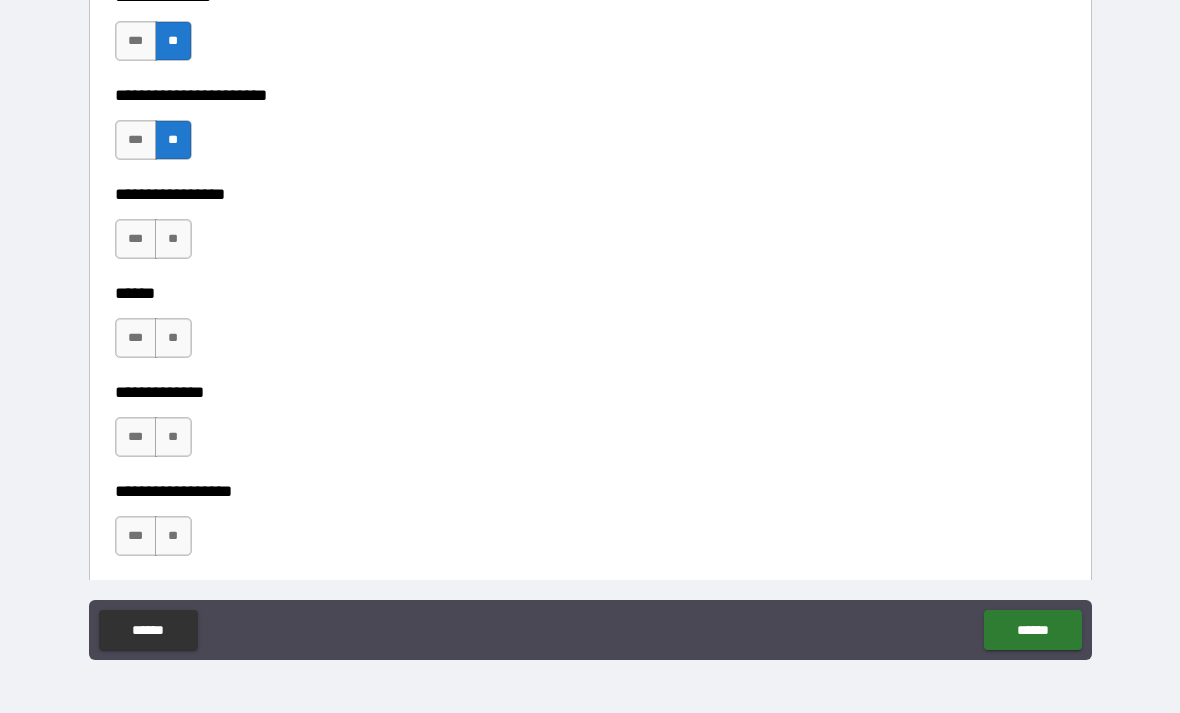 click on "**" at bounding box center (173, 239) 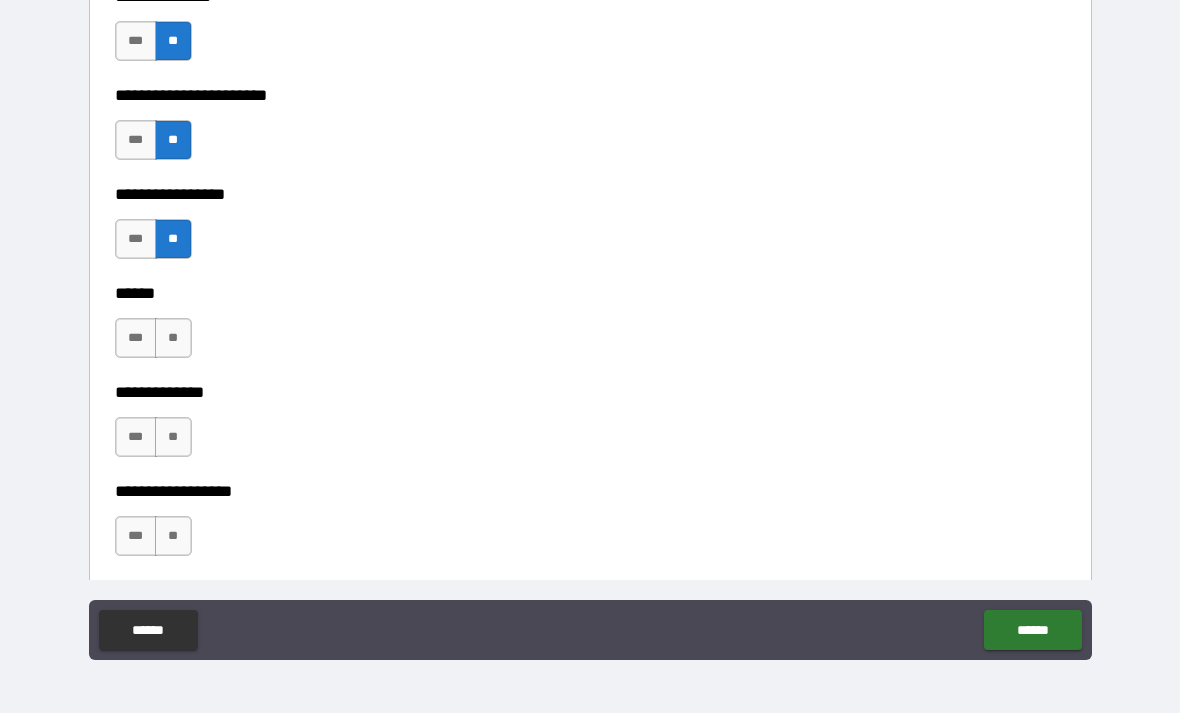 click on "**" at bounding box center (173, 338) 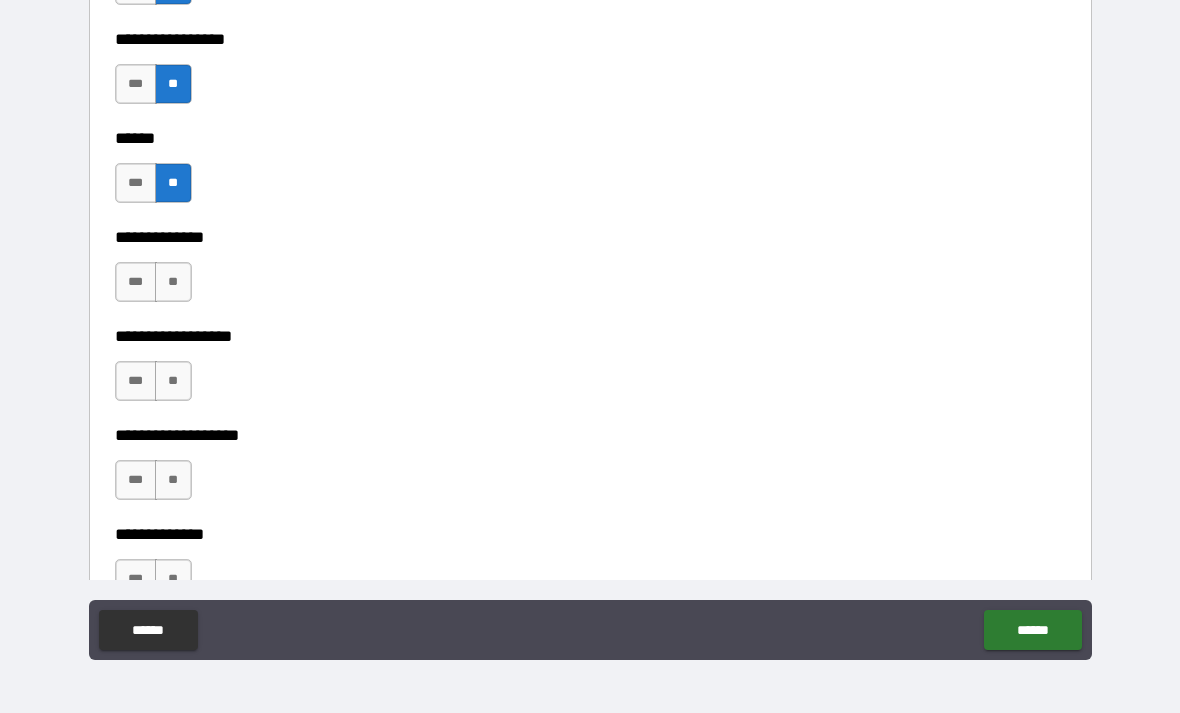scroll, scrollTop: 3620, scrollLeft: 0, axis: vertical 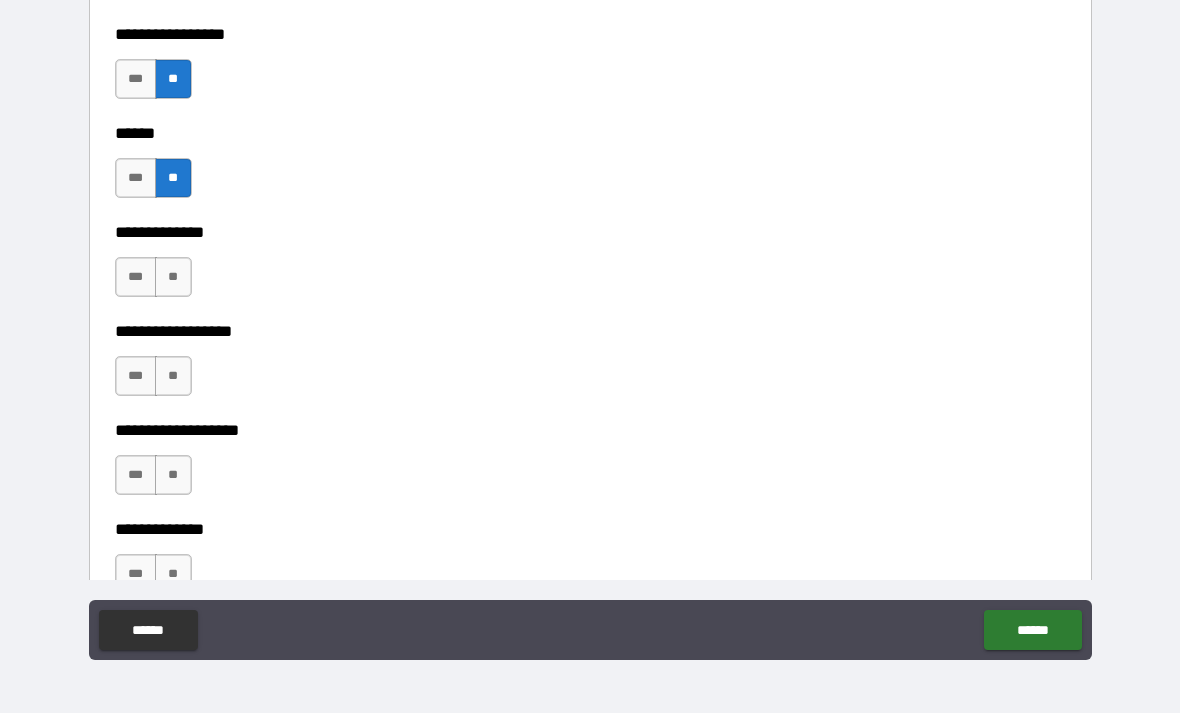 click on "**" at bounding box center [173, 277] 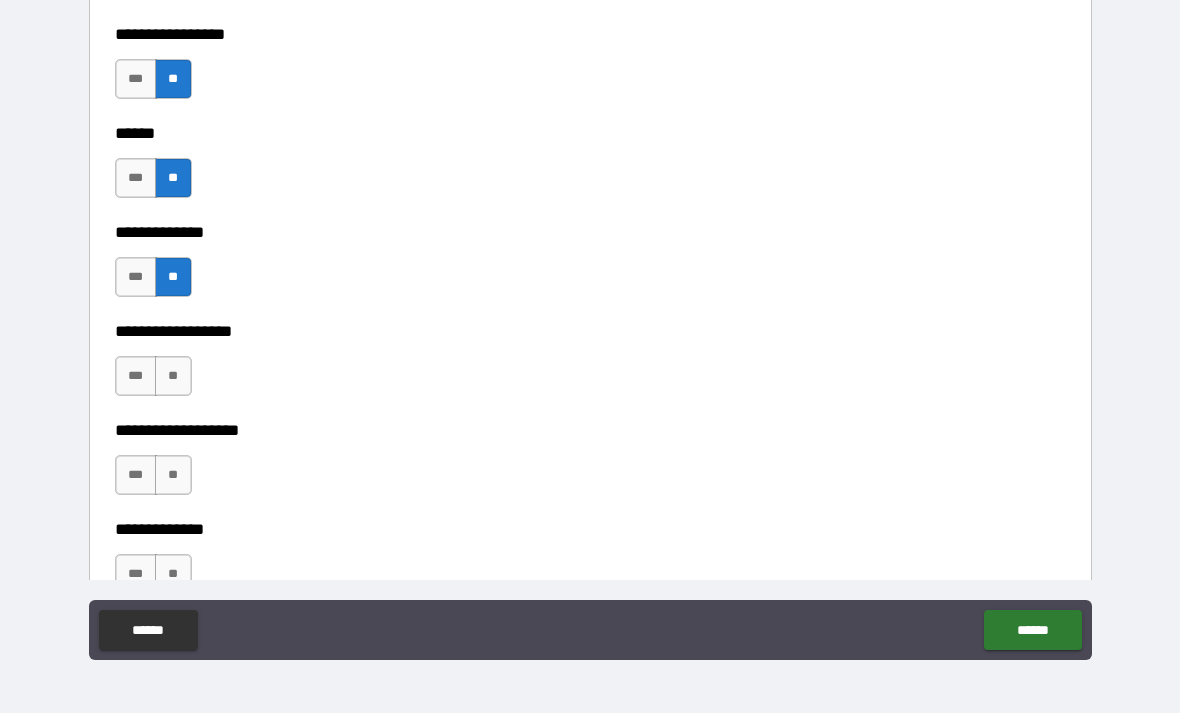 click on "**" at bounding box center (173, 376) 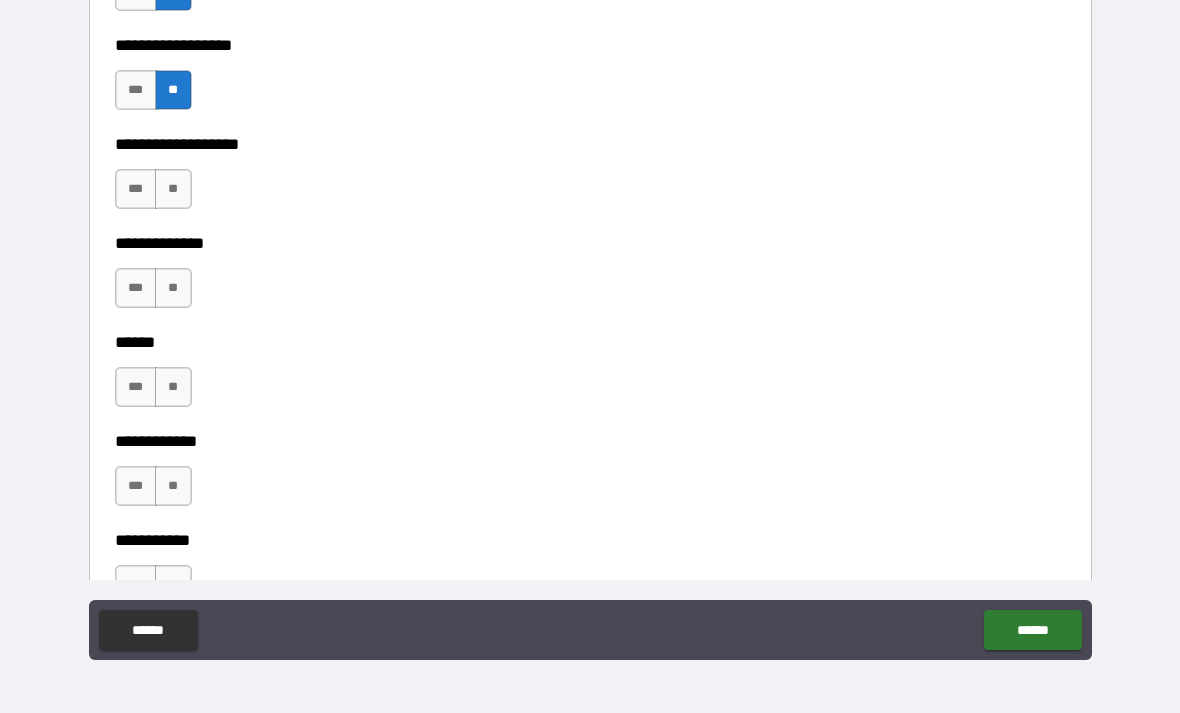 scroll, scrollTop: 3907, scrollLeft: 0, axis: vertical 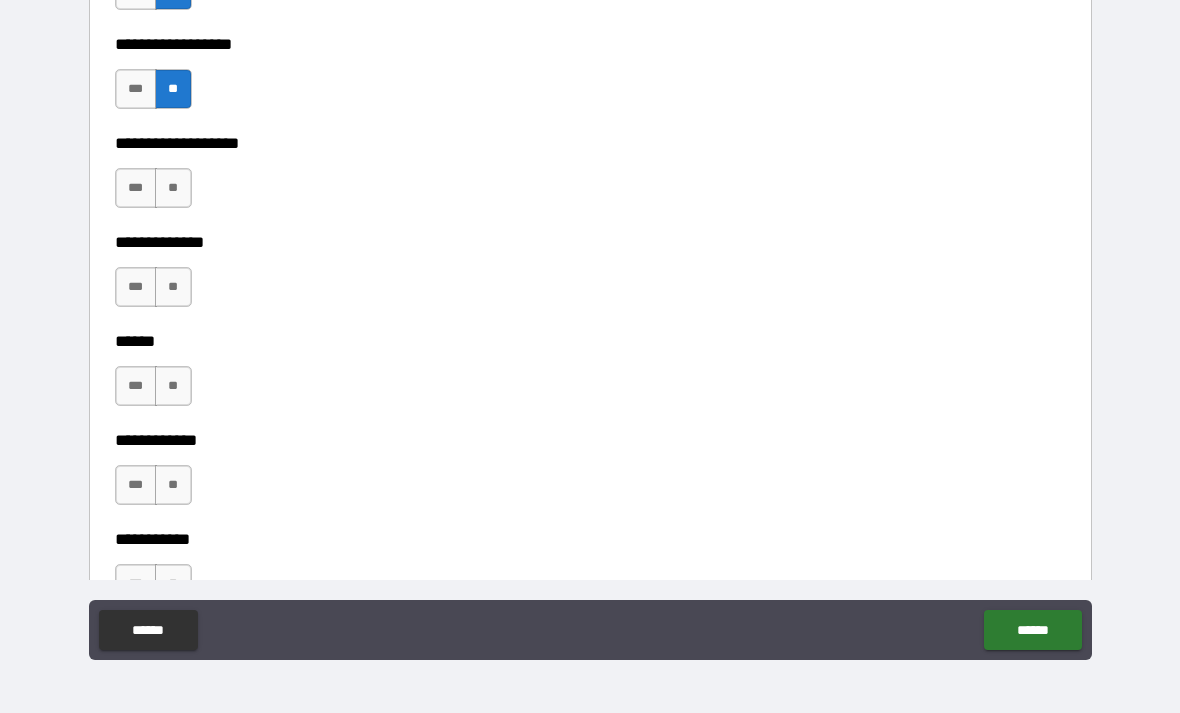 click on "**" at bounding box center (173, 188) 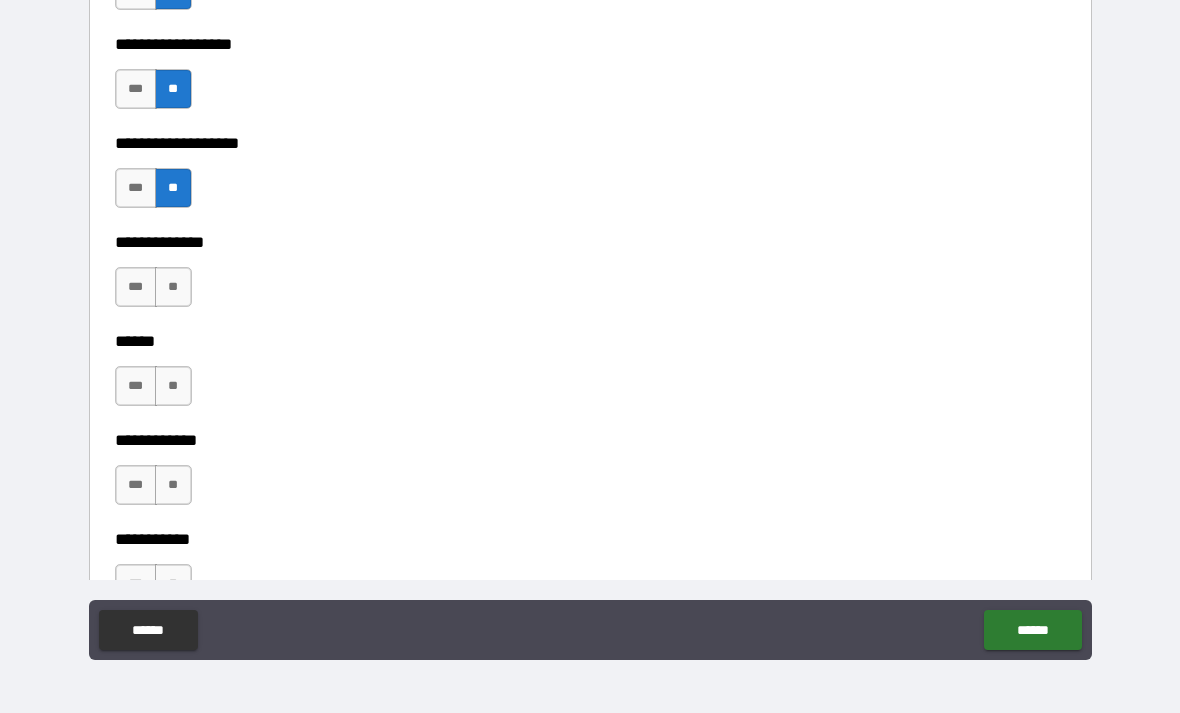 click on "**" at bounding box center (173, 287) 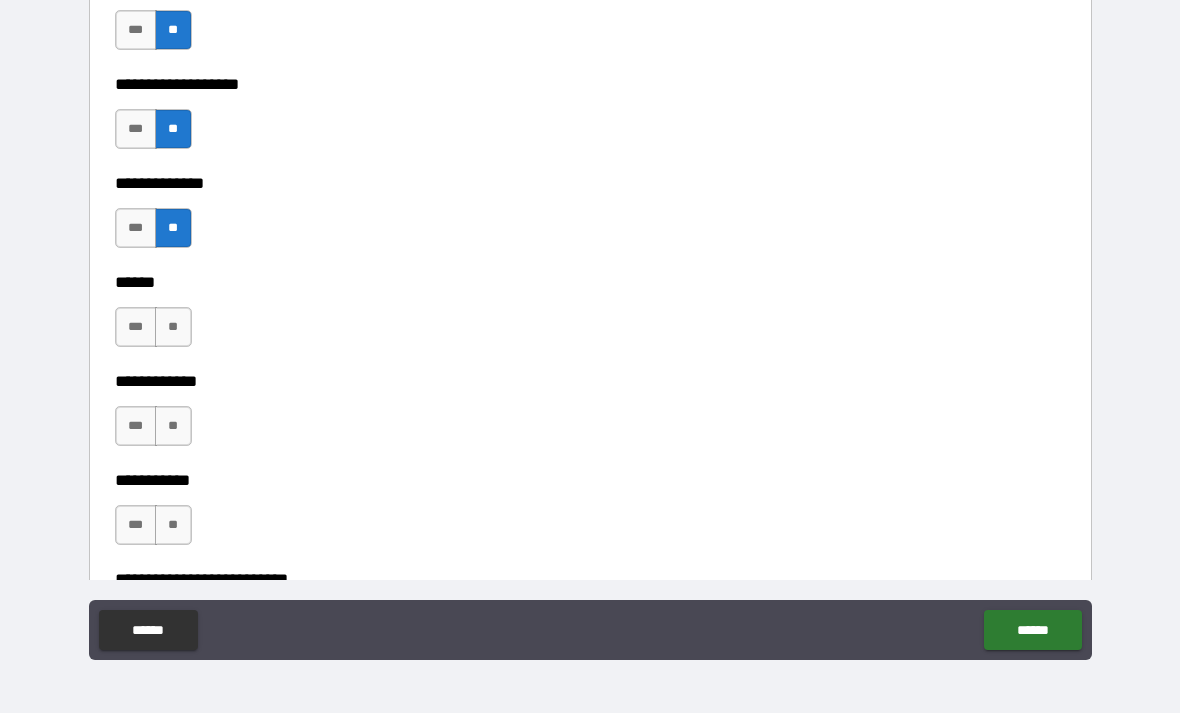 scroll, scrollTop: 3979, scrollLeft: 0, axis: vertical 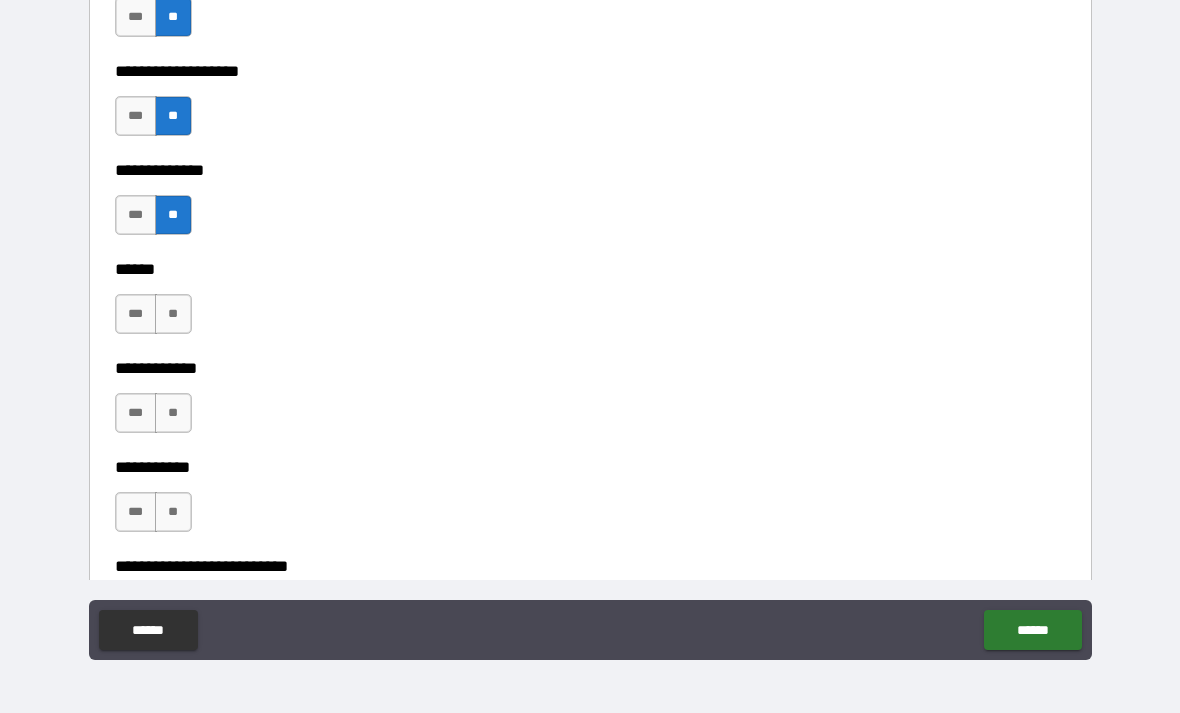 click on "***" at bounding box center [136, 314] 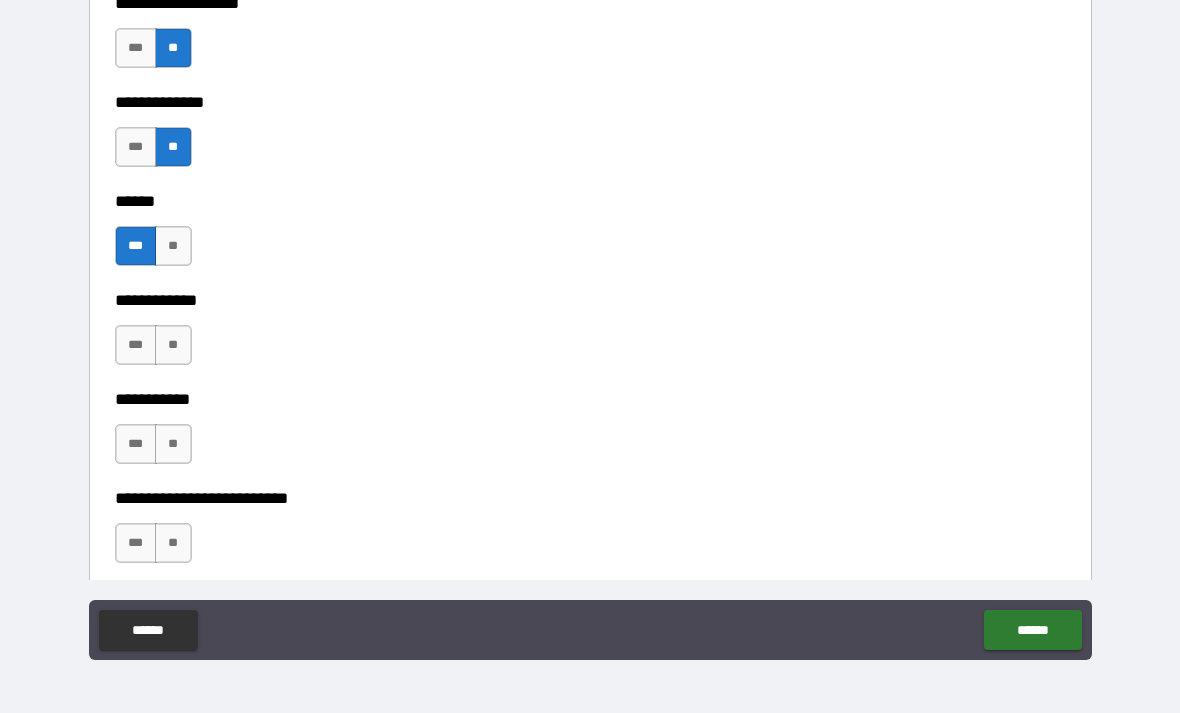 scroll, scrollTop: 4048, scrollLeft: 0, axis: vertical 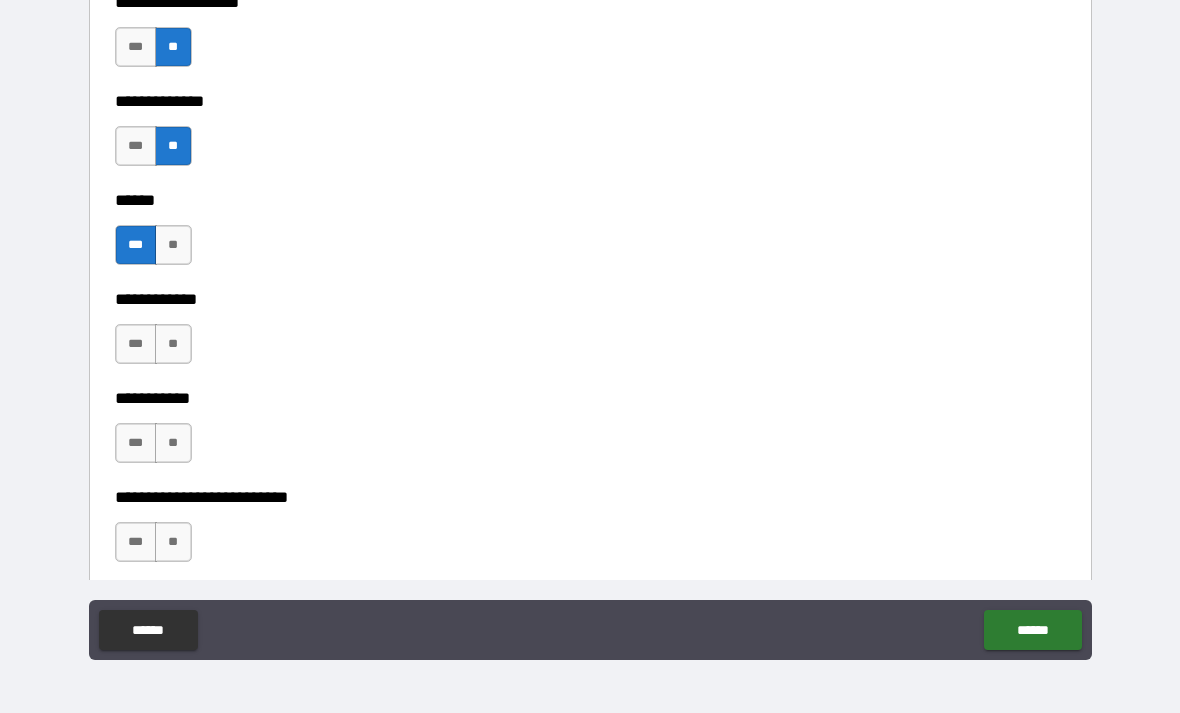 click on "**" at bounding box center (173, 344) 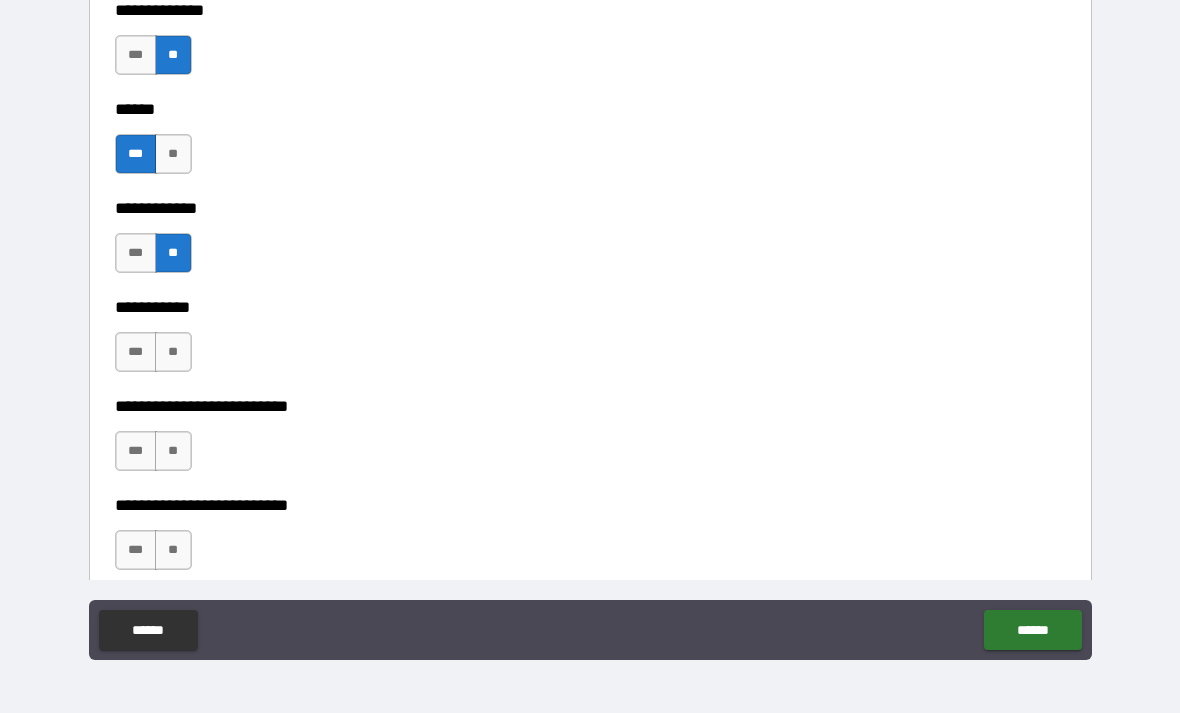 scroll, scrollTop: 4147, scrollLeft: 0, axis: vertical 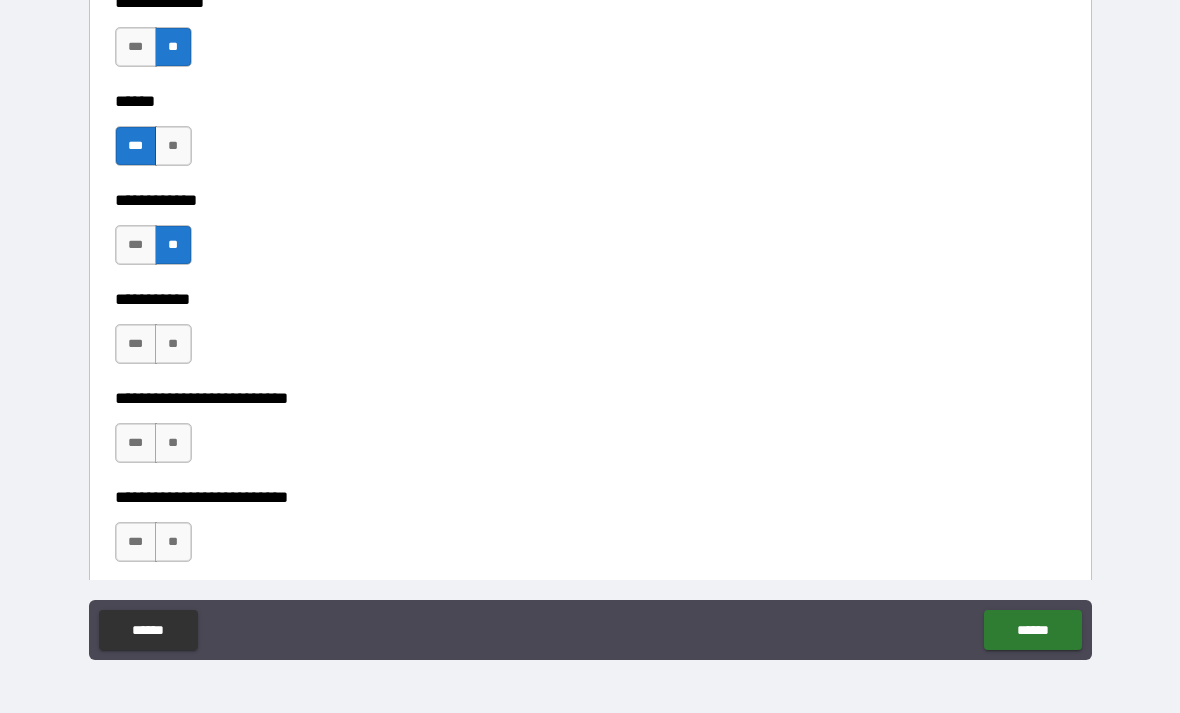 click on "**" at bounding box center [173, 344] 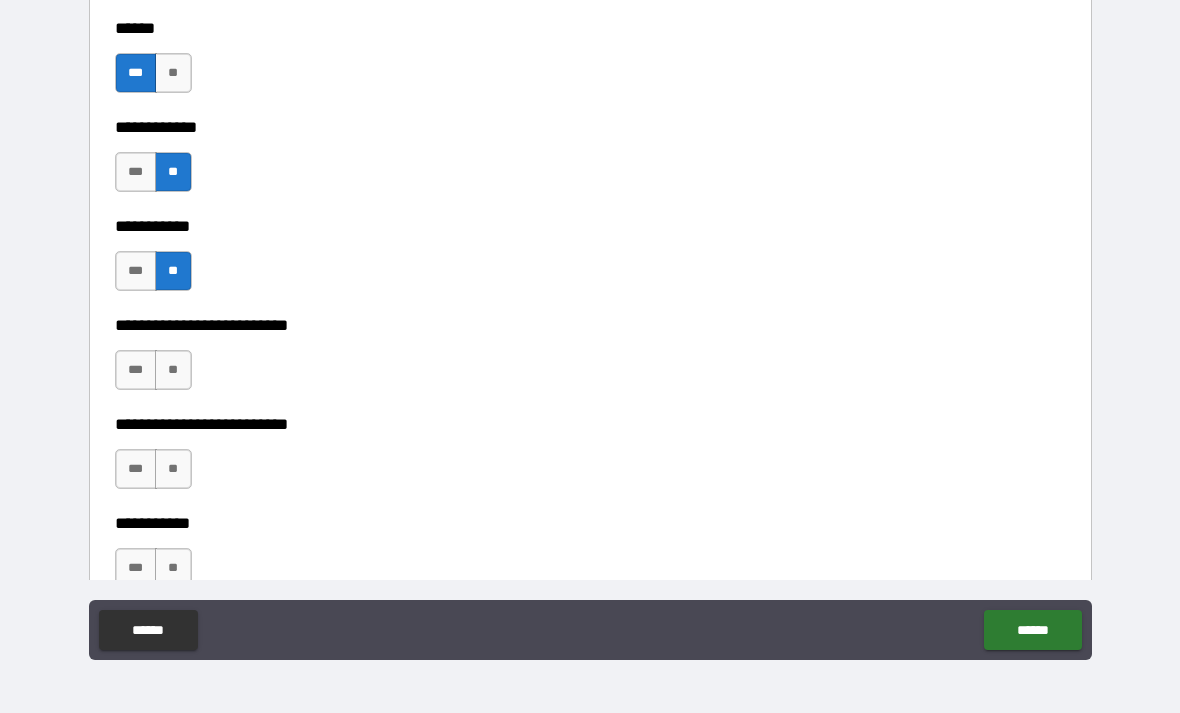 scroll, scrollTop: 4221, scrollLeft: 0, axis: vertical 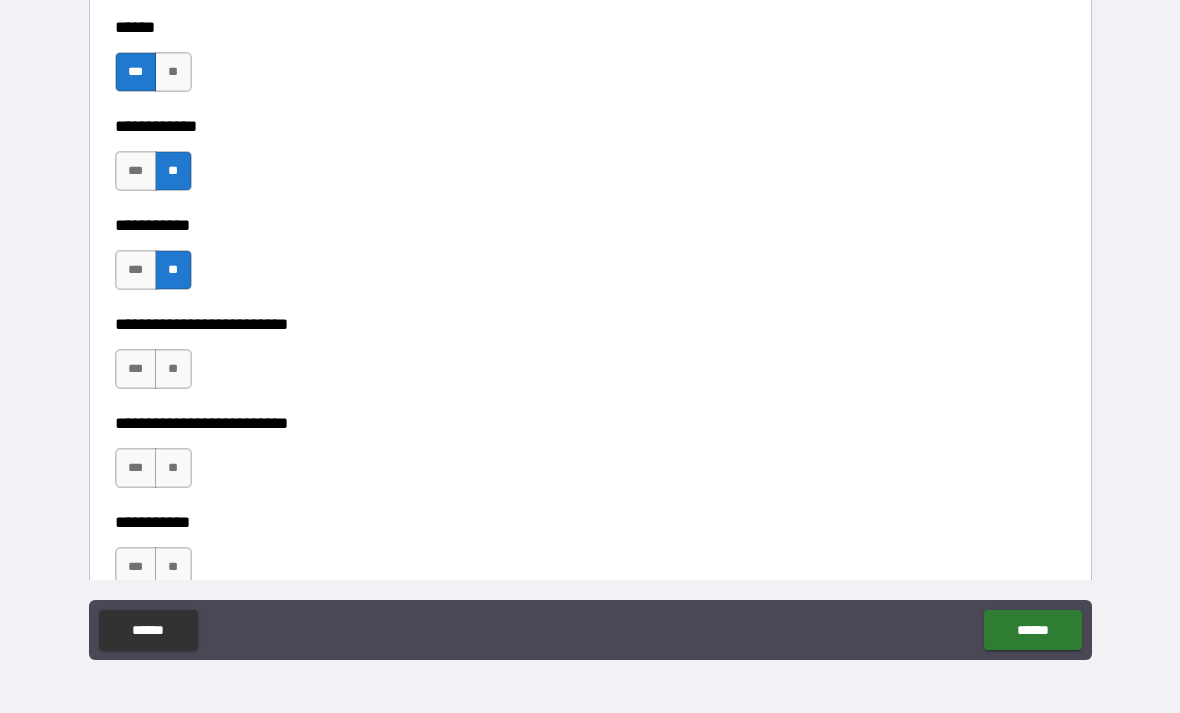 click on "**" at bounding box center (173, 369) 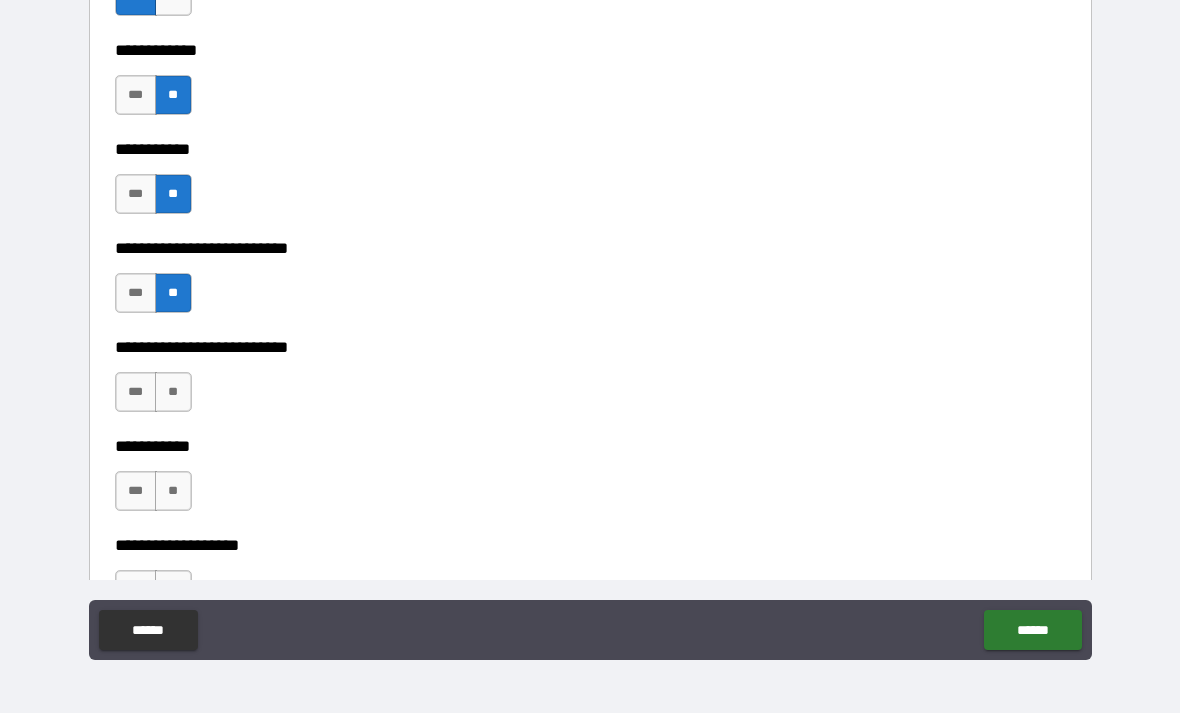 scroll, scrollTop: 4351, scrollLeft: 0, axis: vertical 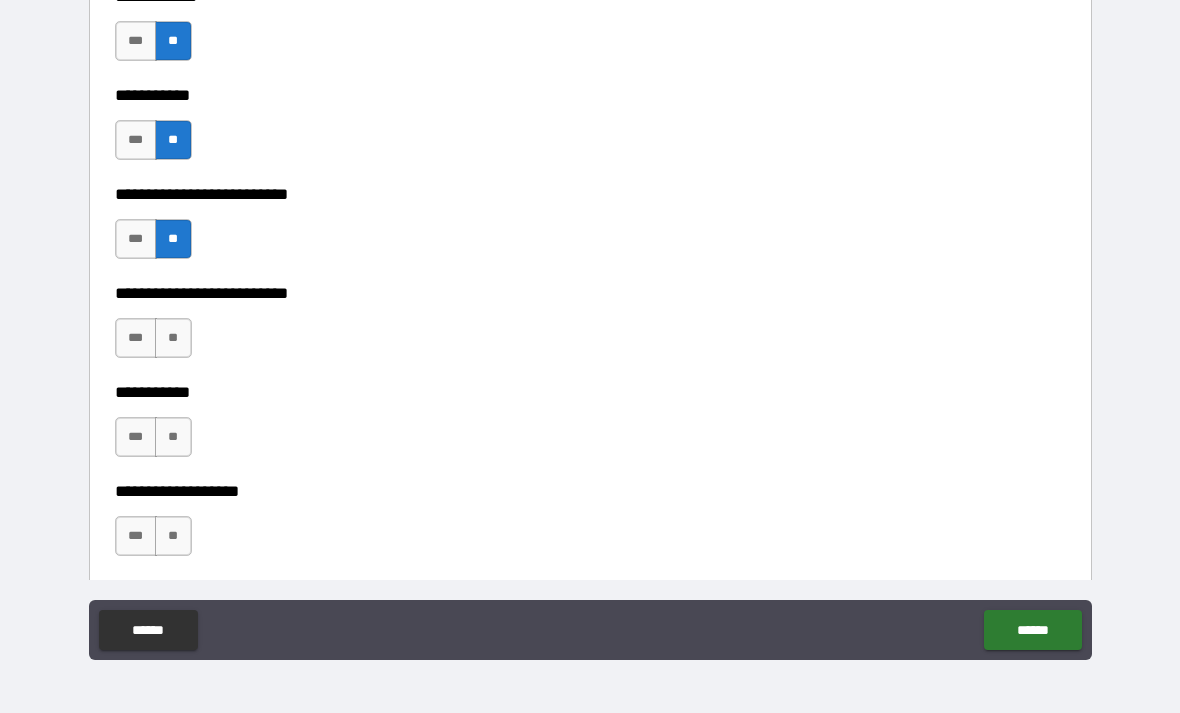 click on "**" at bounding box center [173, 338] 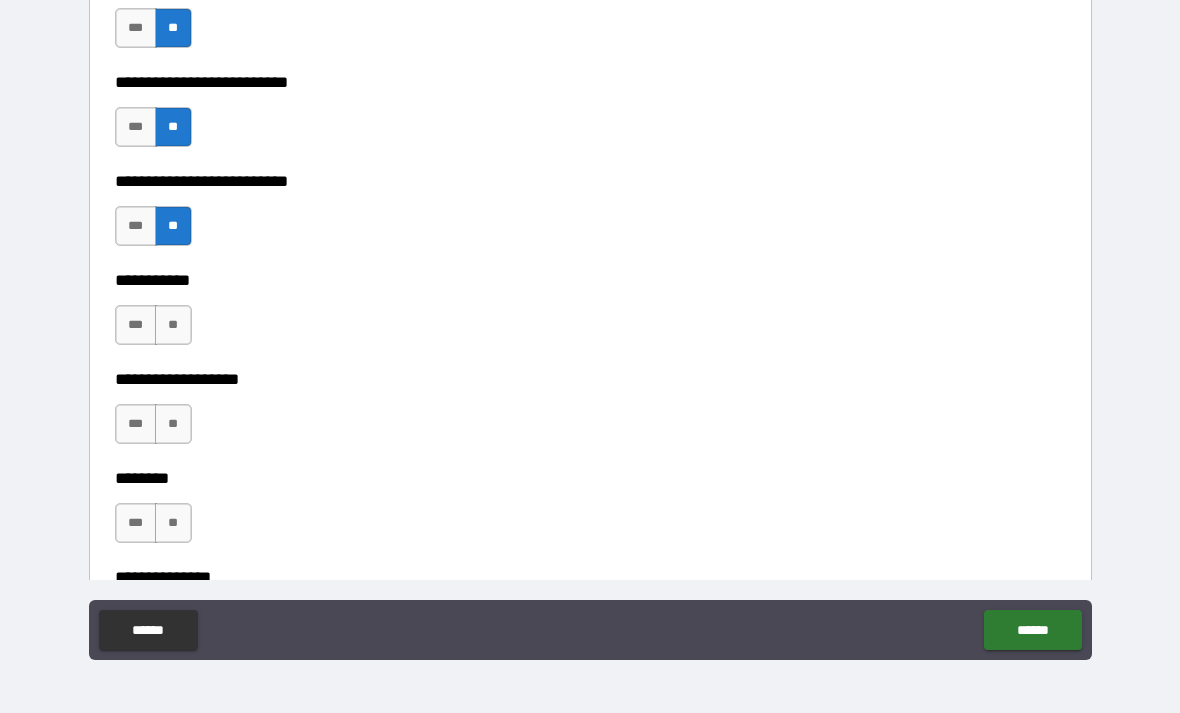 scroll, scrollTop: 4462, scrollLeft: 0, axis: vertical 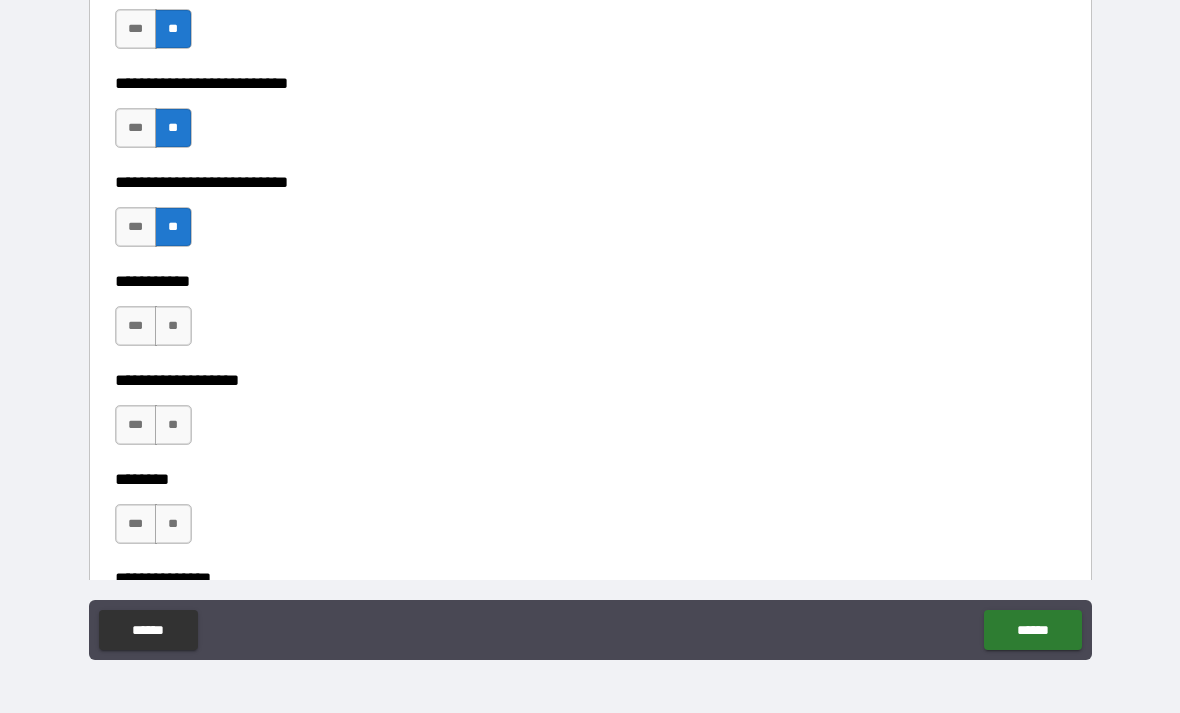click on "**" at bounding box center [173, 326] 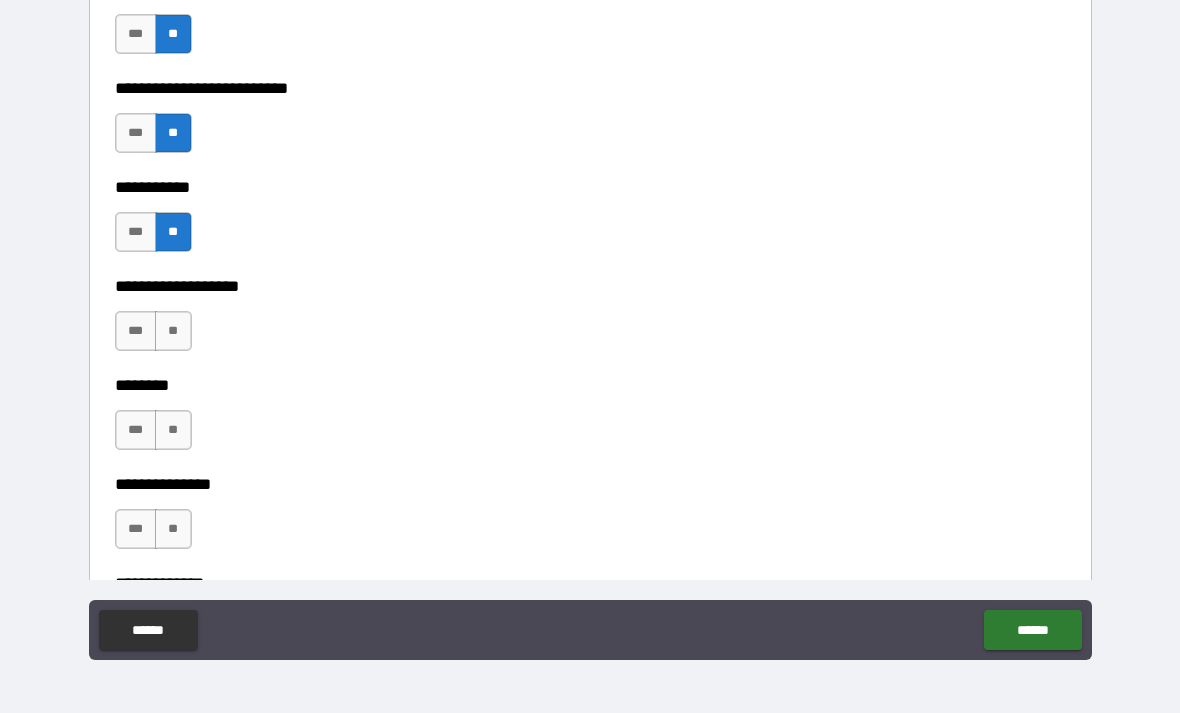 scroll, scrollTop: 4571, scrollLeft: 0, axis: vertical 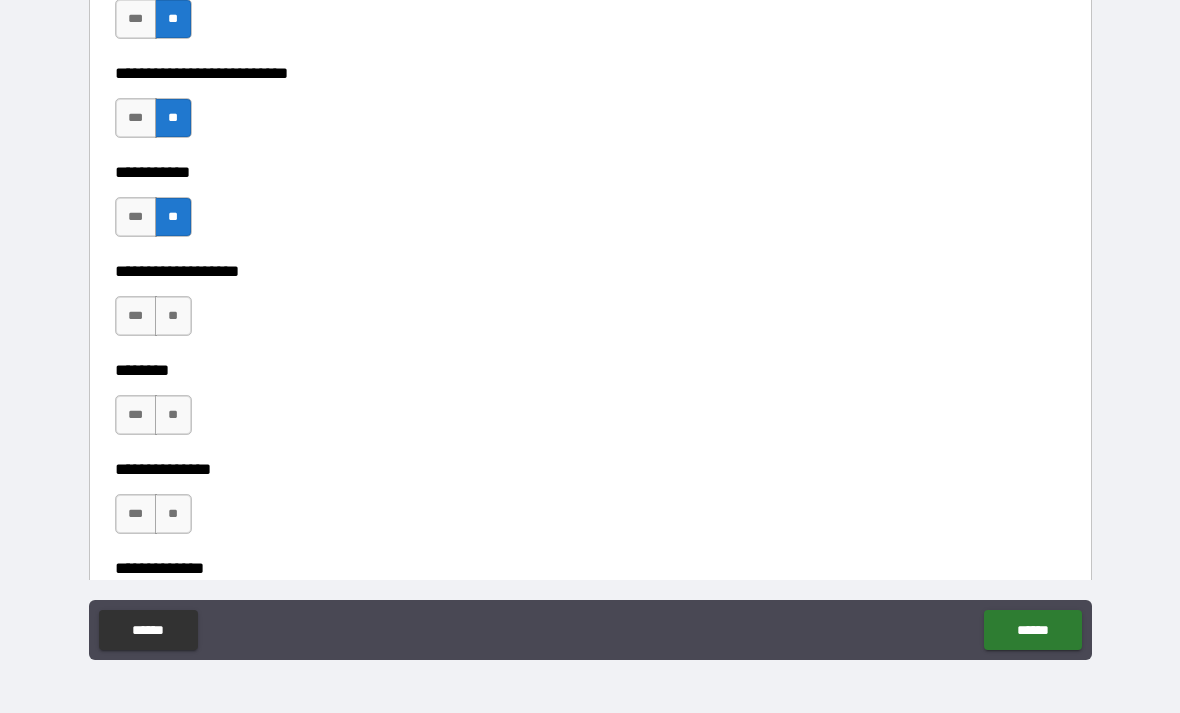 click on "**" at bounding box center [173, 316] 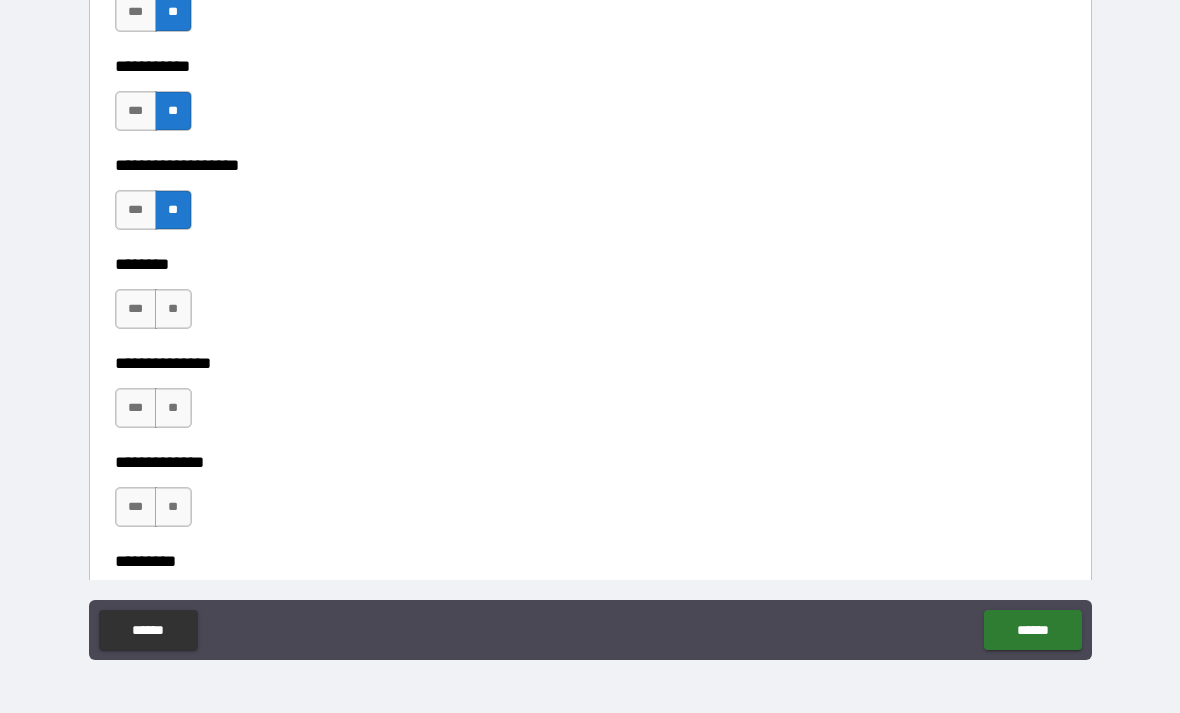 scroll, scrollTop: 4678, scrollLeft: 0, axis: vertical 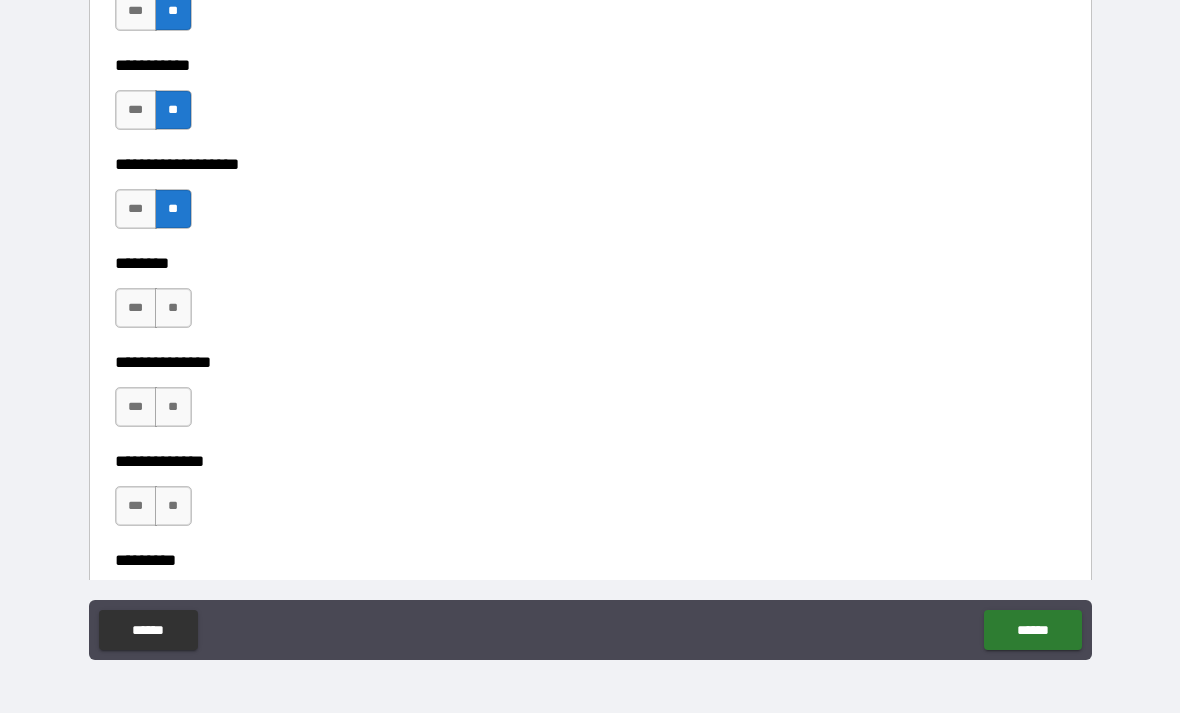 click on "**" at bounding box center (173, 308) 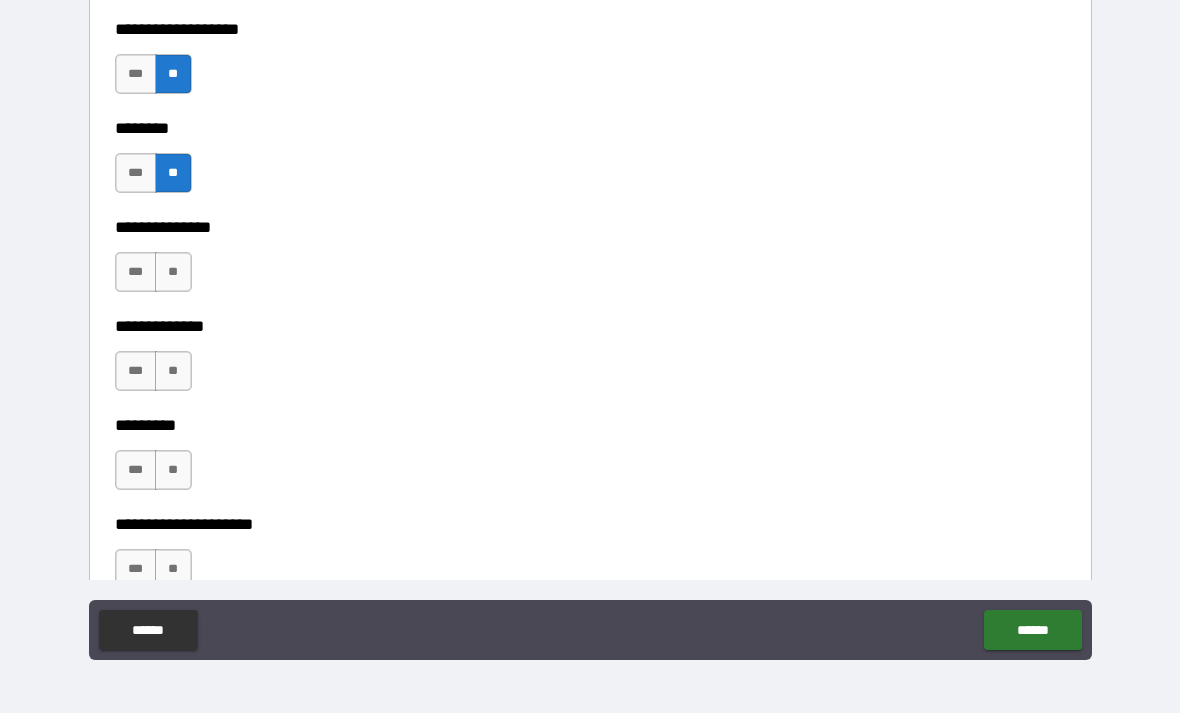 scroll, scrollTop: 4866, scrollLeft: 0, axis: vertical 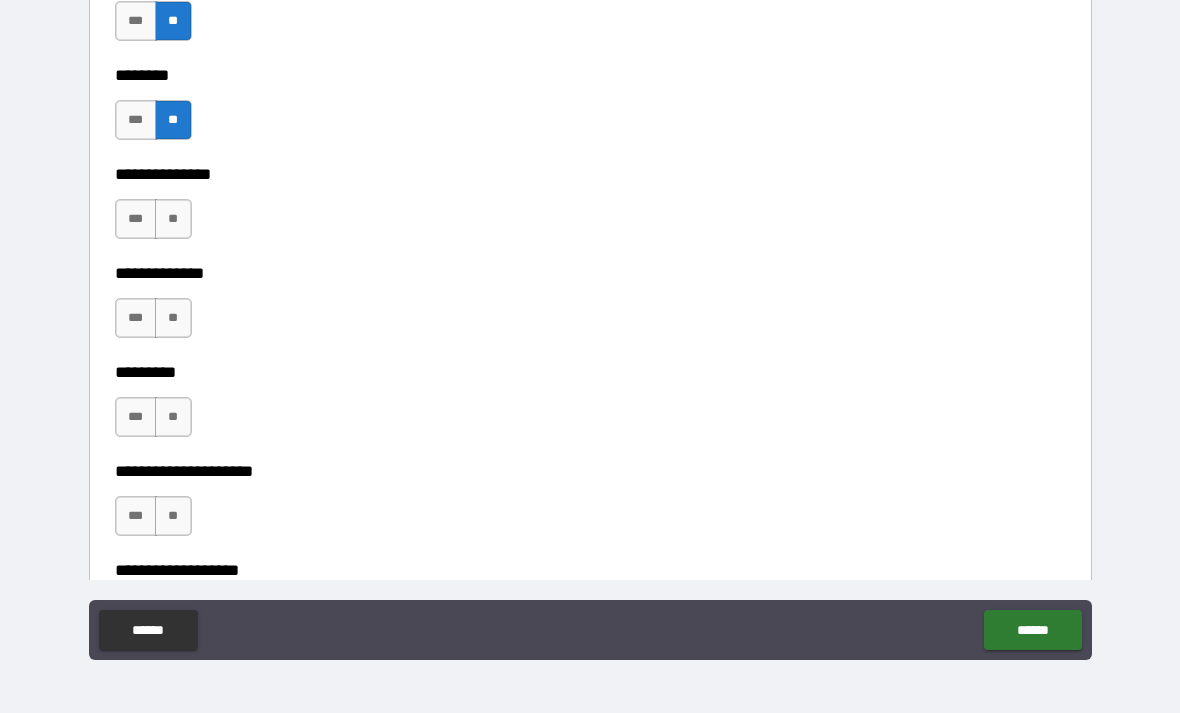 click on "**" at bounding box center (173, 219) 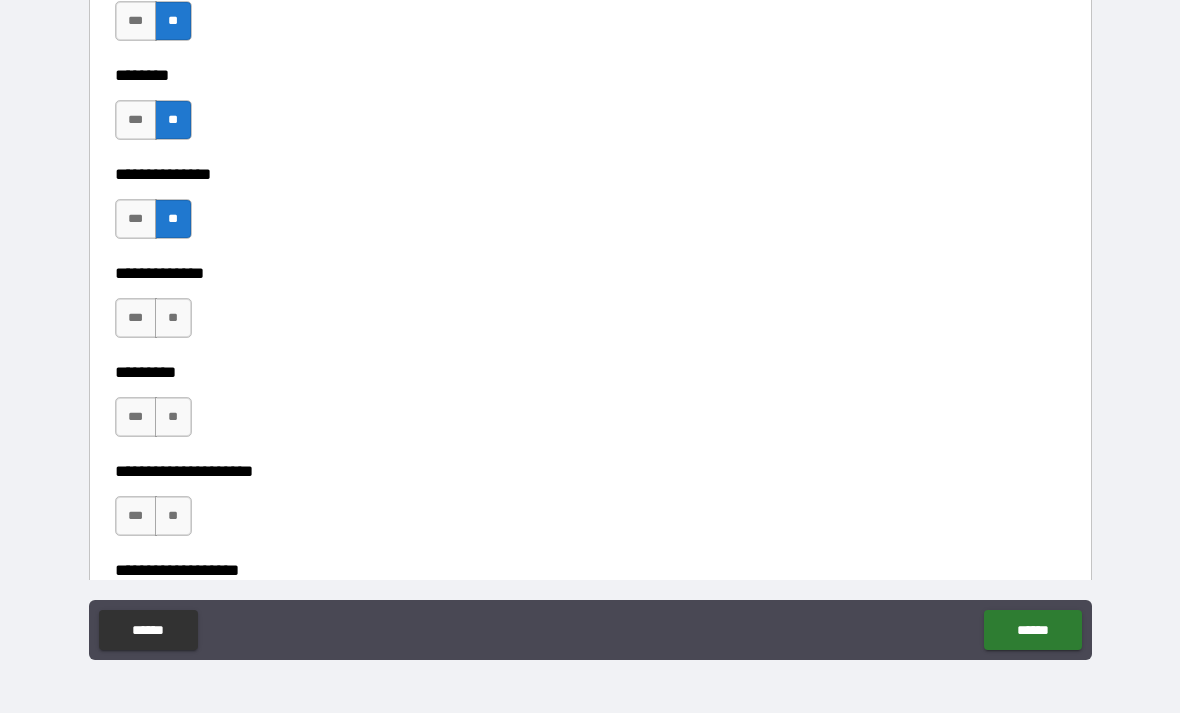 click on "**" at bounding box center (173, 318) 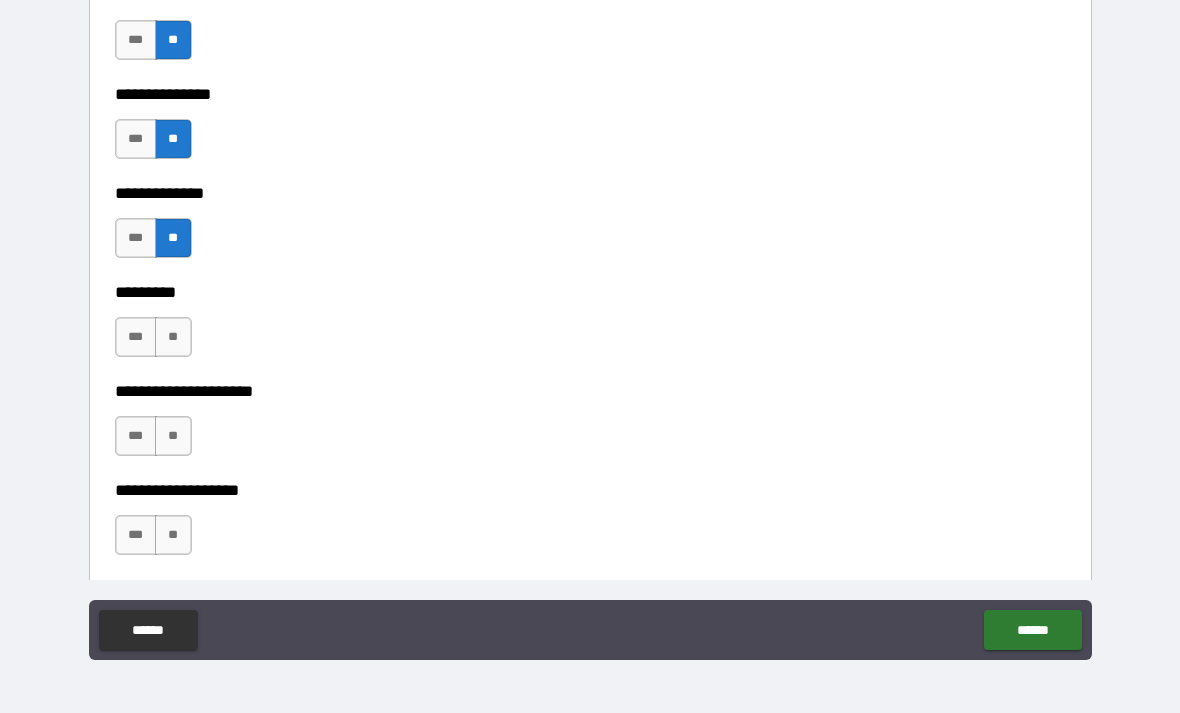 scroll, scrollTop: 4947, scrollLeft: 0, axis: vertical 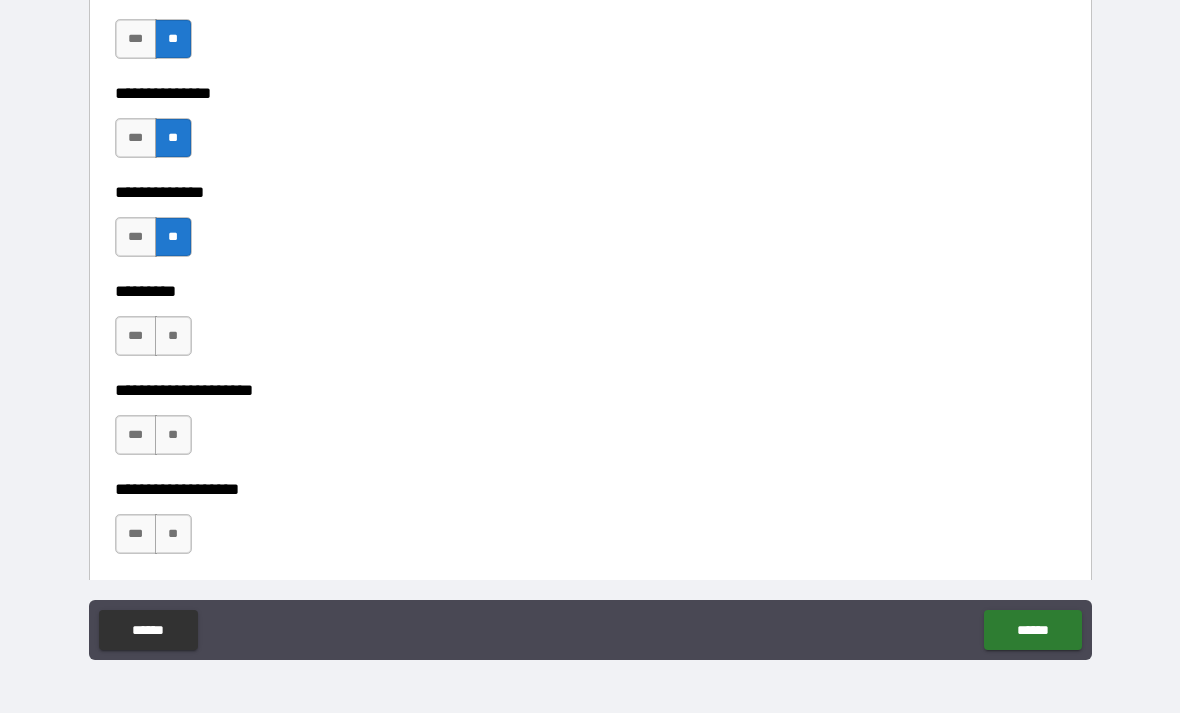 click on "**" at bounding box center [173, 336] 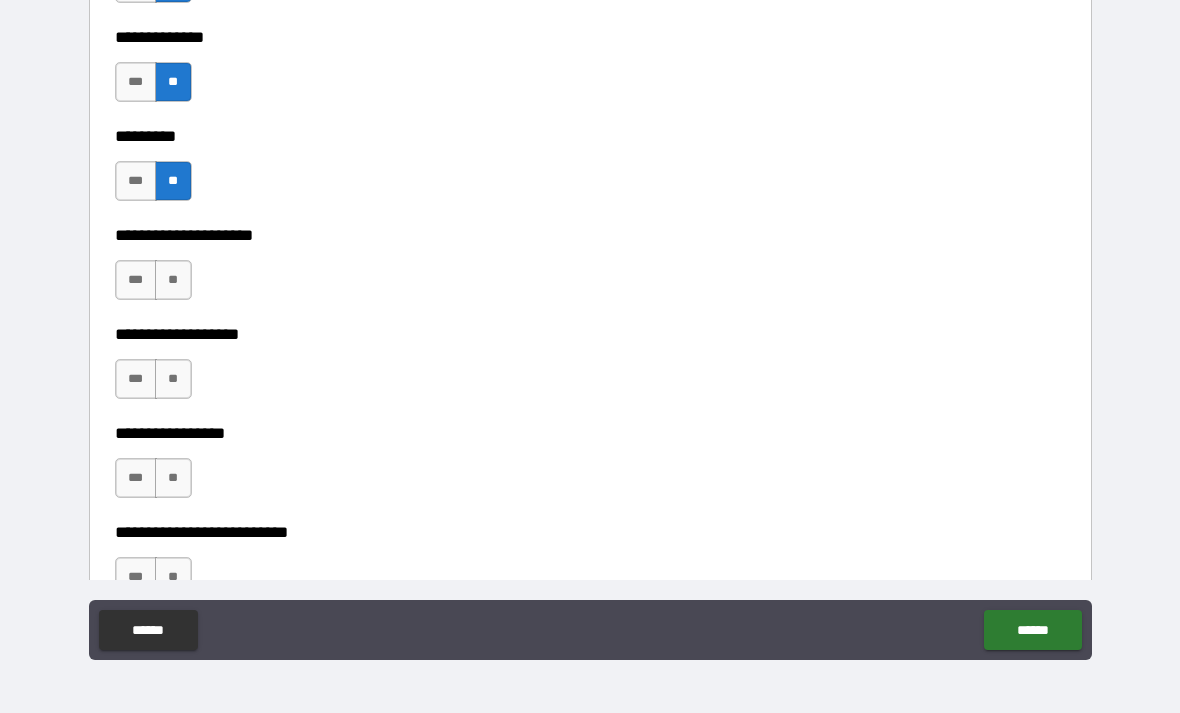 scroll, scrollTop: 5103, scrollLeft: 0, axis: vertical 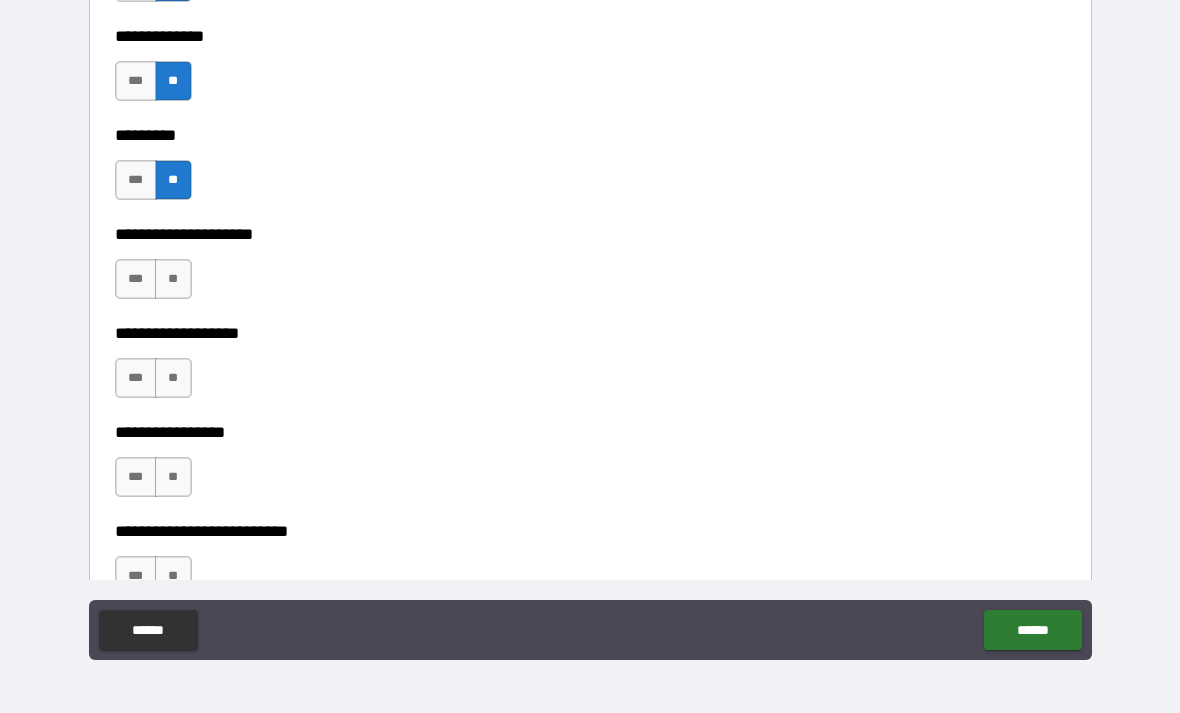 click on "**" at bounding box center [173, 279] 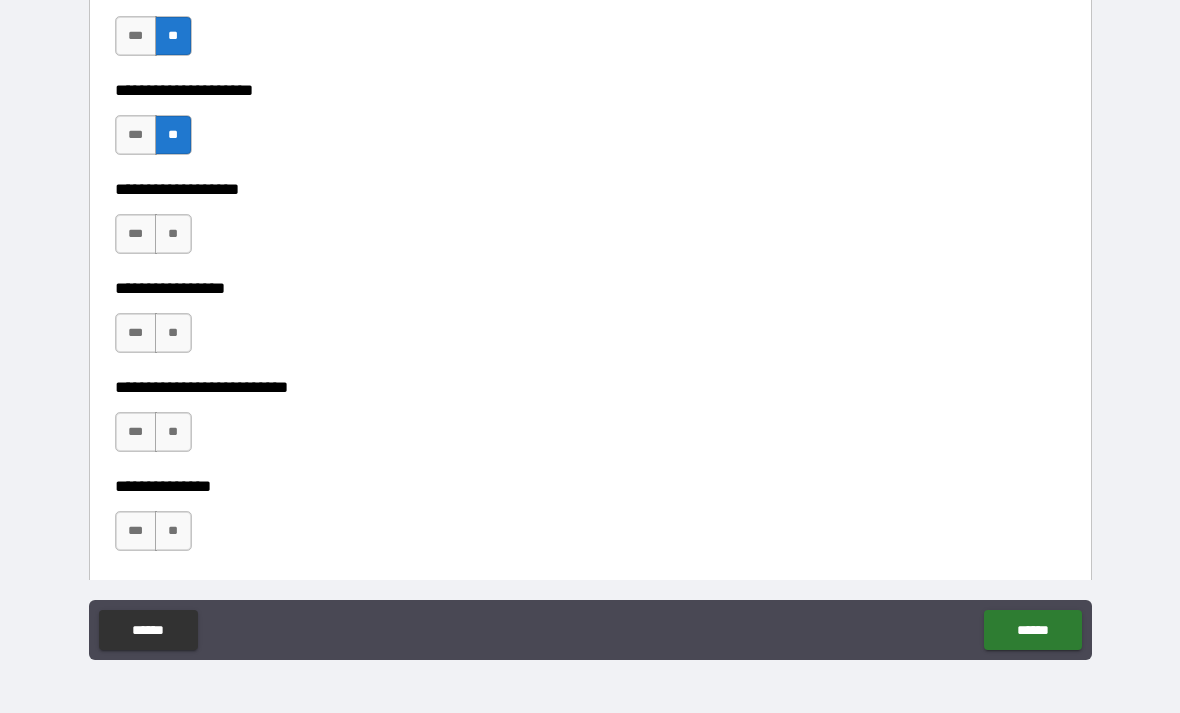 scroll, scrollTop: 5256, scrollLeft: 0, axis: vertical 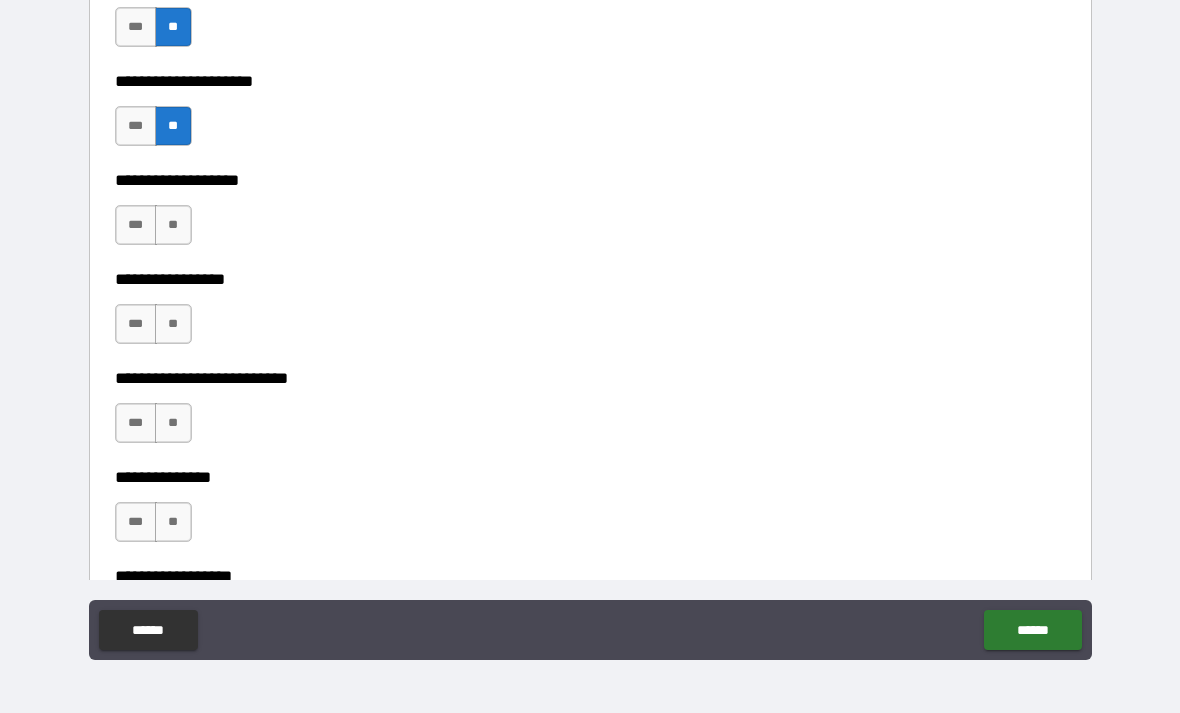 click on "**" at bounding box center (173, 225) 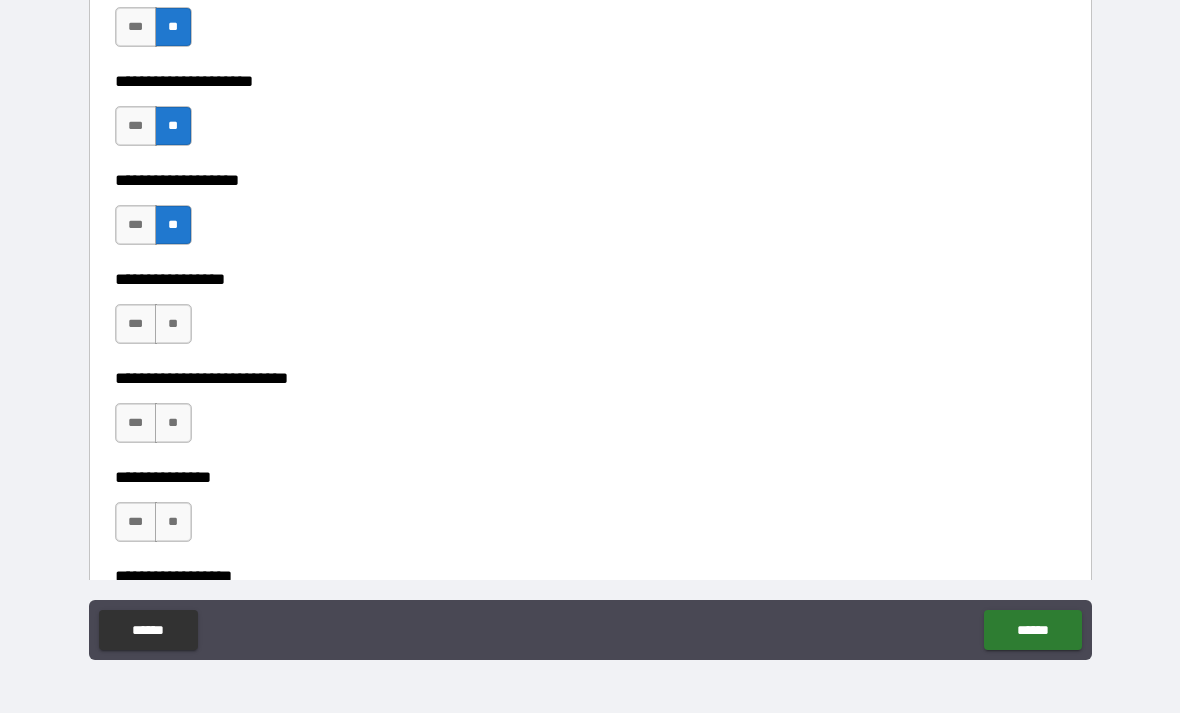 click on "***" at bounding box center (136, 324) 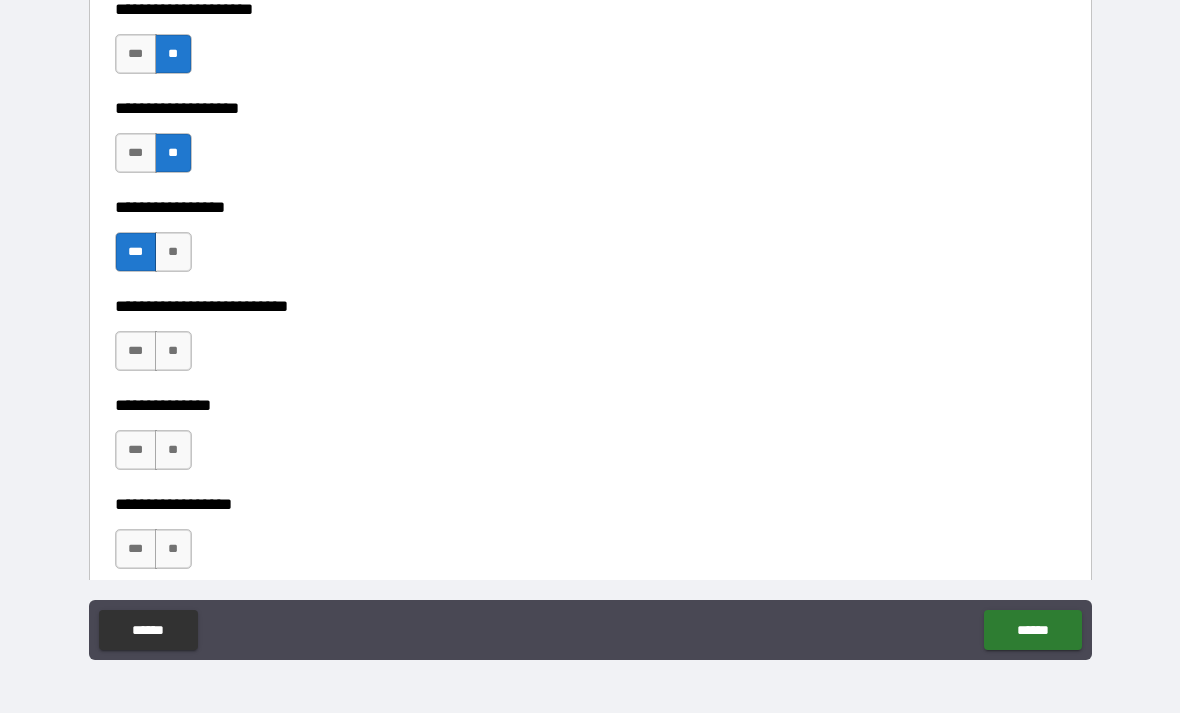scroll, scrollTop: 5347, scrollLeft: 0, axis: vertical 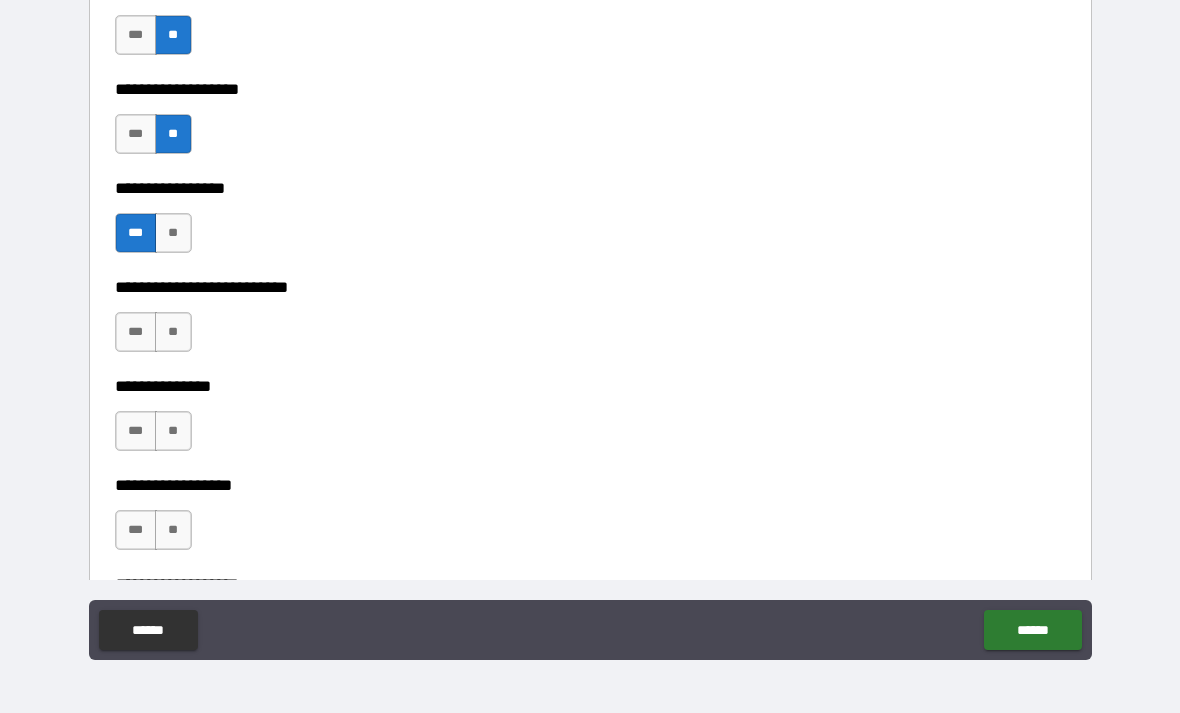 click on "**" at bounding box center (173, 332) 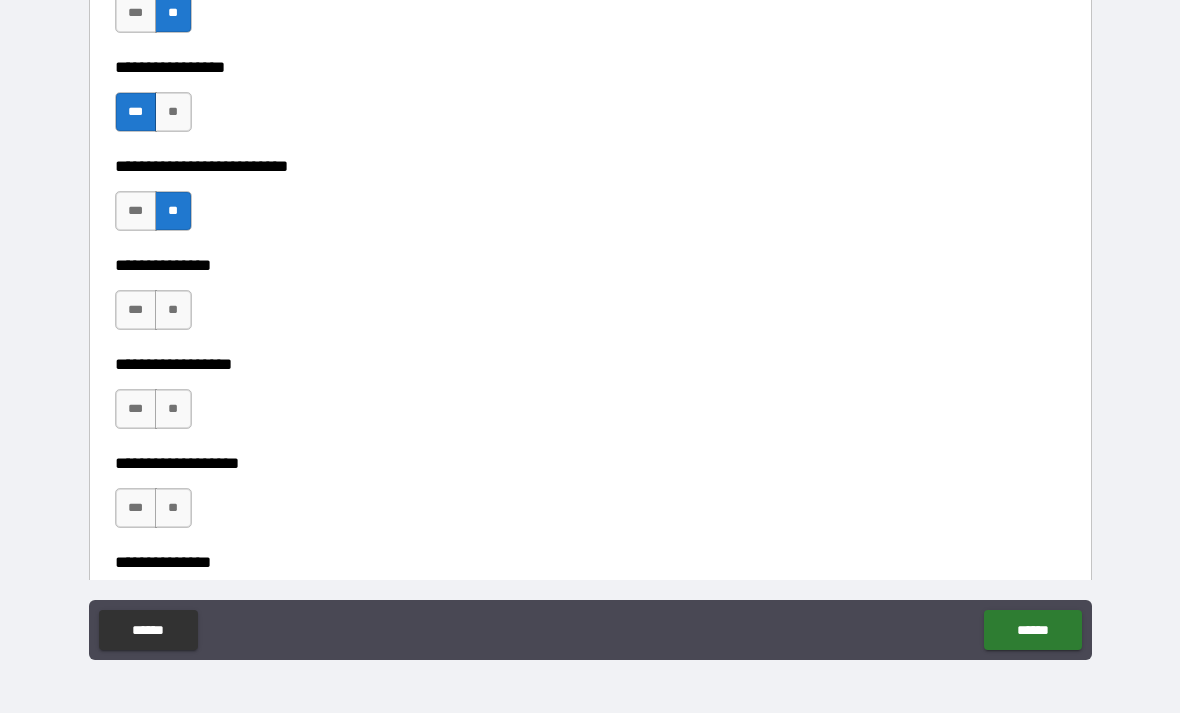 scroll, scrollTop: 5492, scrollLeft: 0, axis: vertical 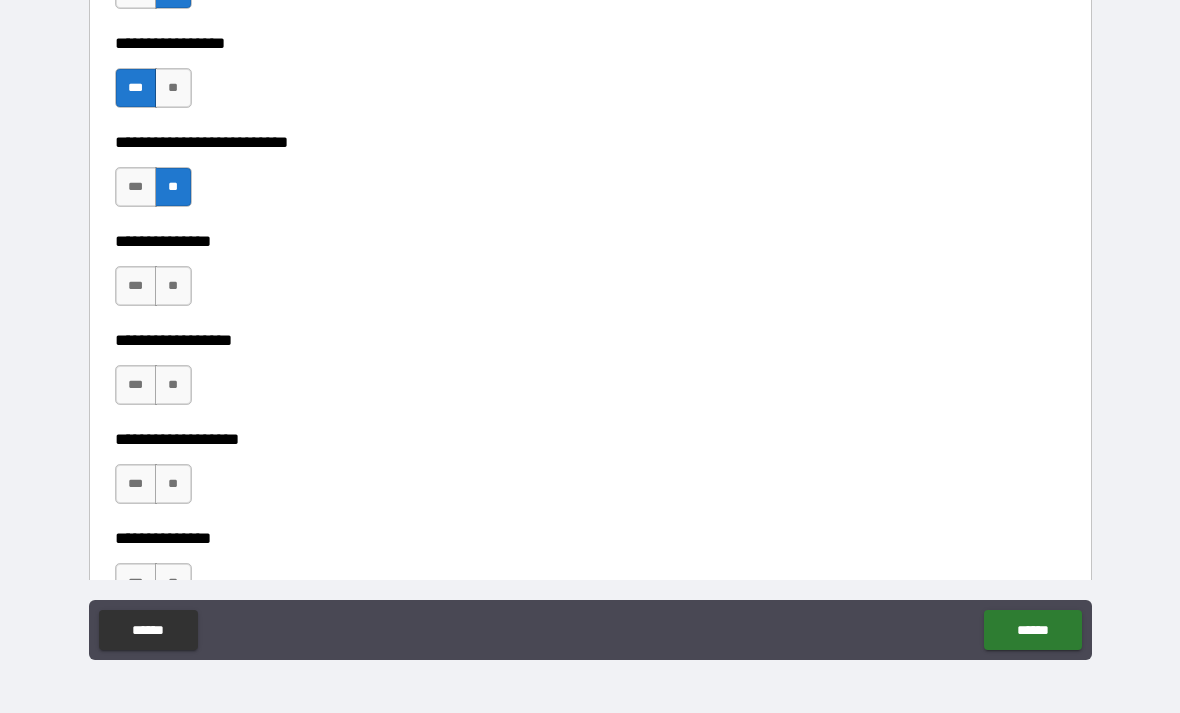 click on "**" at bounding box center (173, 286) 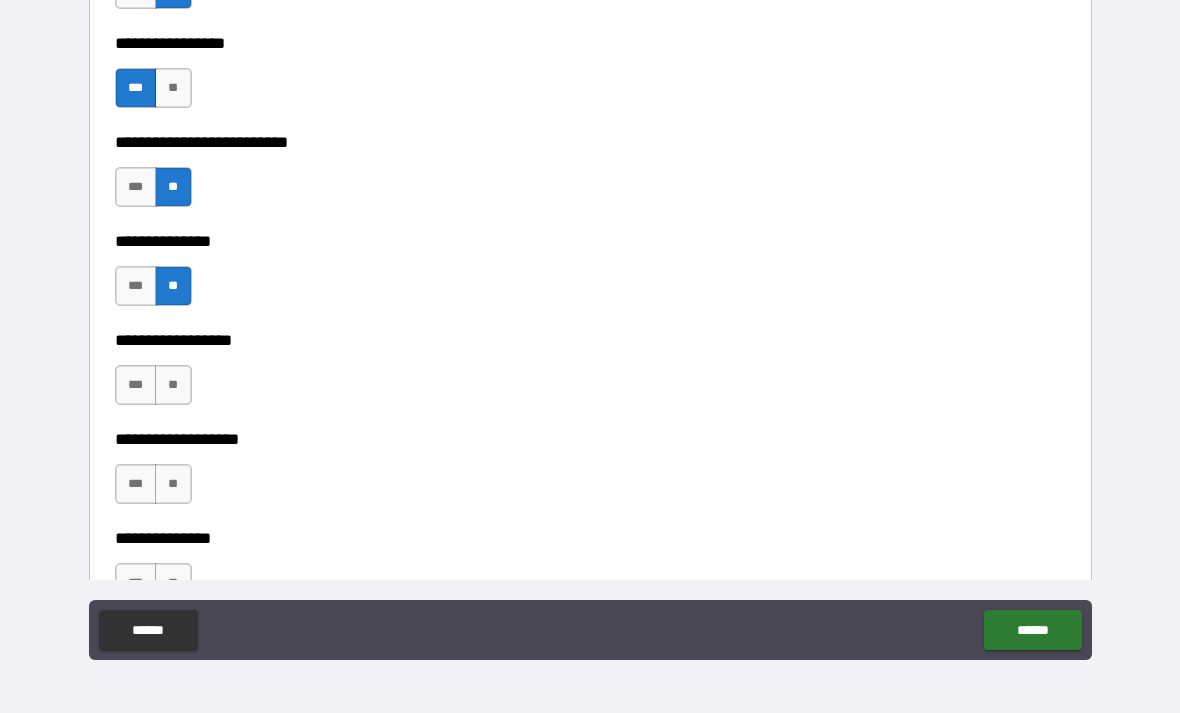 click on "**" at bounding box center (173, 385) 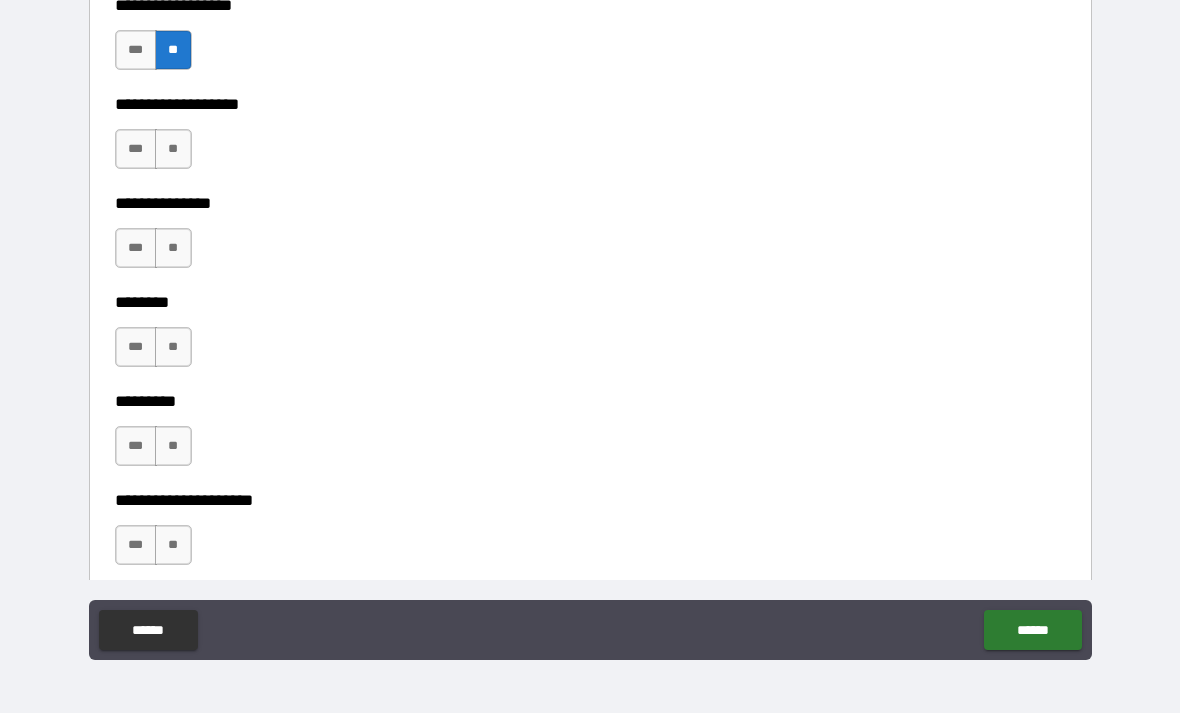 scroll, scrollTop: 5828, scrollLeft: 0, axis: vertical 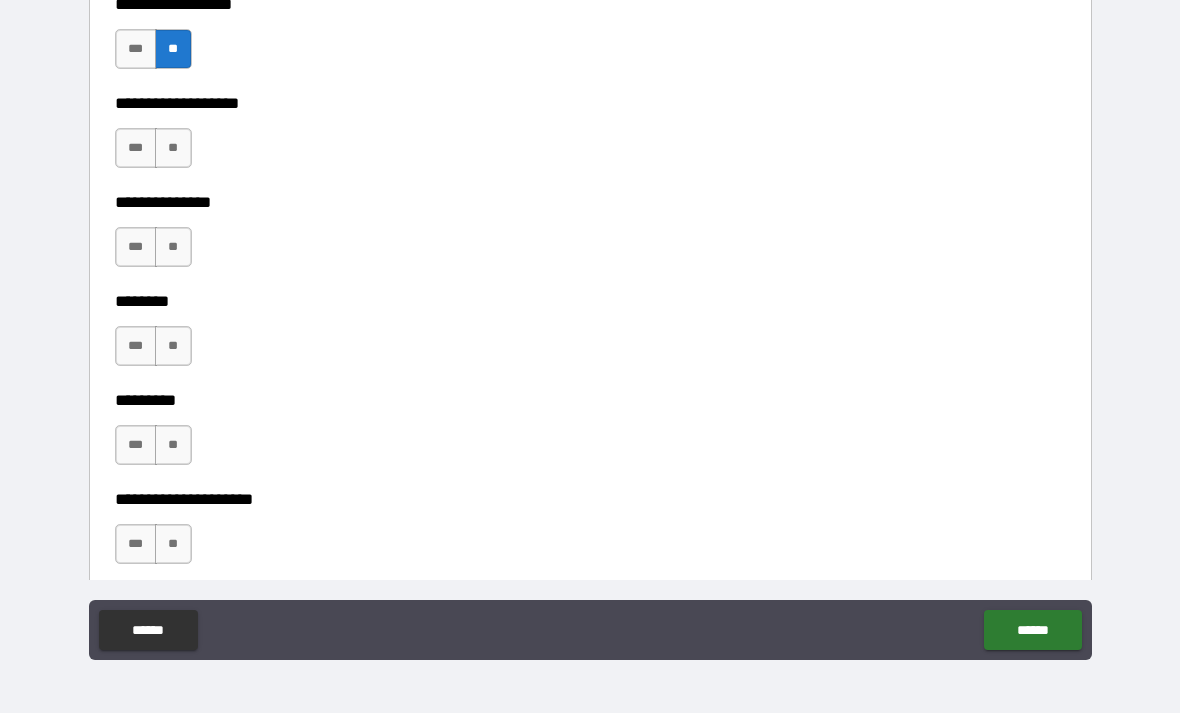 click on "**" at bounding box center [173, 247] 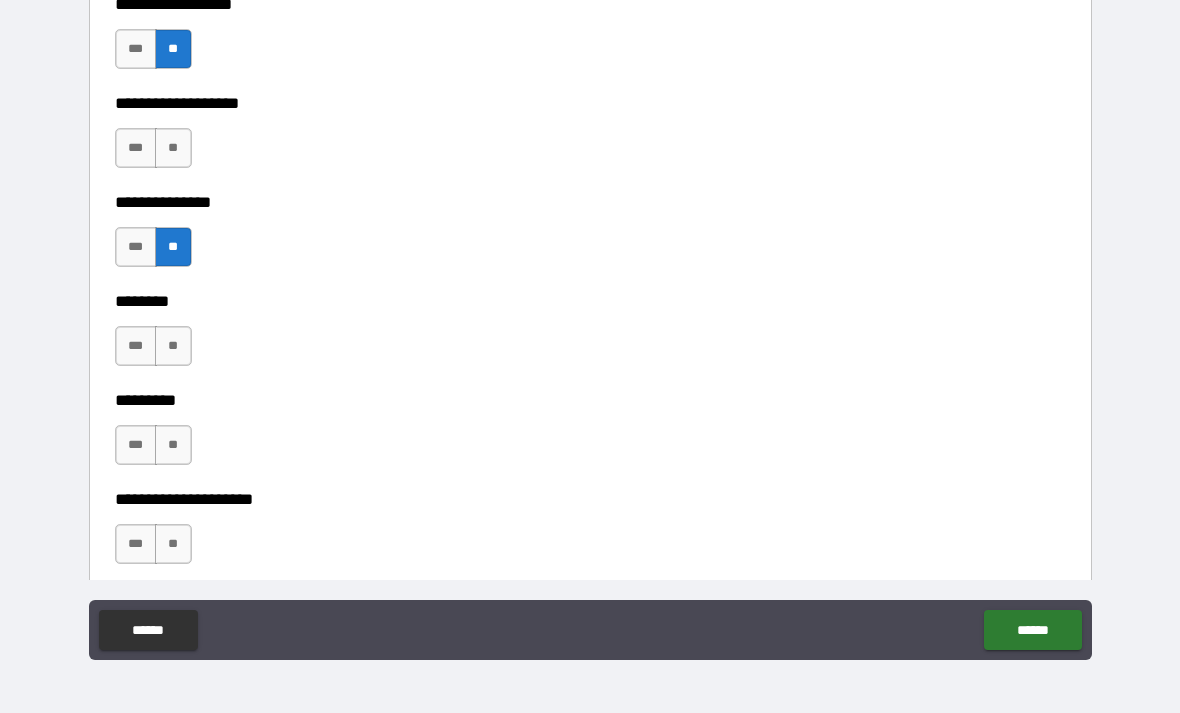 click on "**" at bounding box center [173, 148] 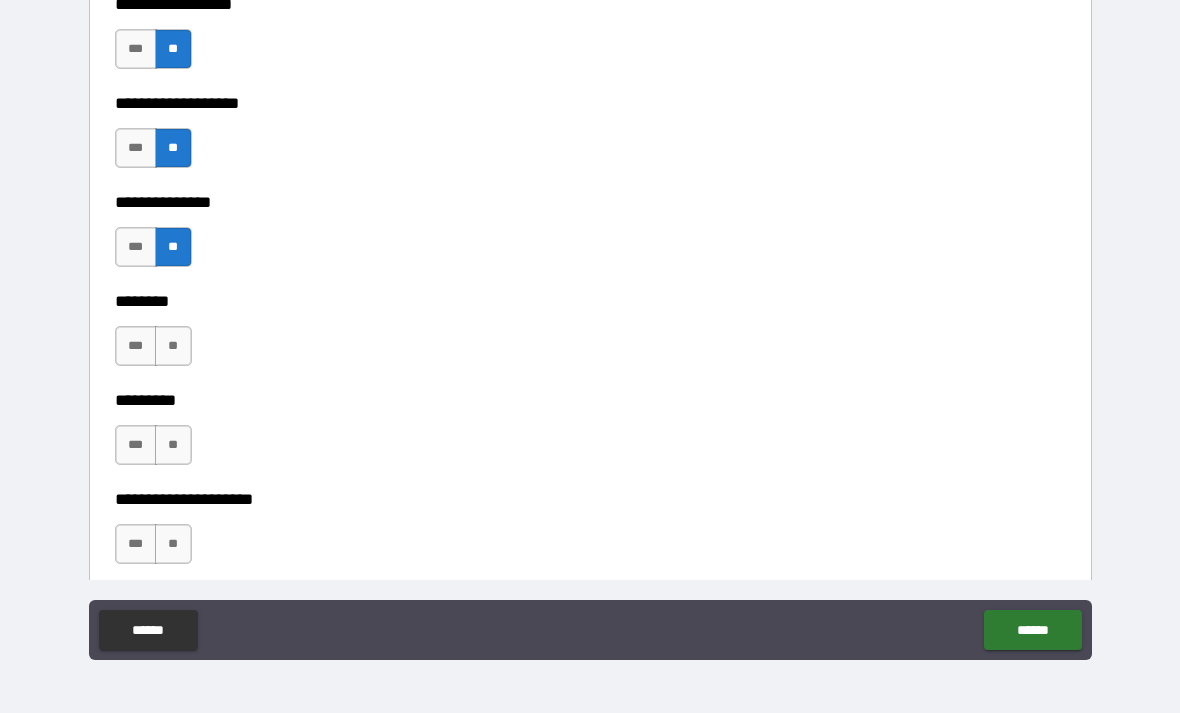 click on "**" at bounding box center [173, 346] 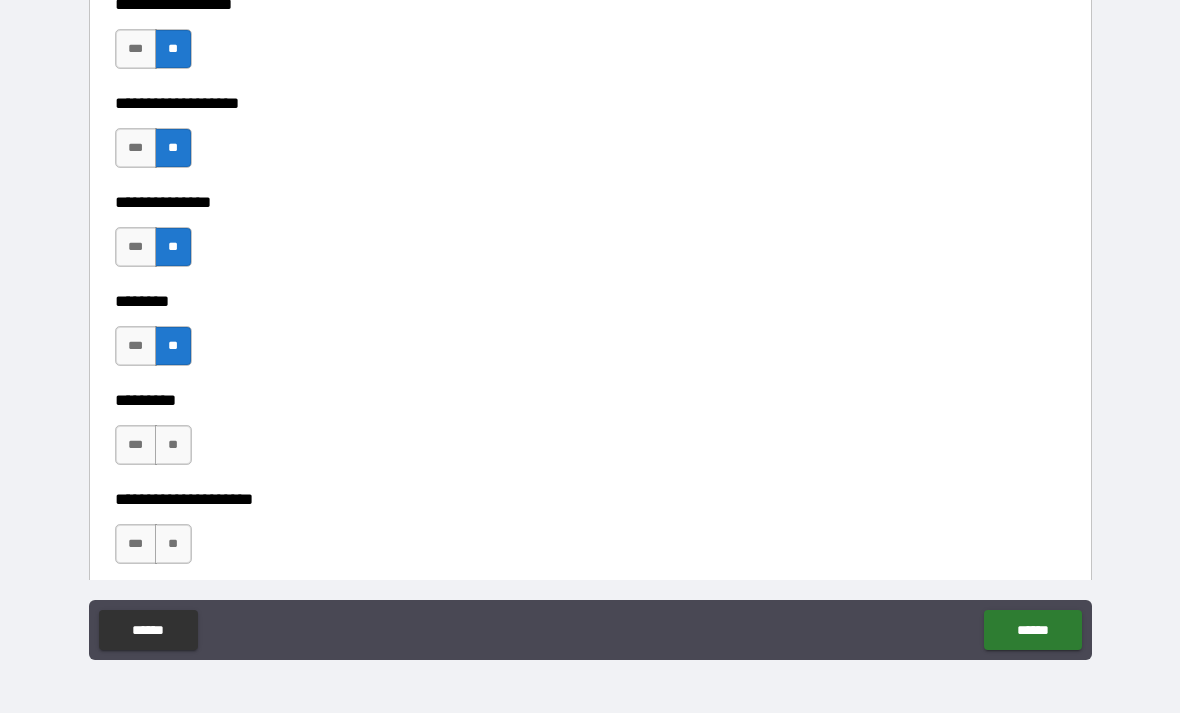 click on "***" at bounding box center [136, 445] 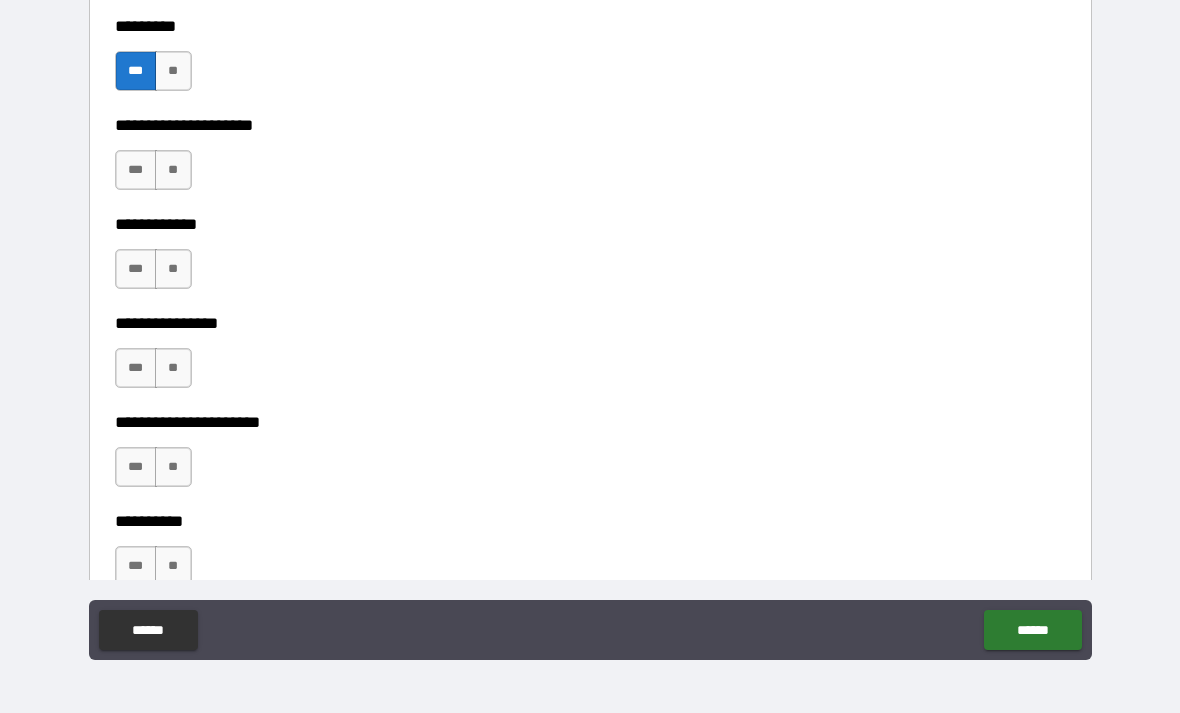scroll, scrollTop: 6208, scrollLeft: 0, axis: vertical 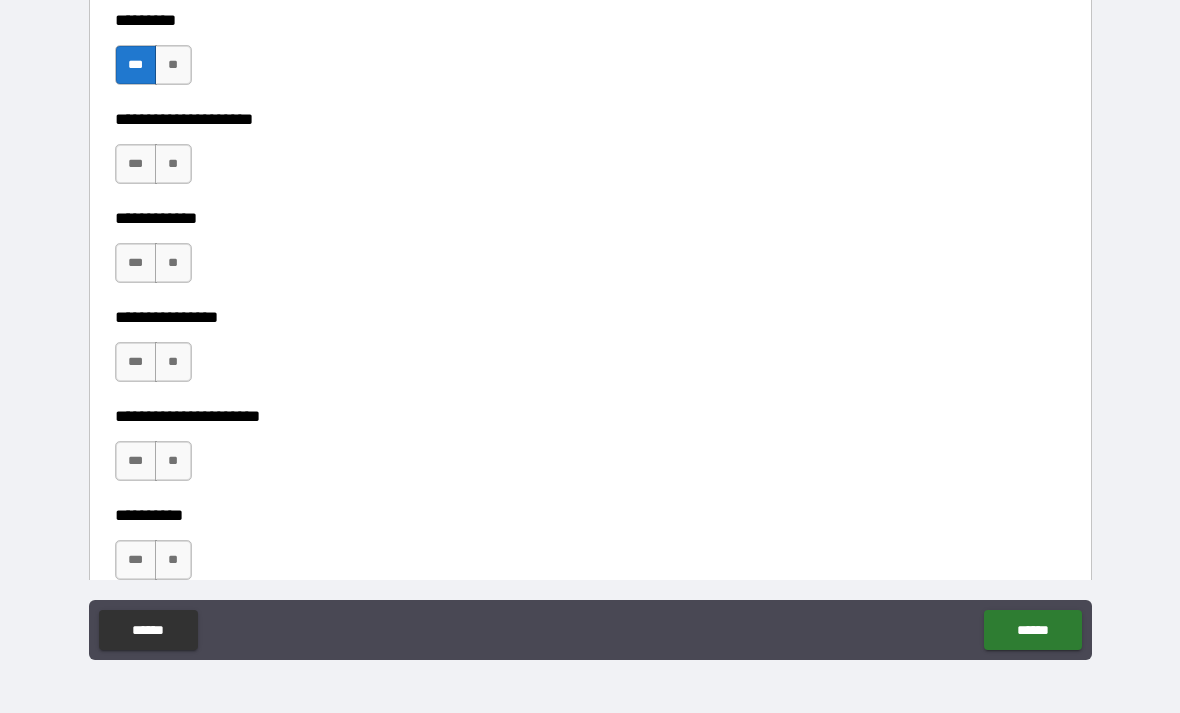 click on "**" at bounding box center [173, 164] 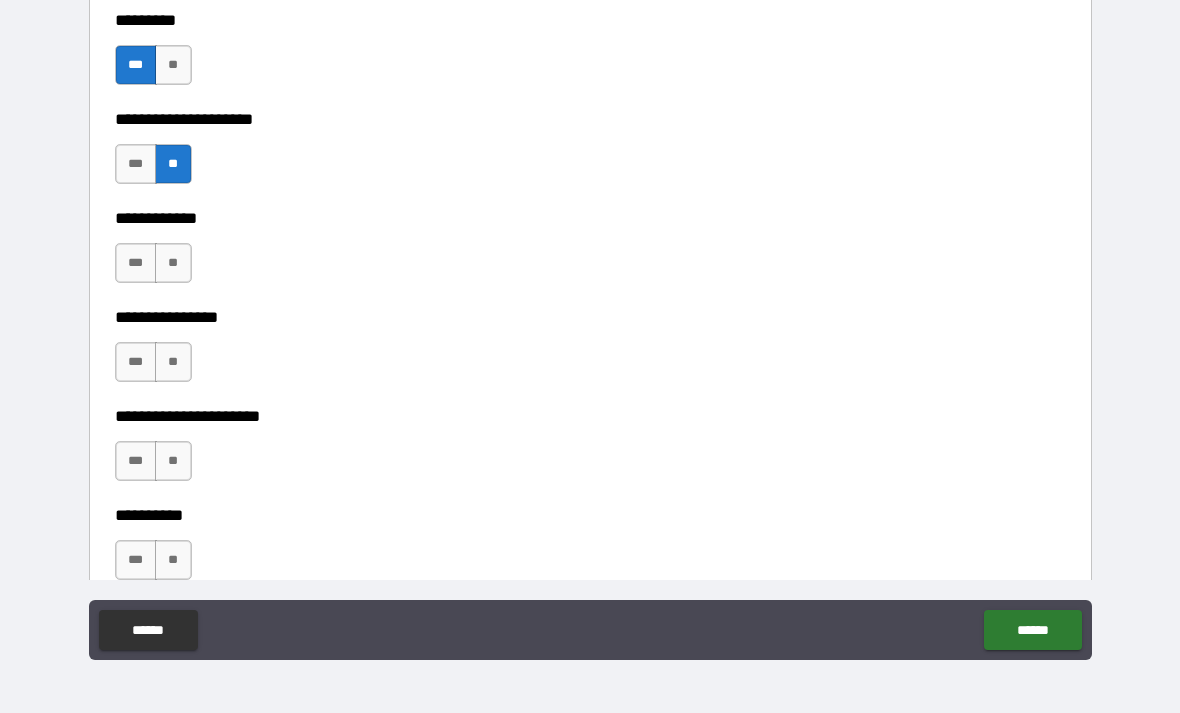 click on "**" at bounding box center [173, 263] 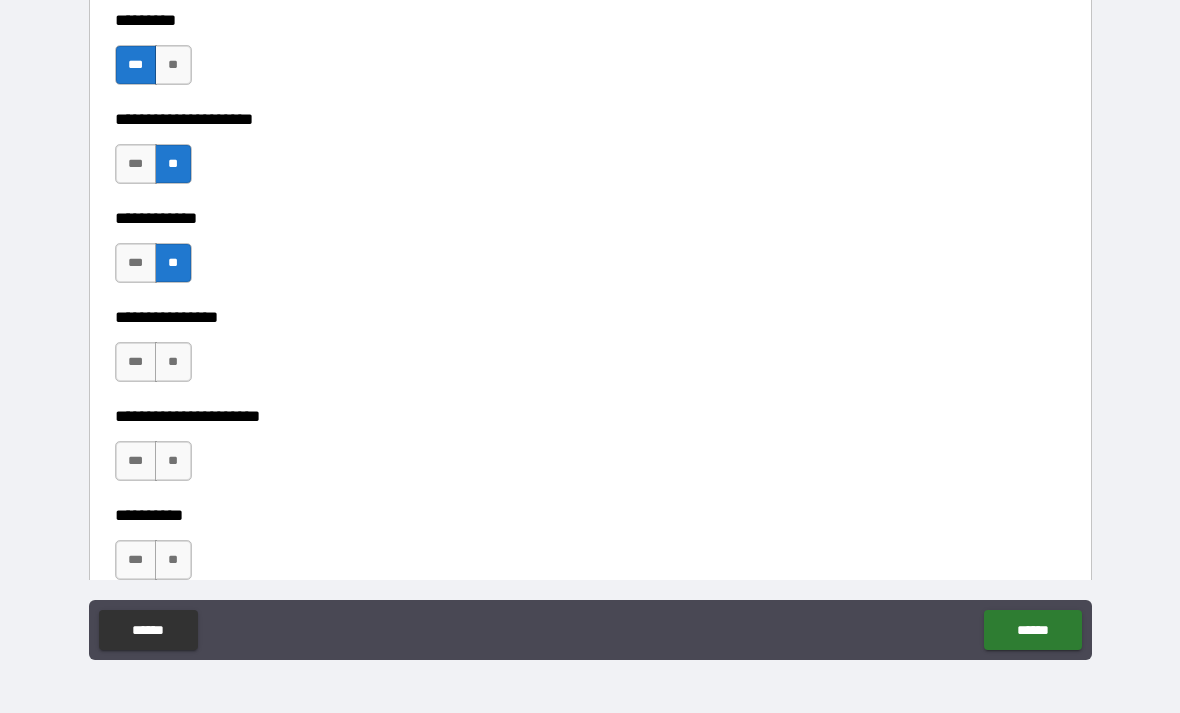 click on "**" at bounding box center [173, 362] 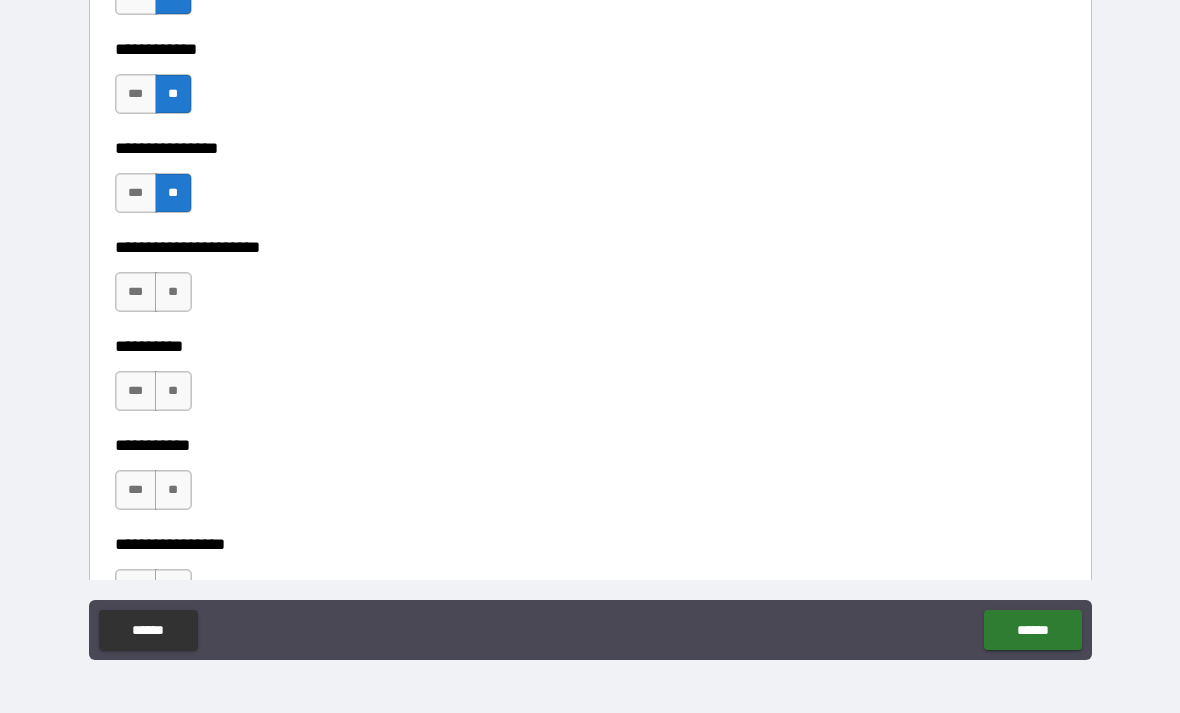 scroll, scrollTop: 6382, scrollLeft: 0, axis: vertical 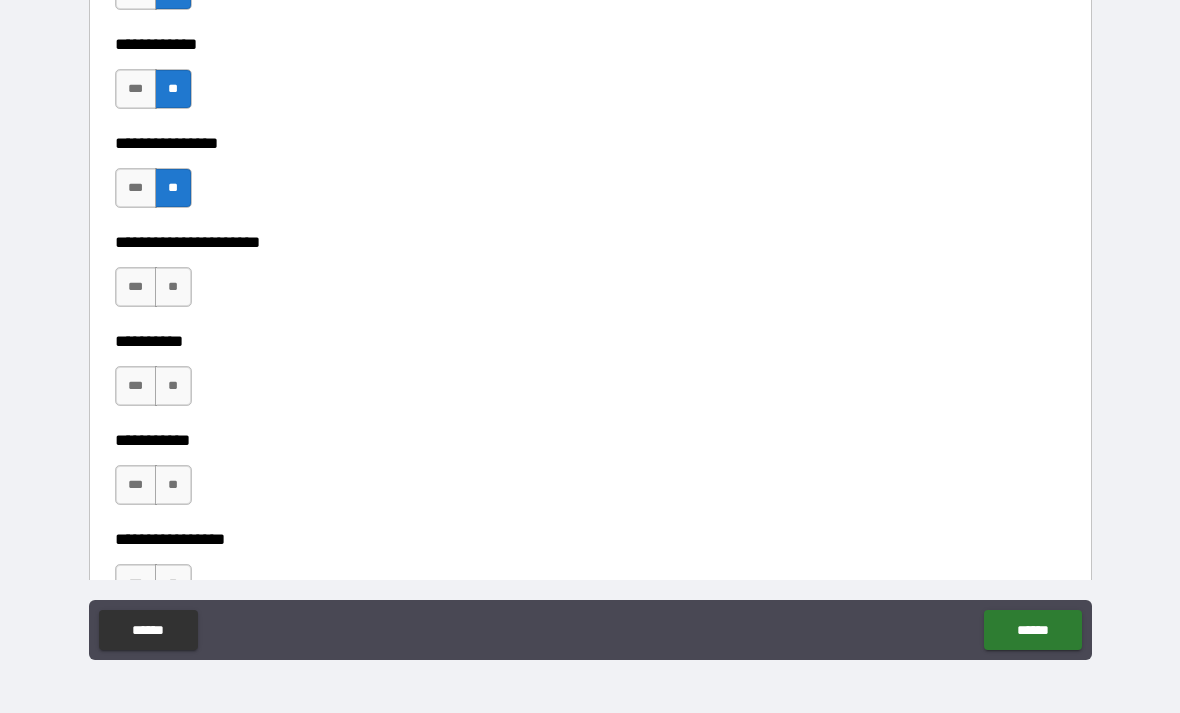 click on "**" at bounding box center [173, 287] 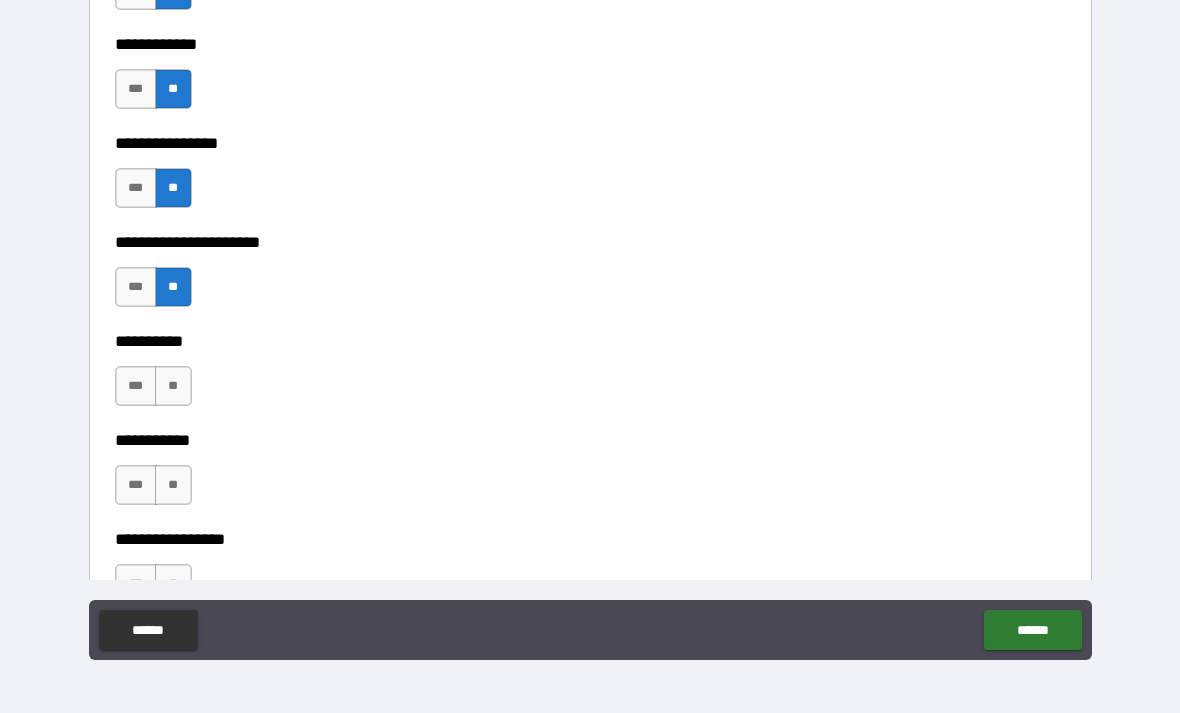 click on "**" at bounding box center [173, 386] 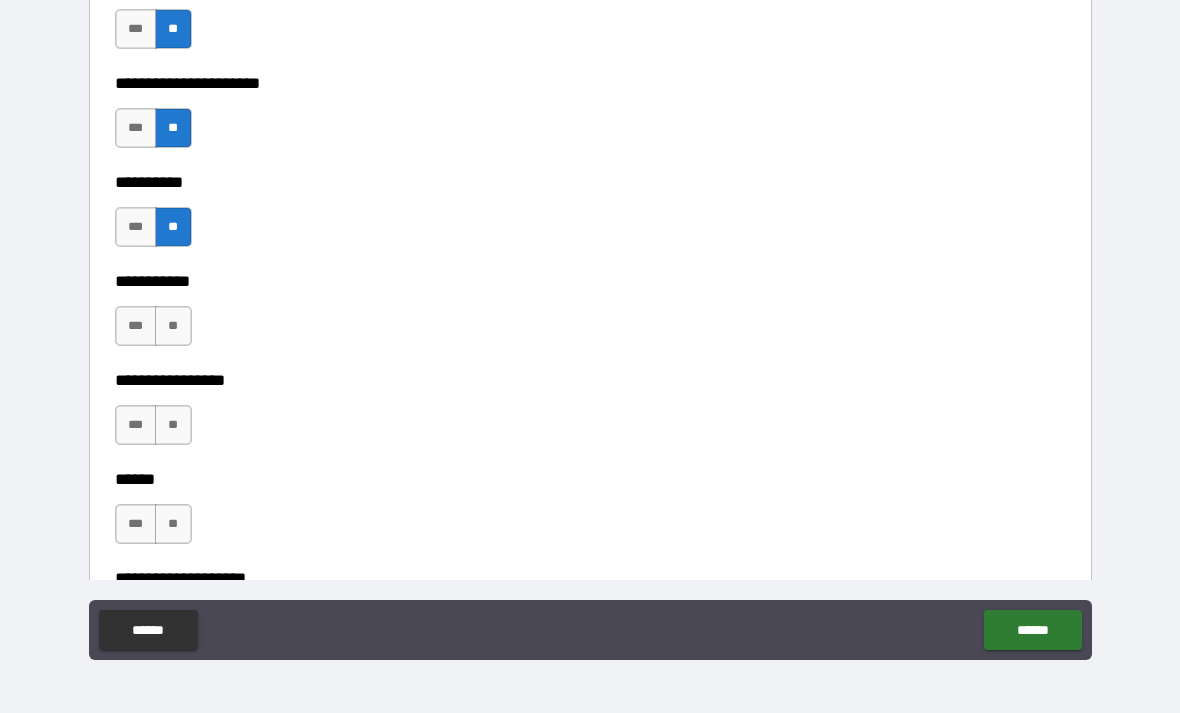 scroll, scrollTop: 6585, scrollLeft: 0, axis: vertical 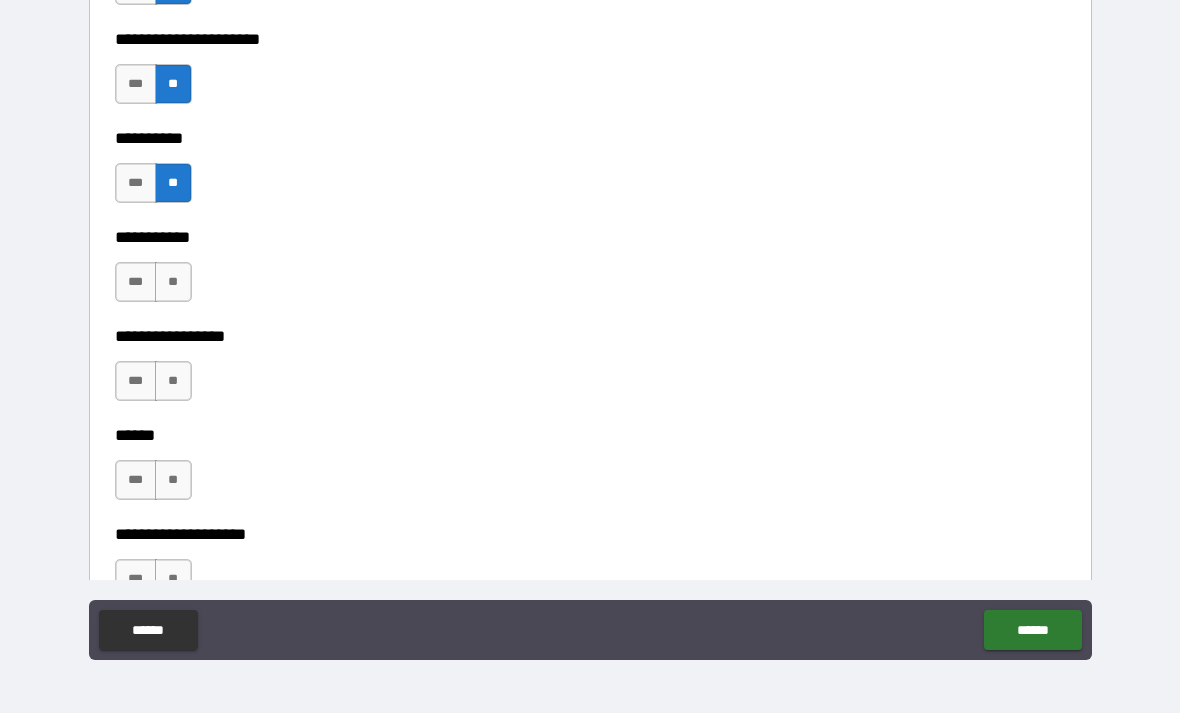 click on "**" at bounding box center [173, 282] 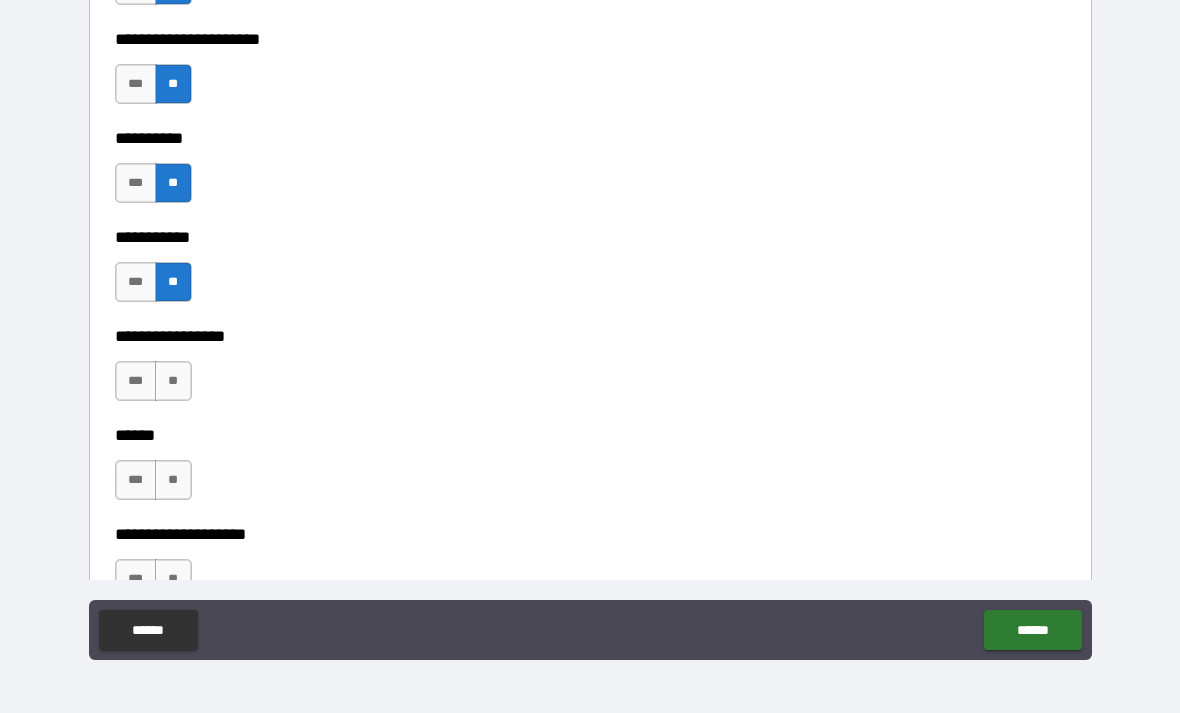 click on "**" at bounding box center [173, 381] 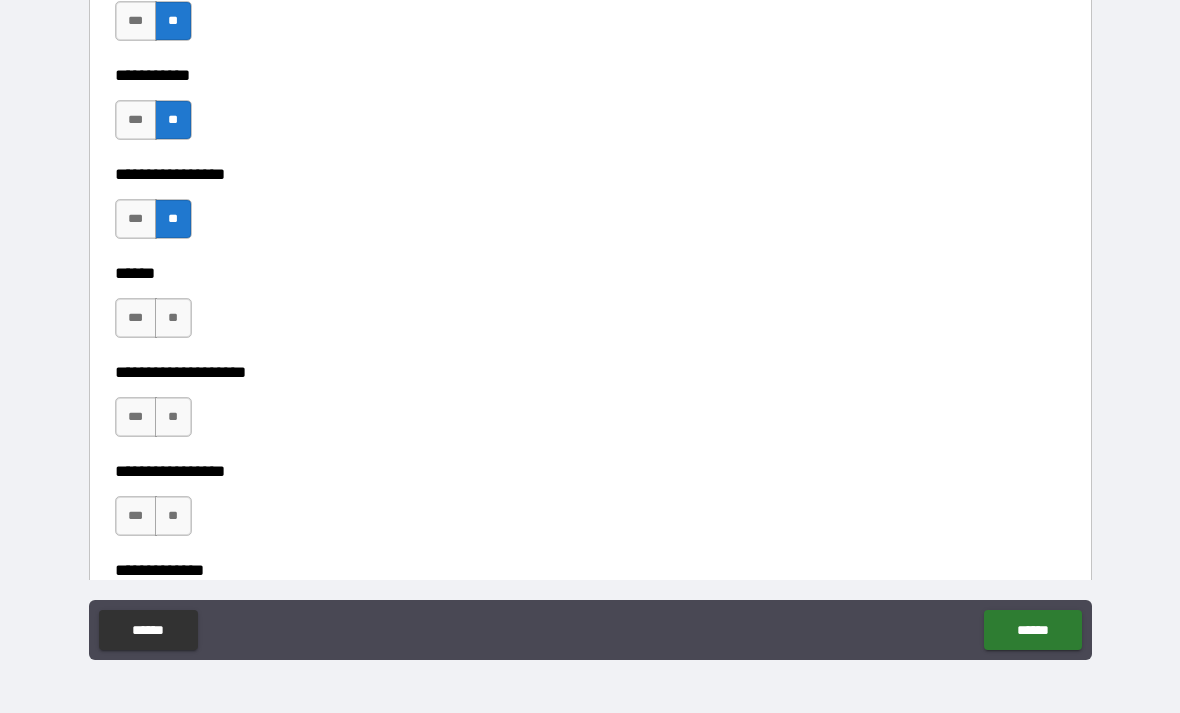 scroll, scrollTop: 6787, scrollLeft: 0, axis: vertical 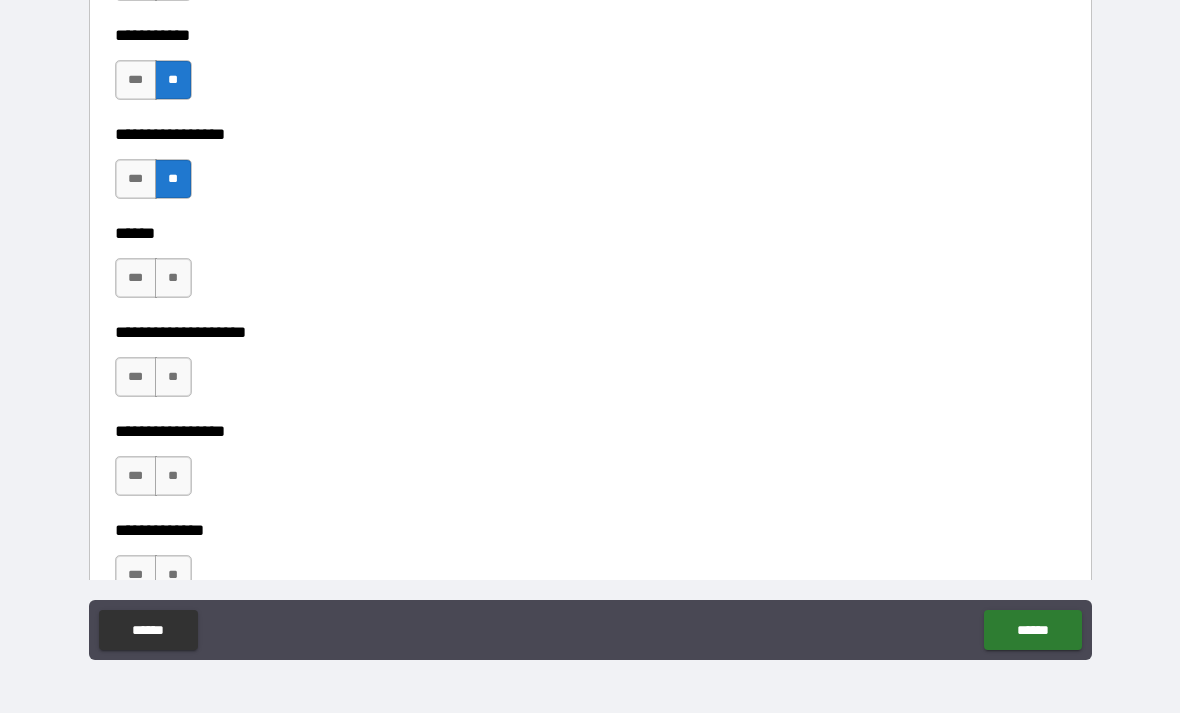 click on "**" at bounding box center [173, 278] 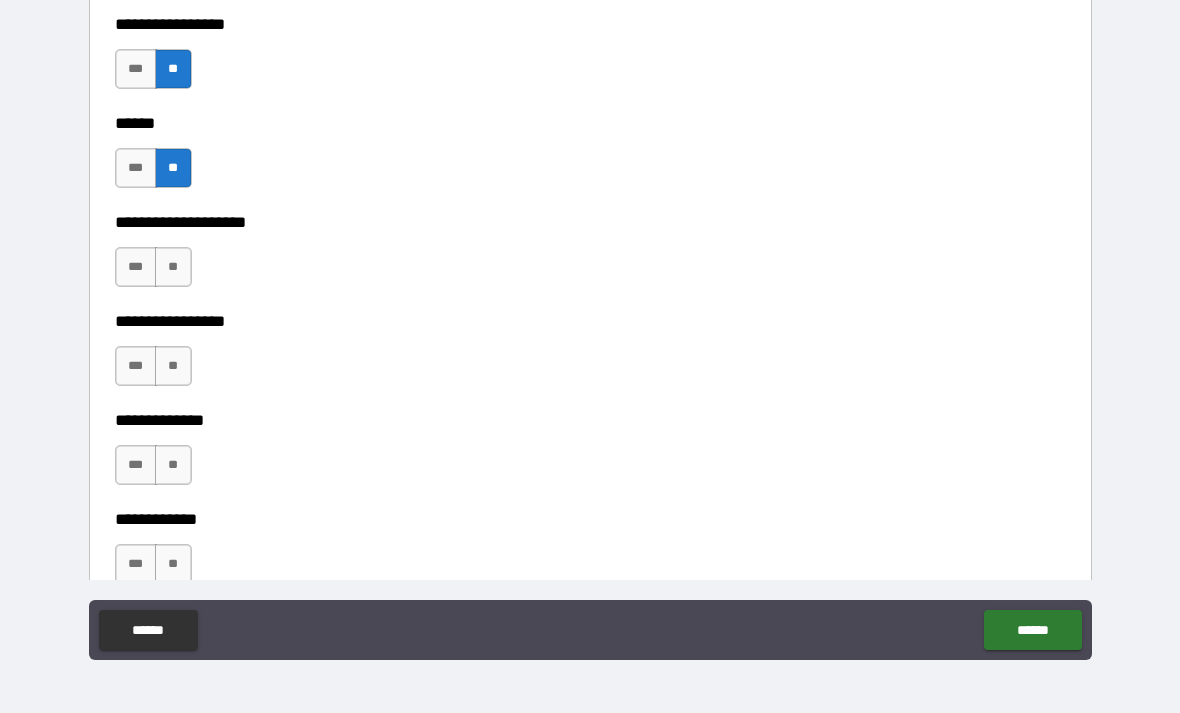 scroll, scrollTop: 6898, scrollLeft: 0, axis: vertical 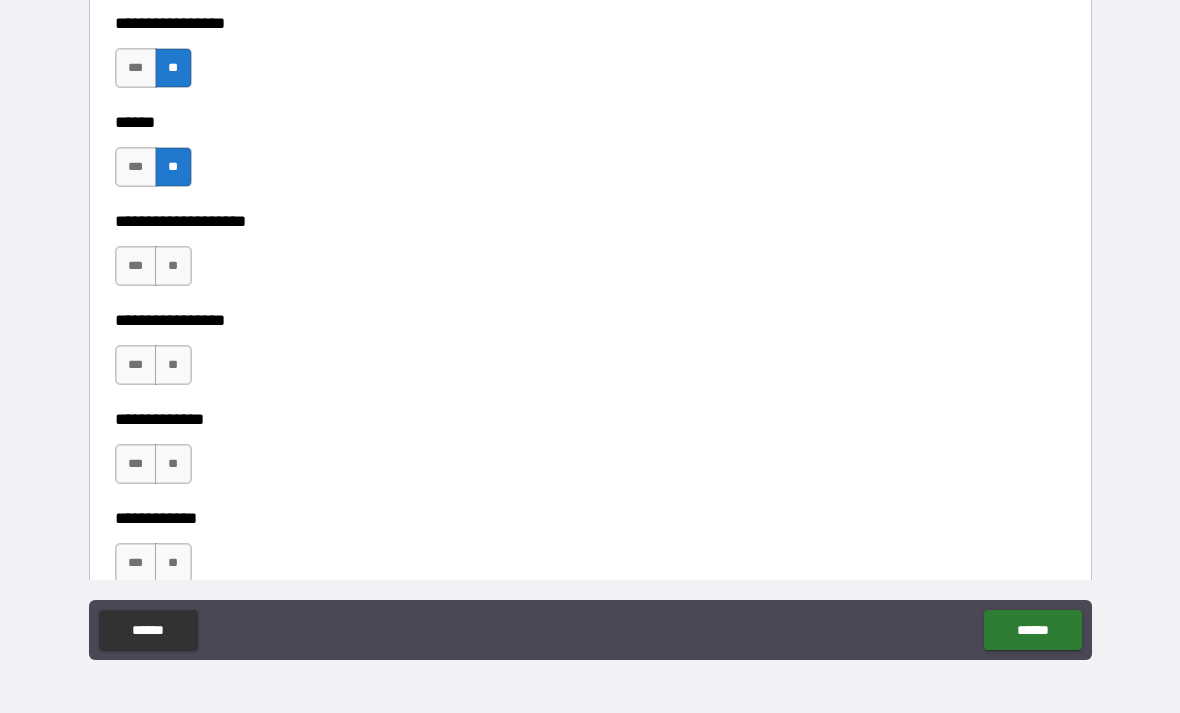click on "**" at bounding box center [173, 266] 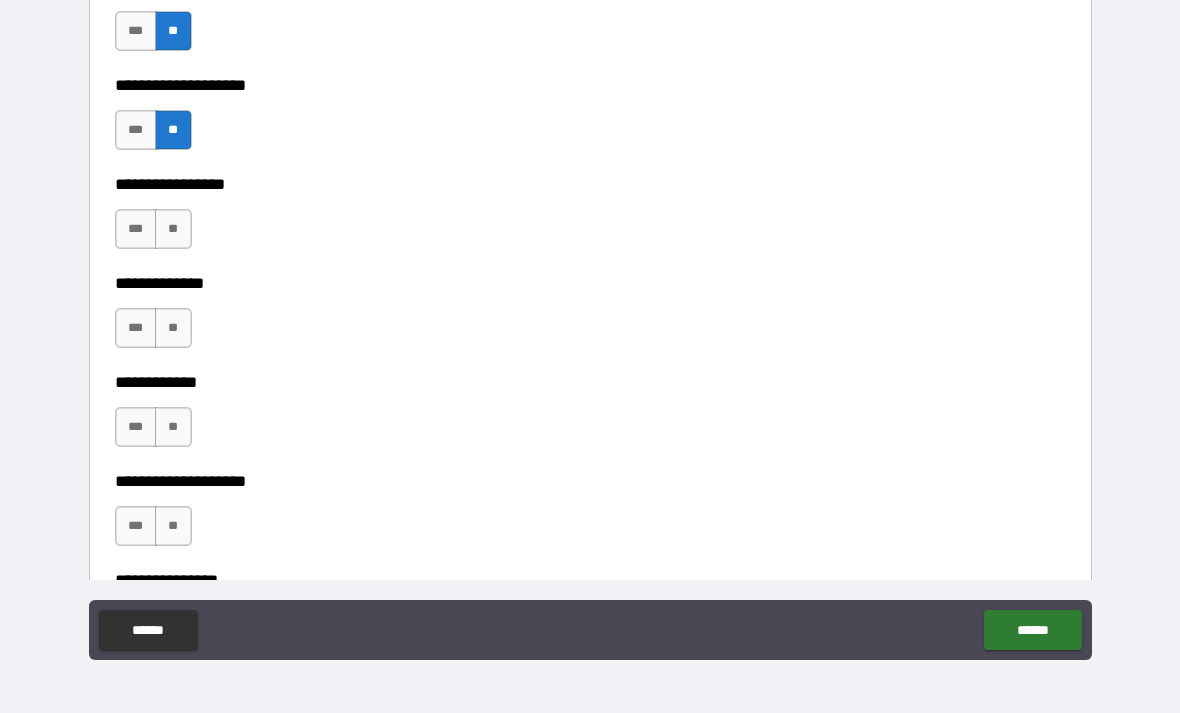 scroll, scrollTop: 7048, scrollLeft: 0, axis: vertical 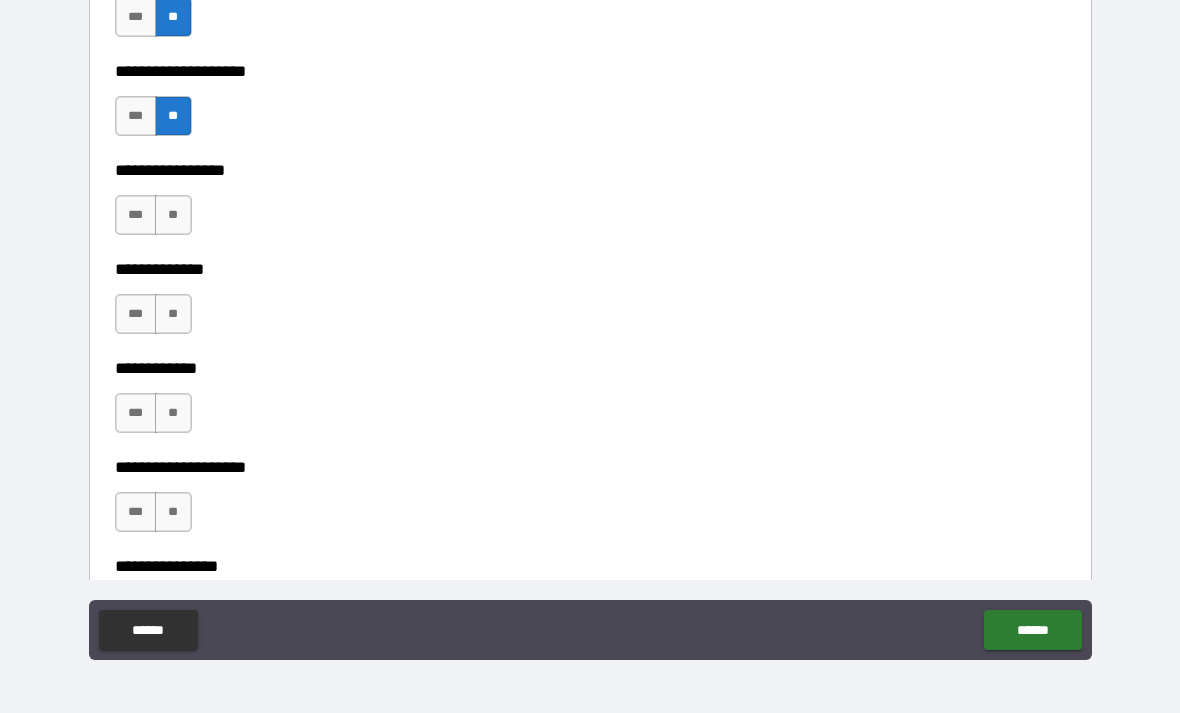 click on "***" at bounding box center (136, 215) 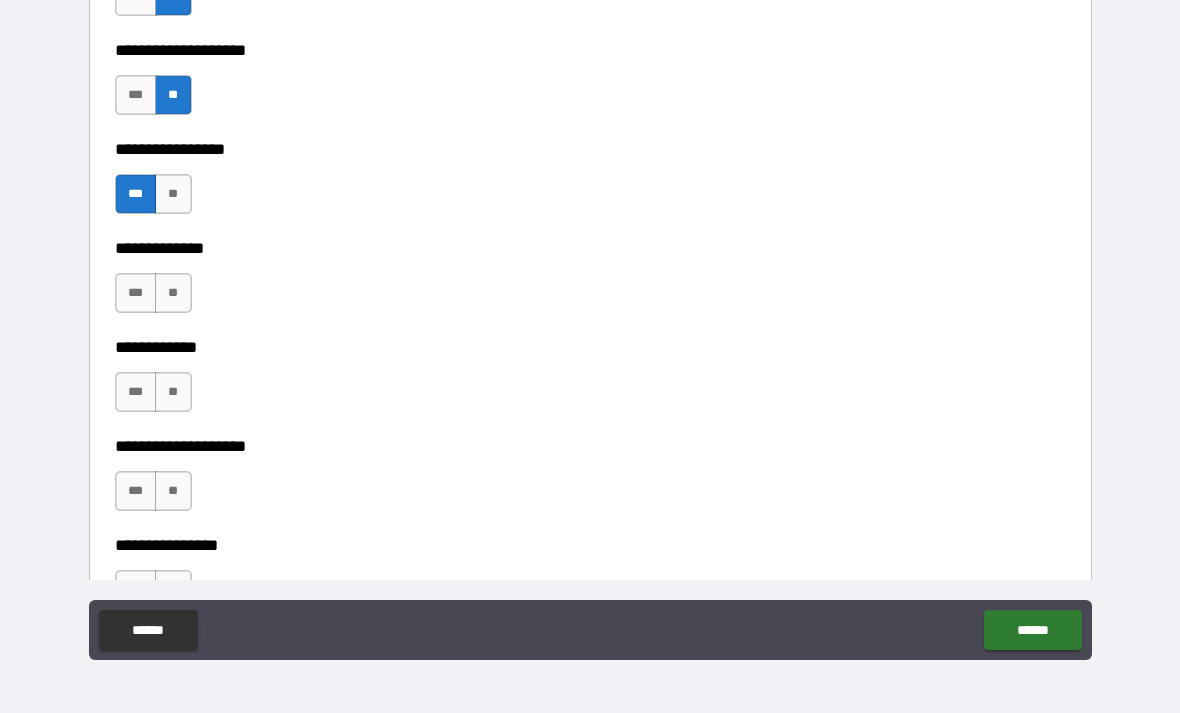 scroll, scrollTop: 7089, scrollLeft: 0, axis: vertical 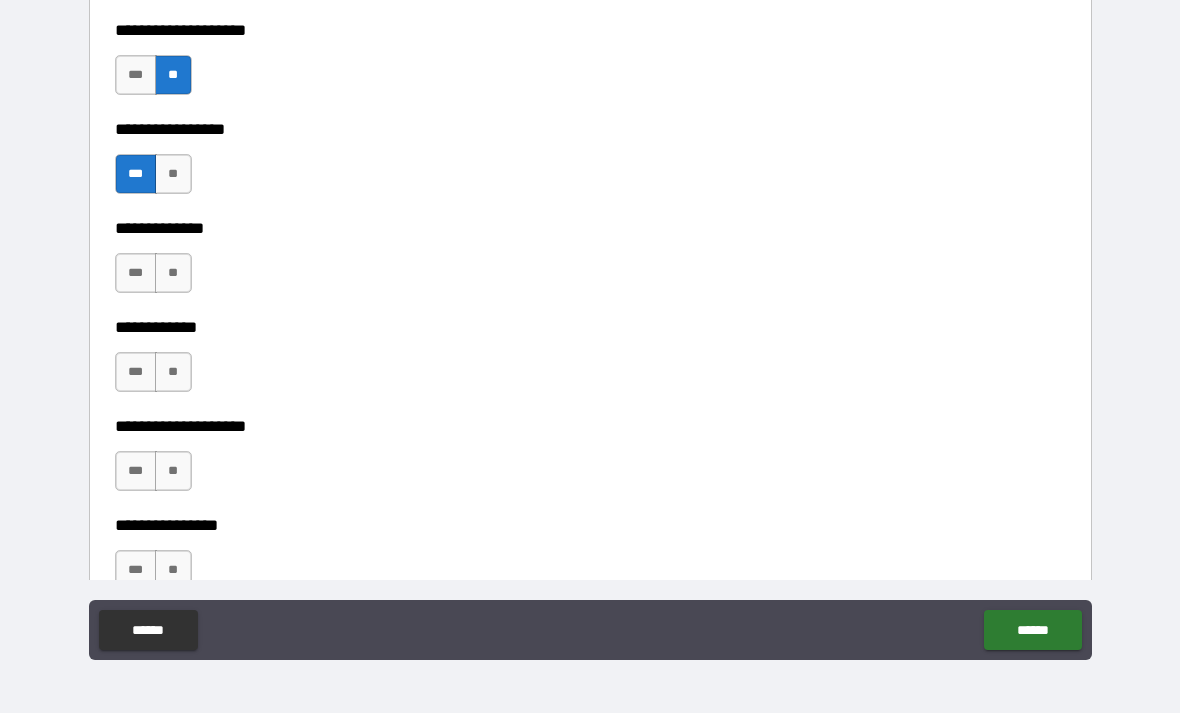 click on "**" at bounding box center [173, 273] 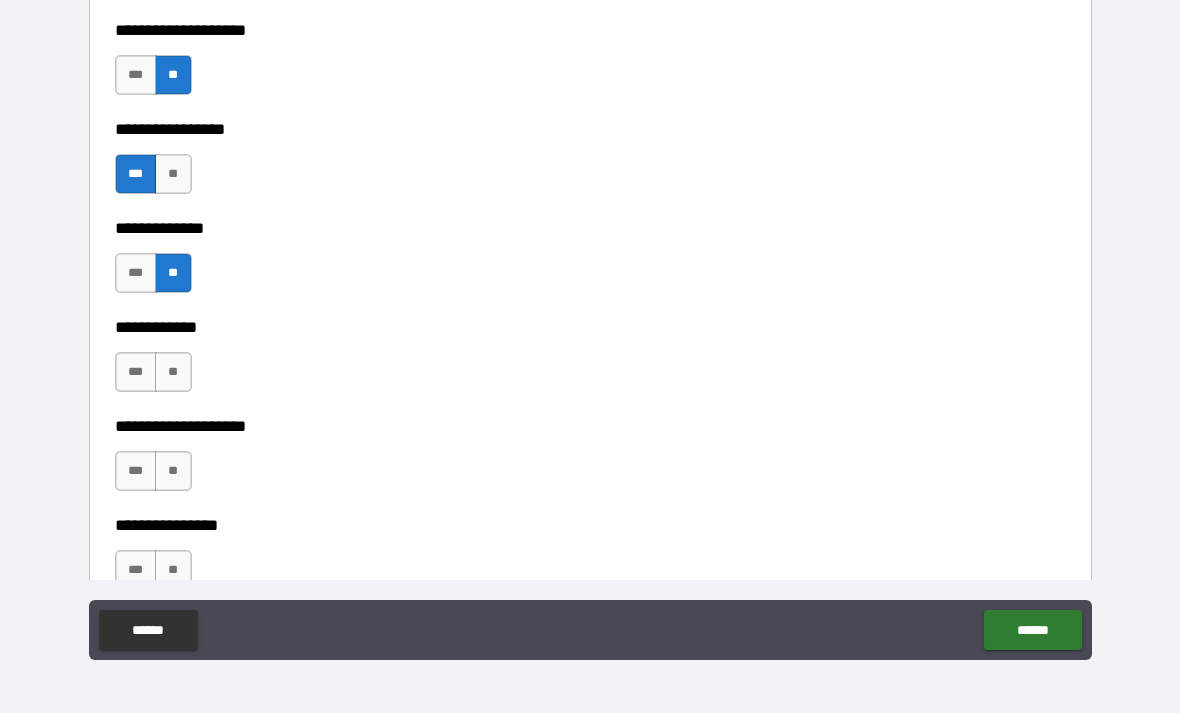 click on "**" at bounding box center (173, 372) 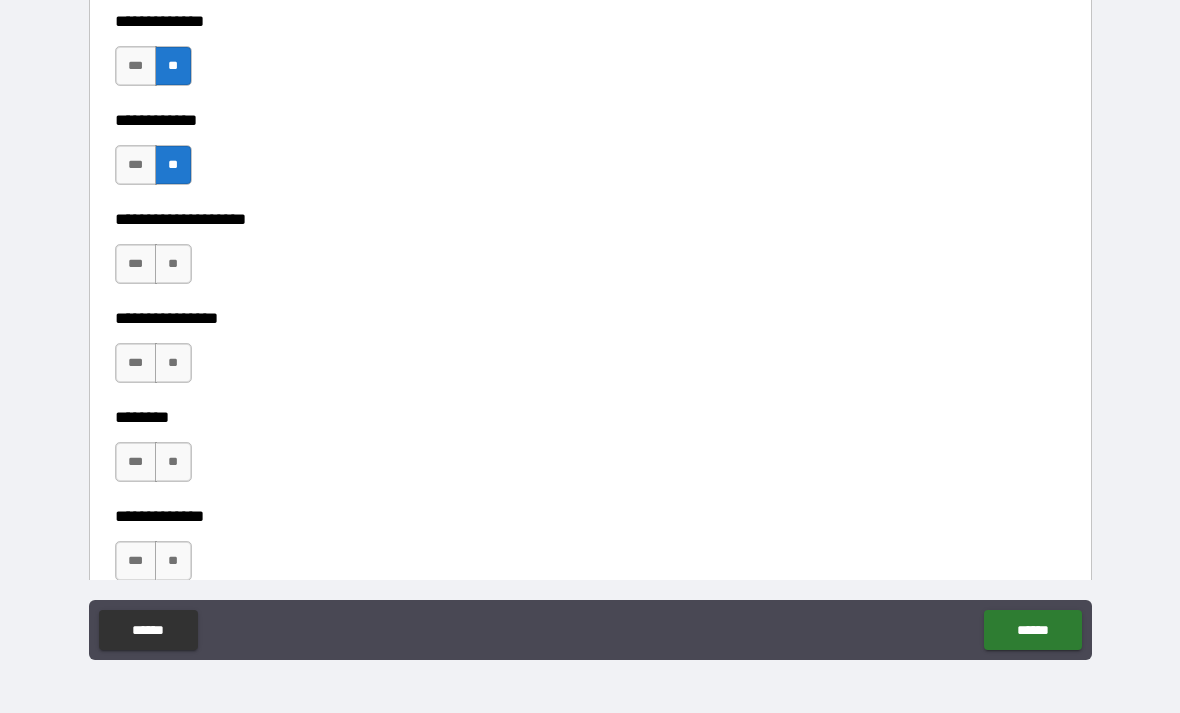 scroll, scrollTop: 7298, scrollLeft: 0, axis: vertical 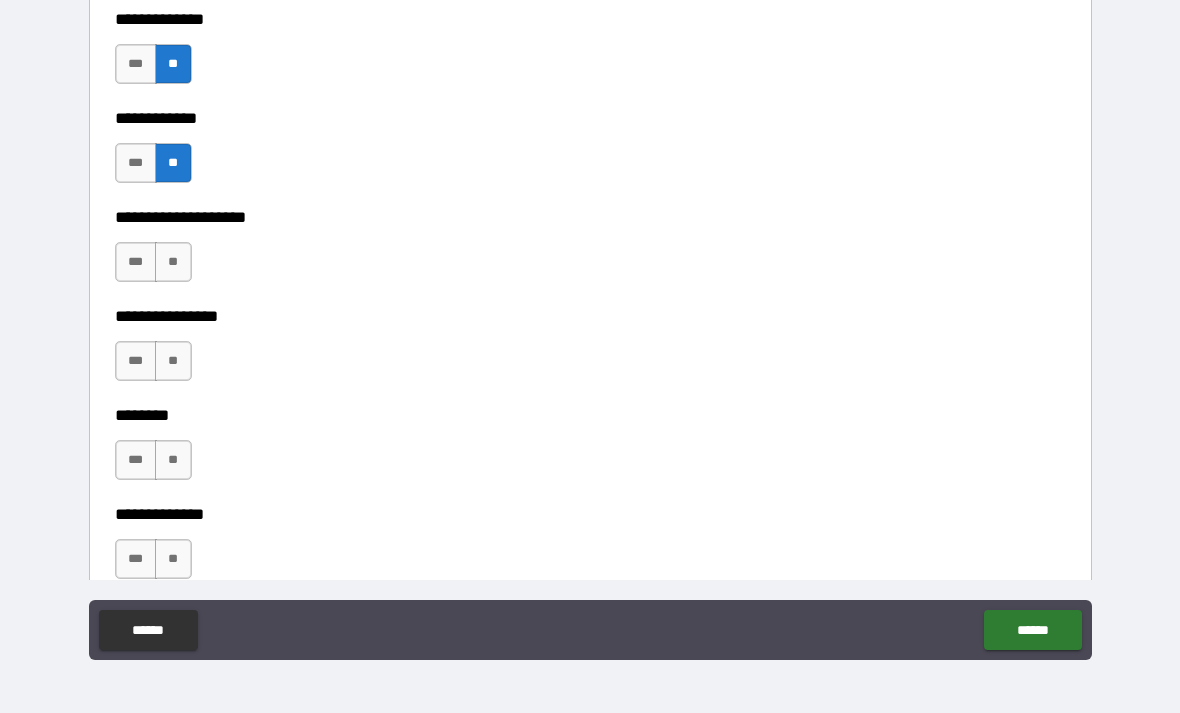 click on "**" at bounding box center [173, 262] 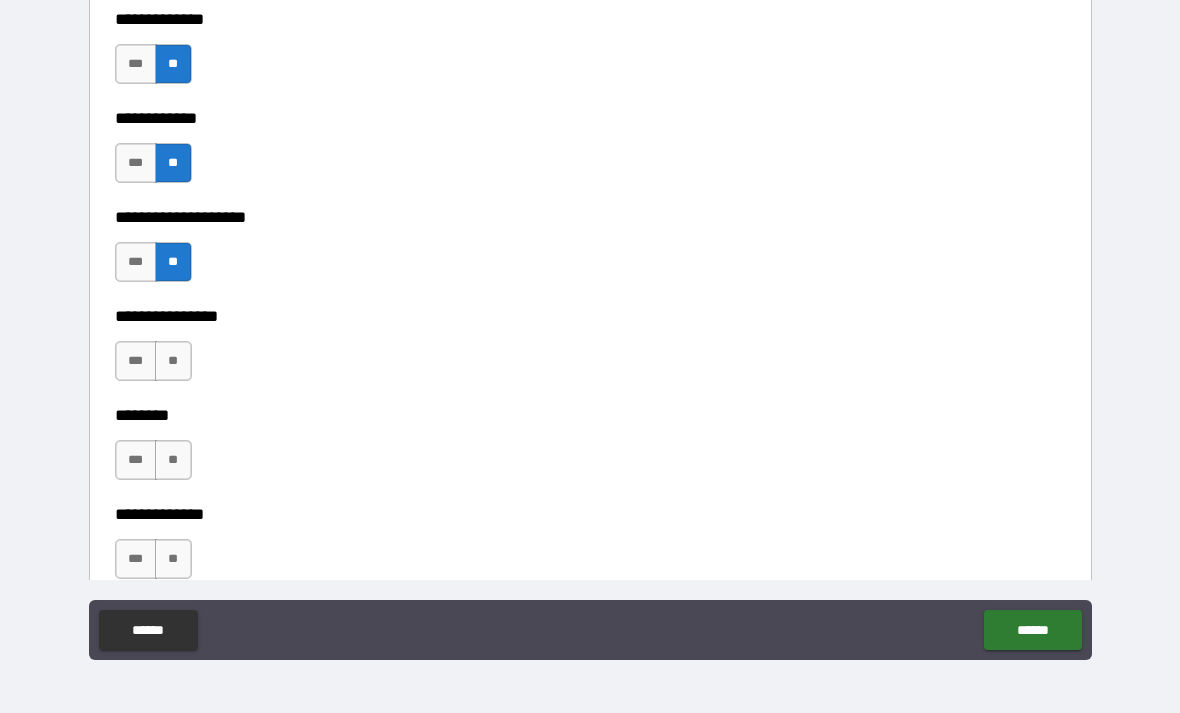 click on "**" at bounding box center (173, 361) 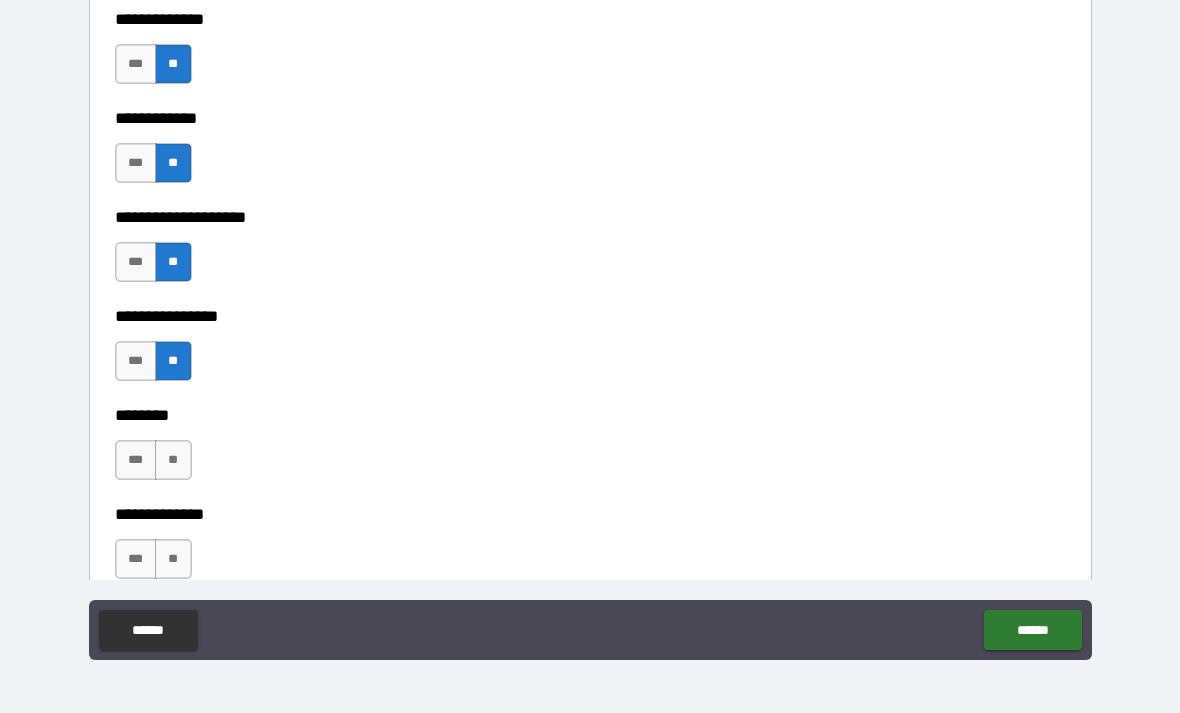 click on "**" at bounding box center [173, 460] 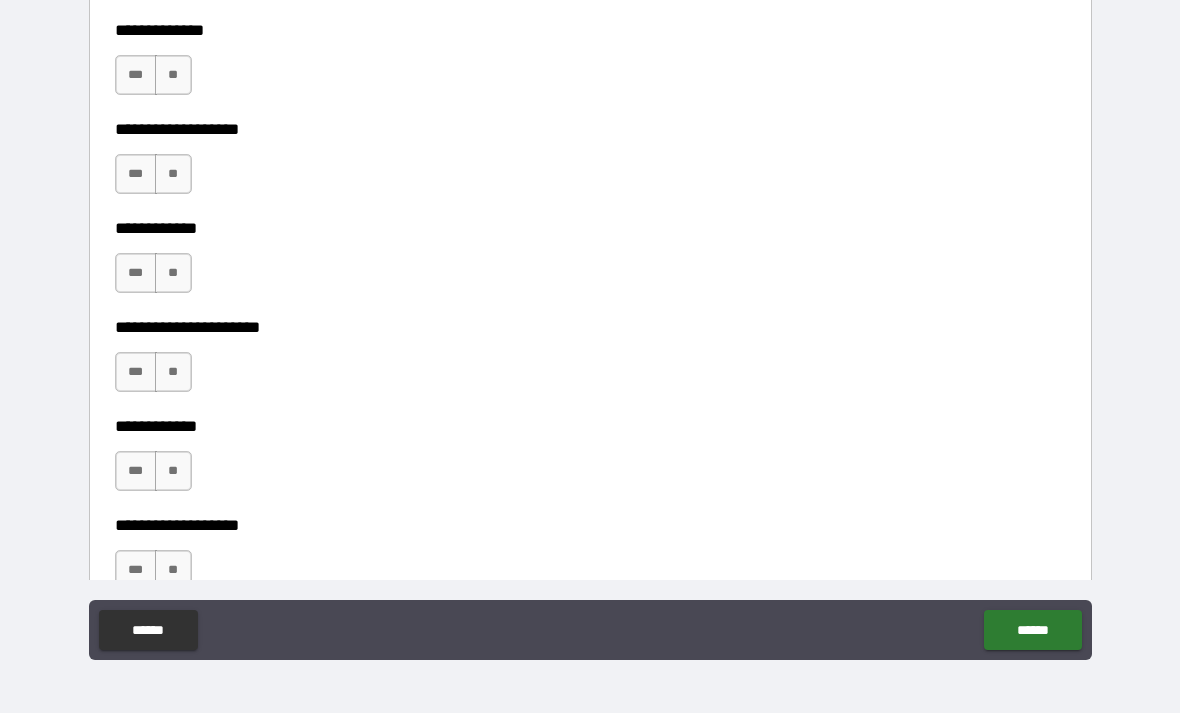scroll, scrollTop: 7782, scrollLeft: 0, axis: vertical 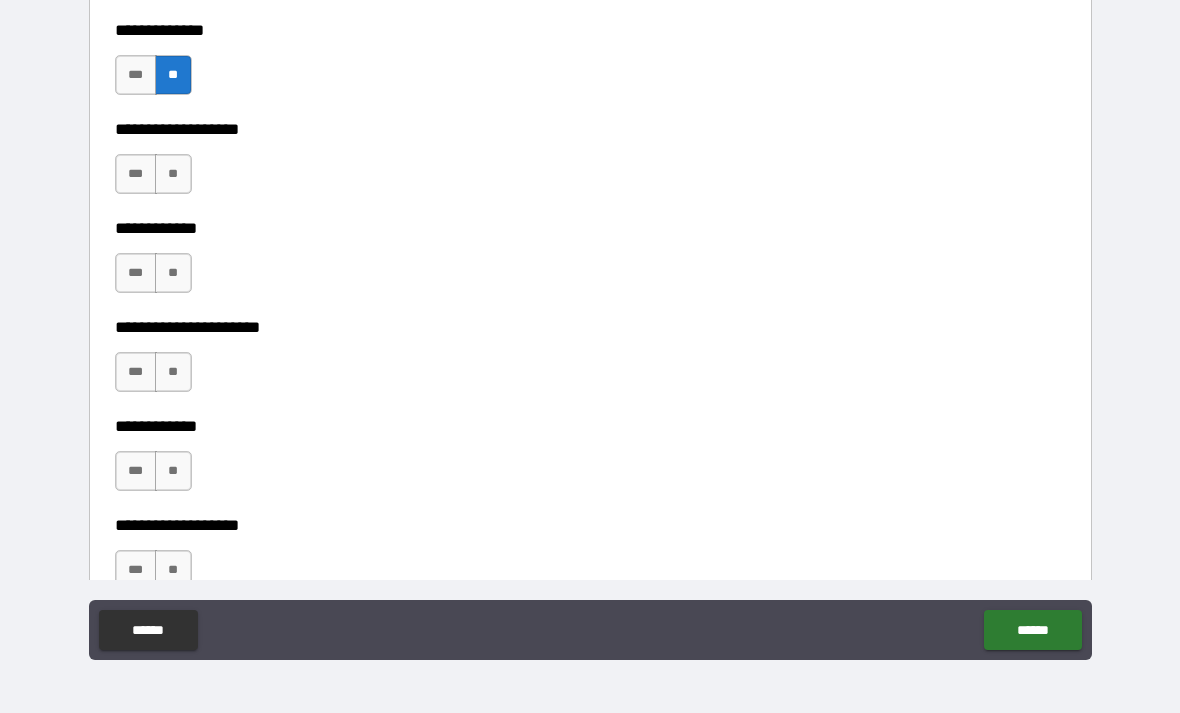 click on "**" at bounding box center [173, 174] 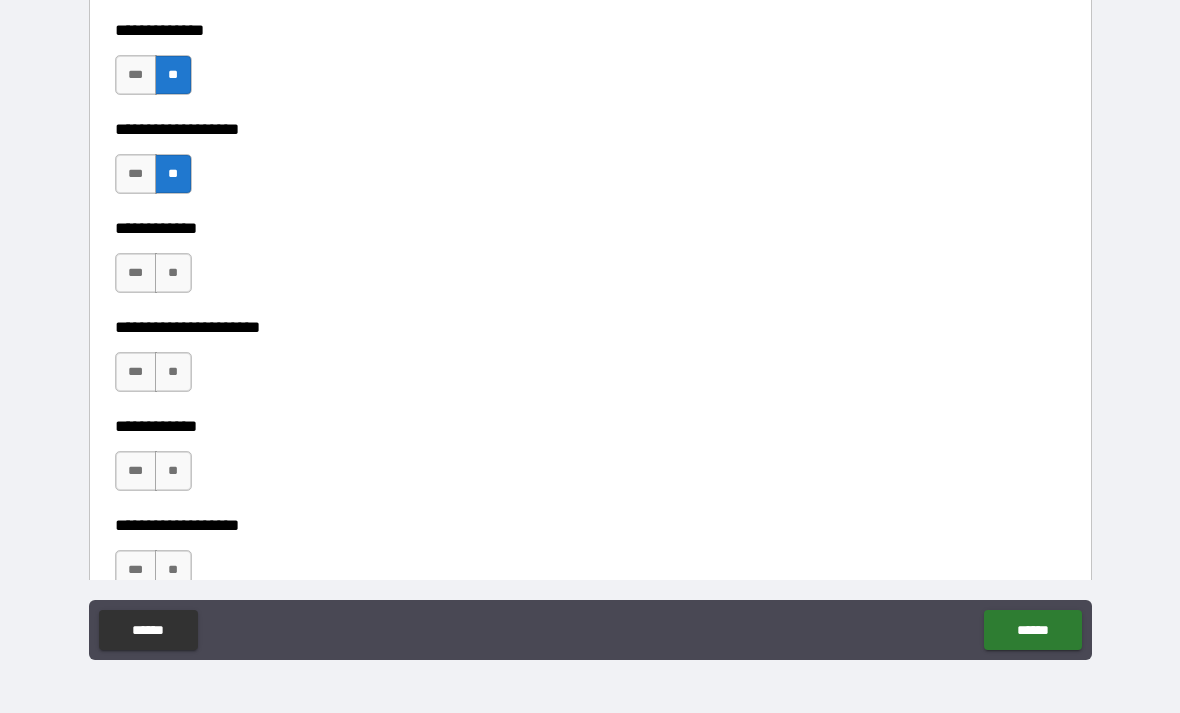 click on "**" at bounding box center (173, 273) 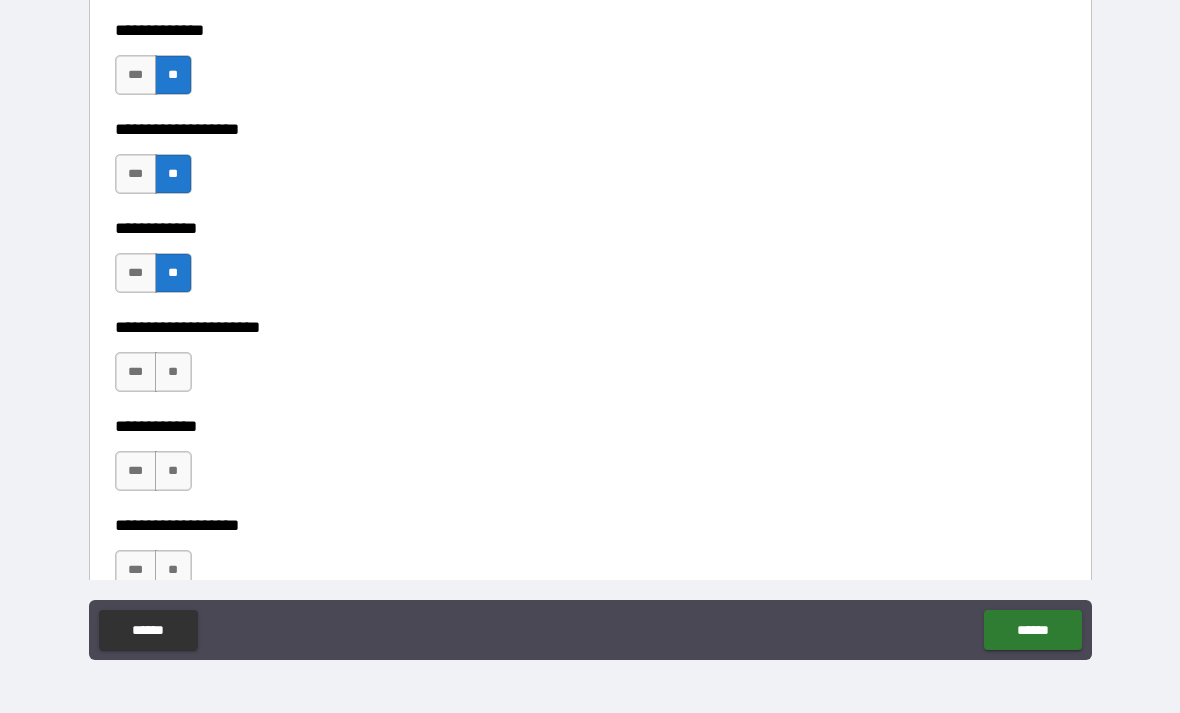 click on "*** **" at bounding box center [156, 377] 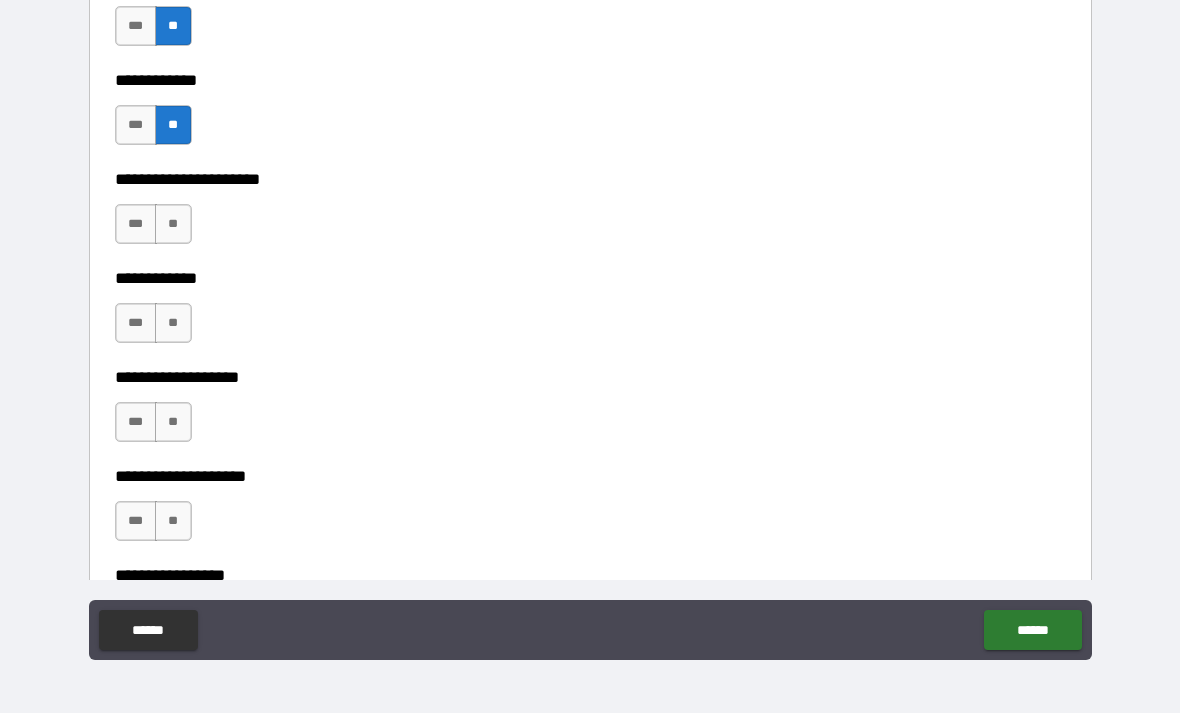 scroll, scrollTop: 7962, scrollLeft: 0, axis: vertical 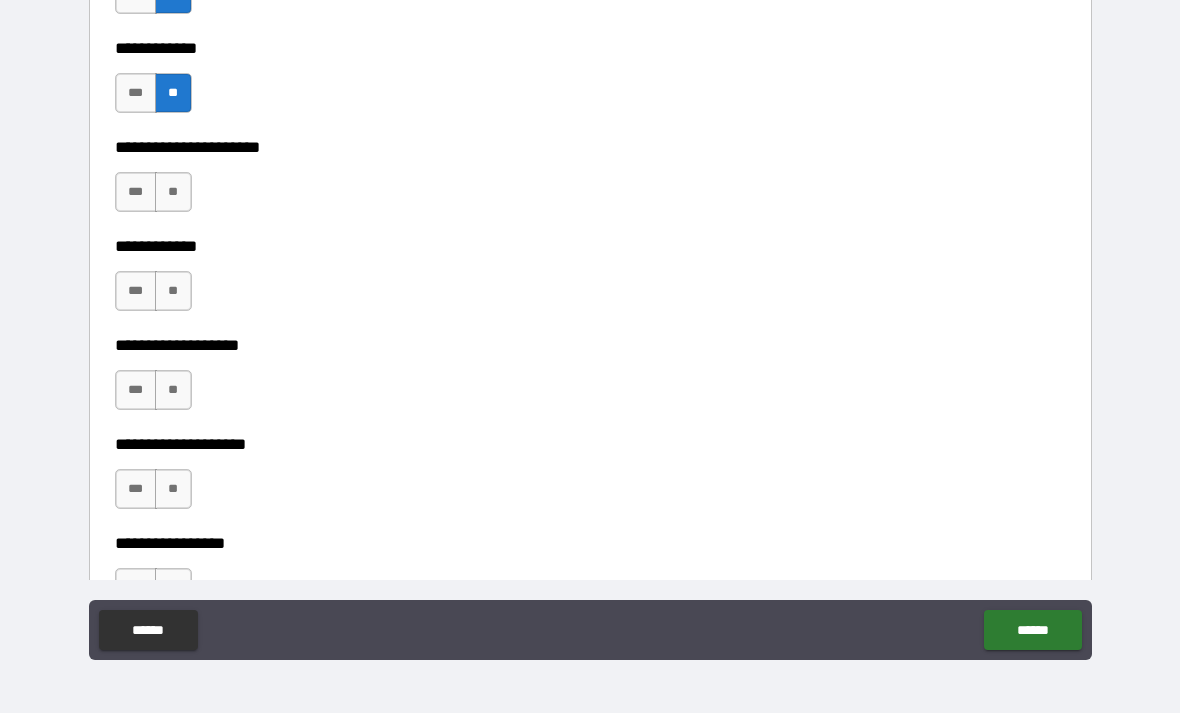click on "**" at bounding box center [173, 192] 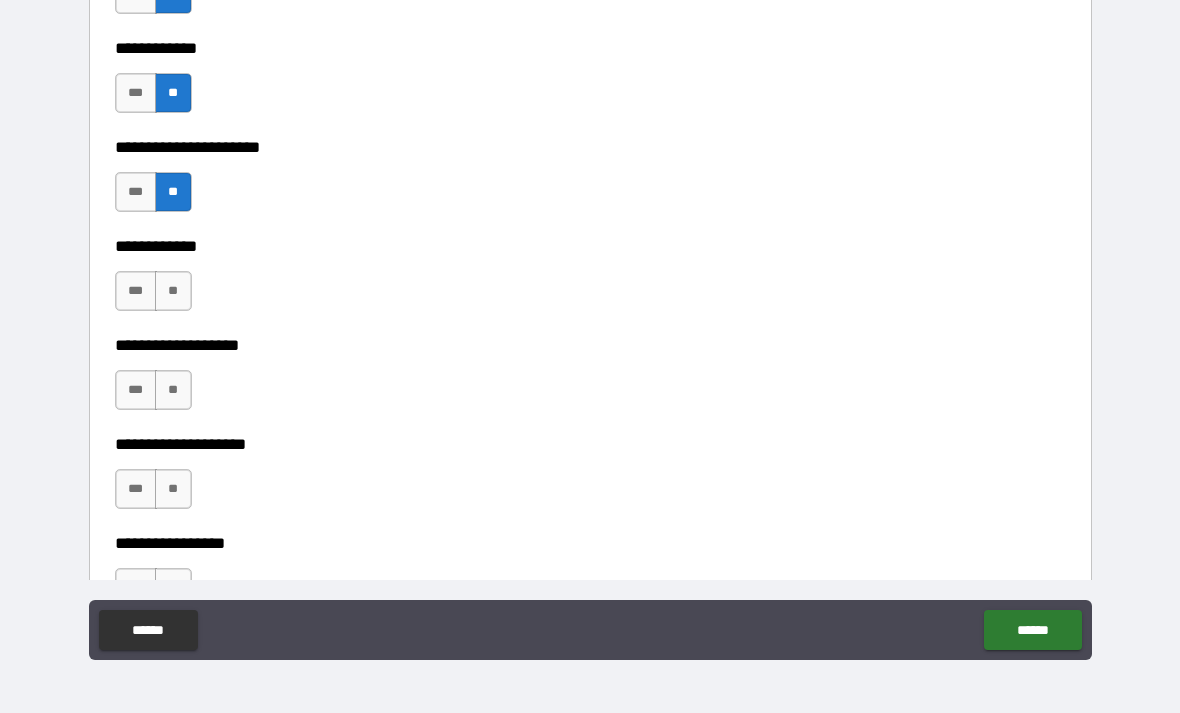 click on "**" at bounding box center [173, 291] 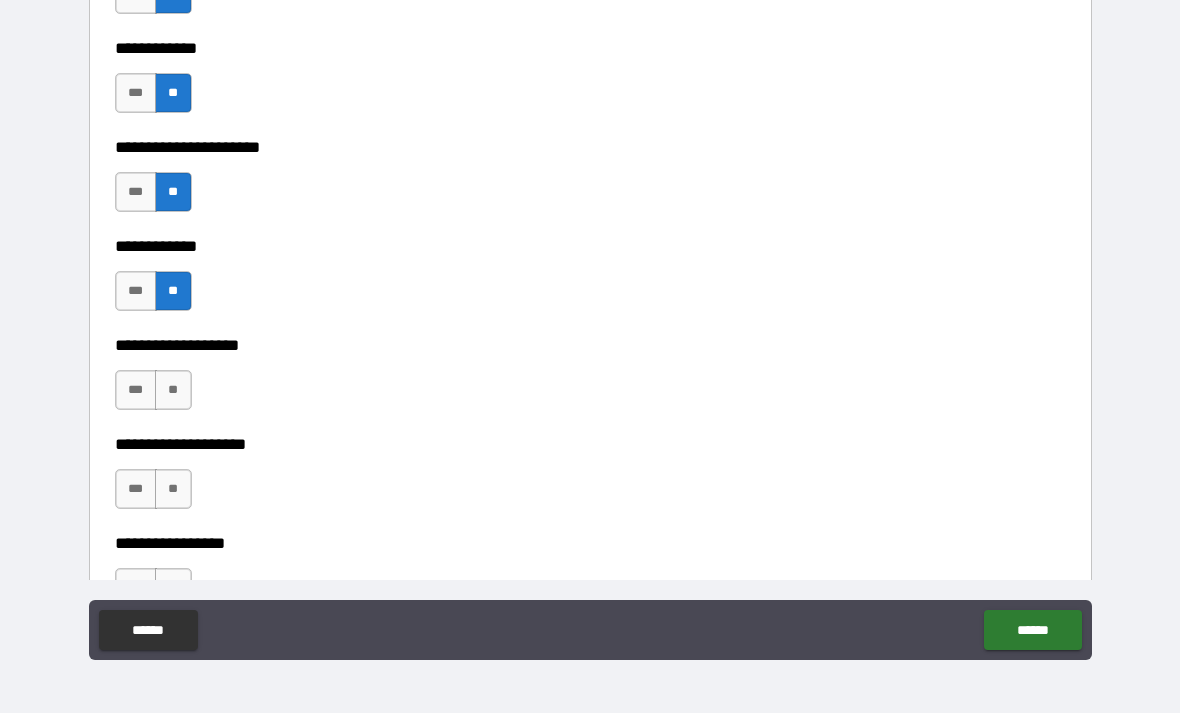 click on "**" at bounding box center (173, 390) 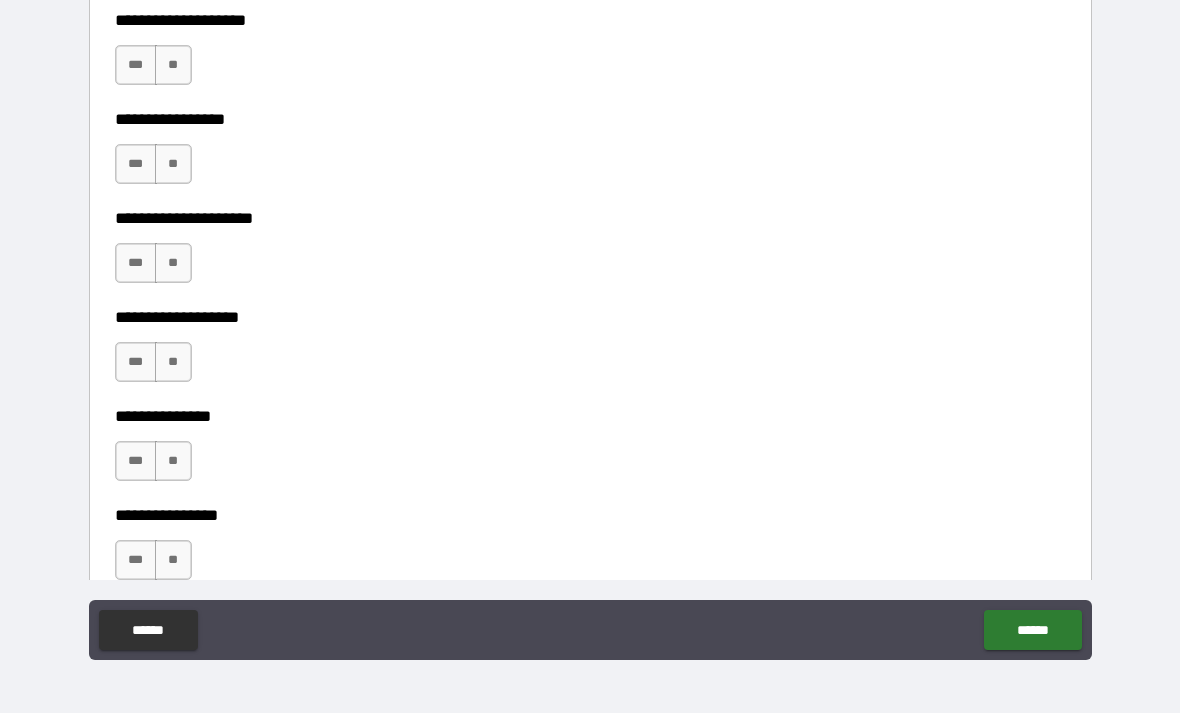 scroll, scrollTop: 8385, scrollLeft: 0, axis: vertical 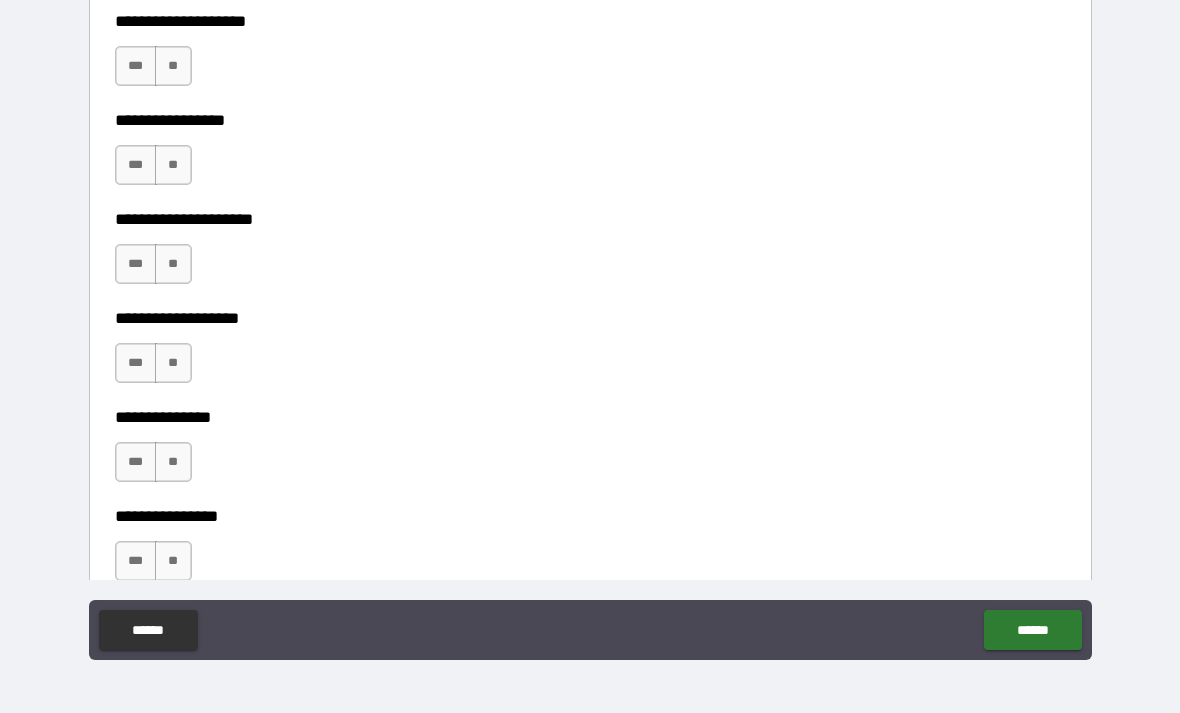 click on "***" at bounding box center [136, 66] 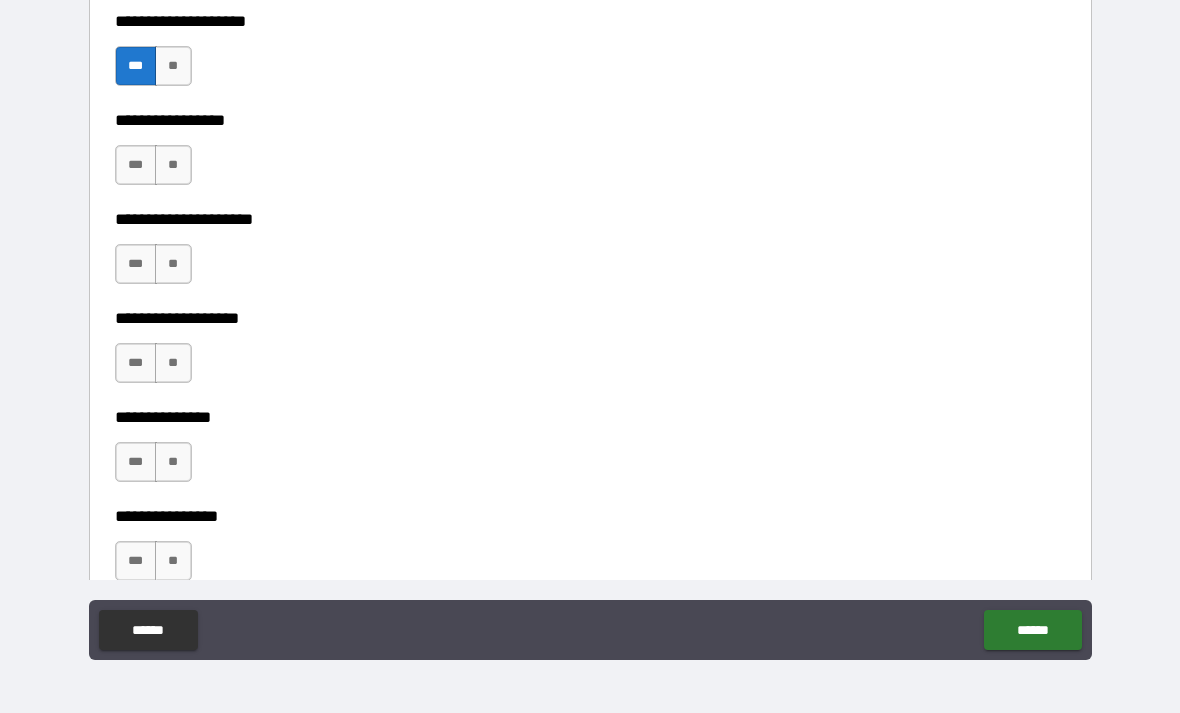 click on "**" at bounding box center [173, 165] 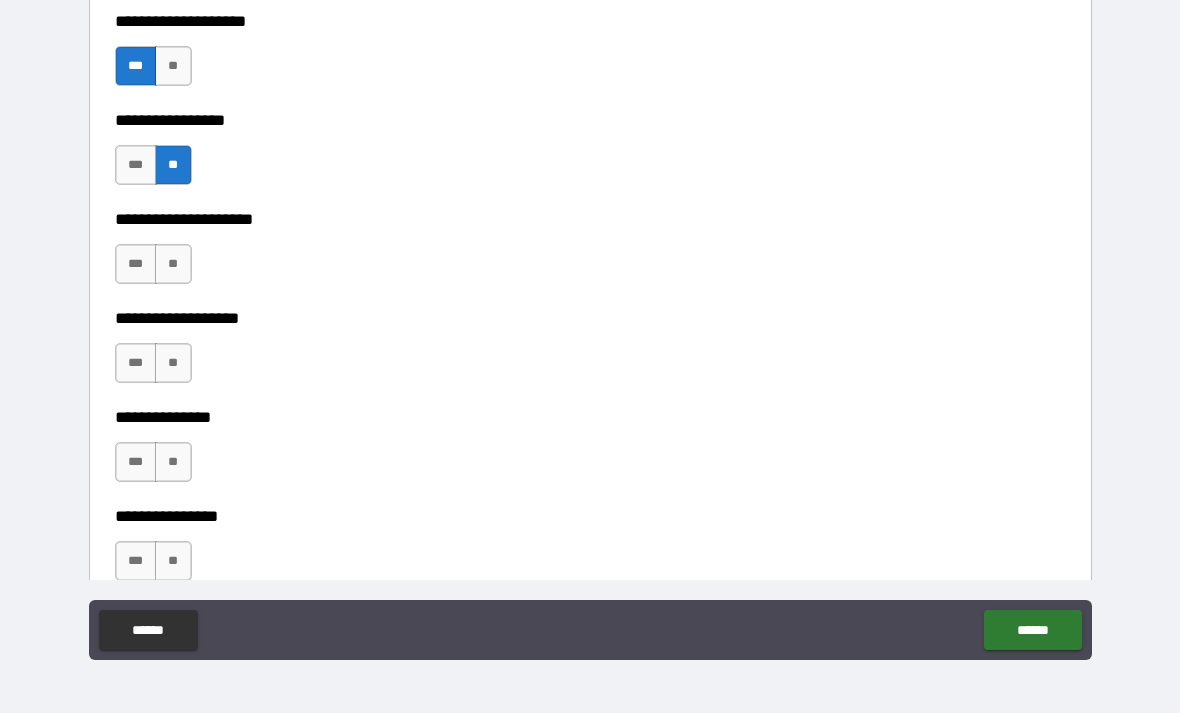 click on "***" at bounding box center (136, 264) 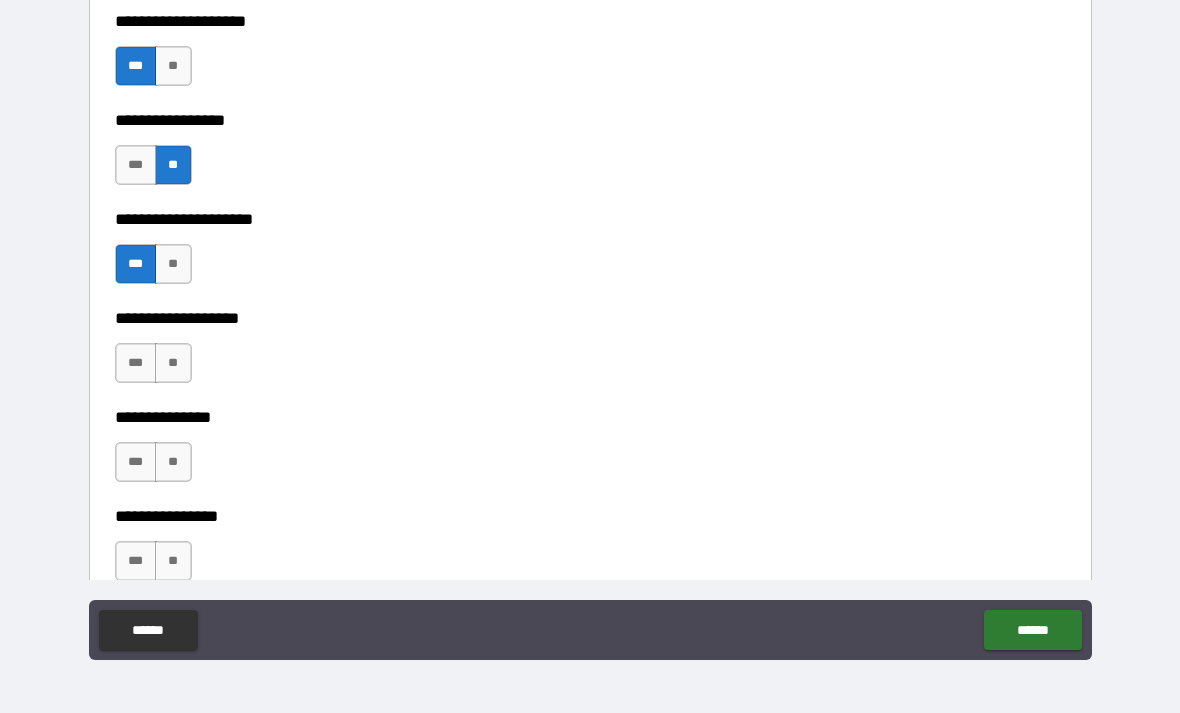 click on "**" at bounding box center [173, 363] 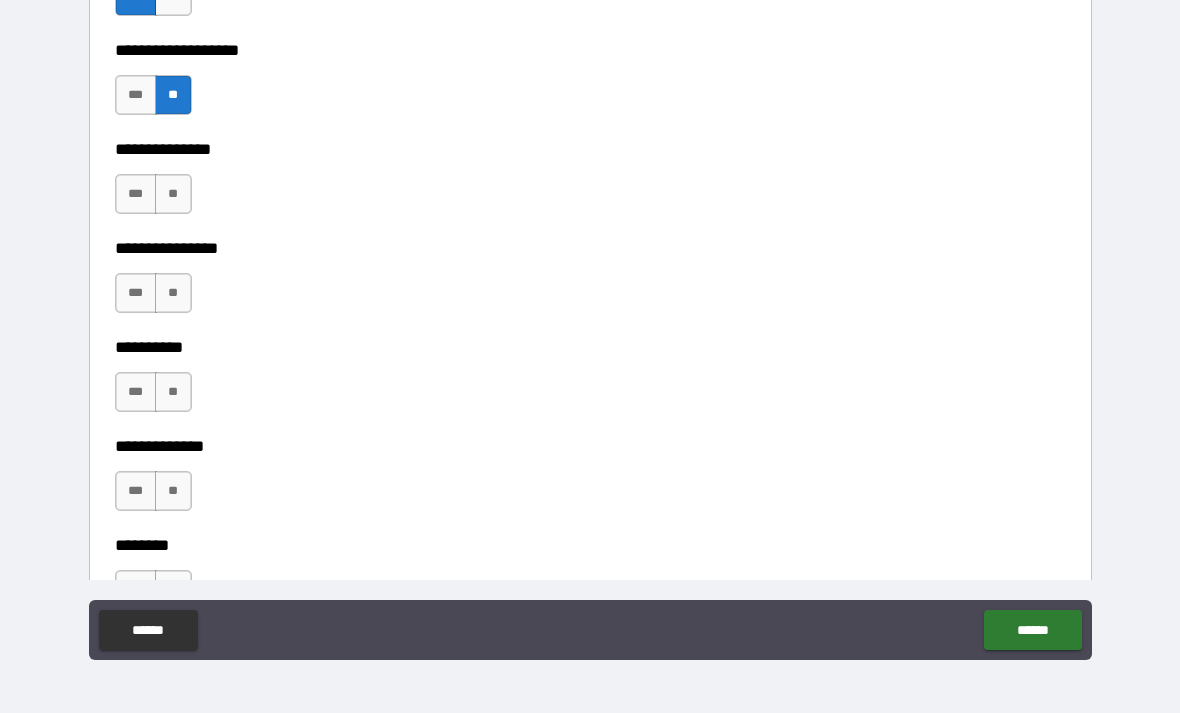 scroll, scrollTop: 8654, scrollLeft: 0, axis: vertical 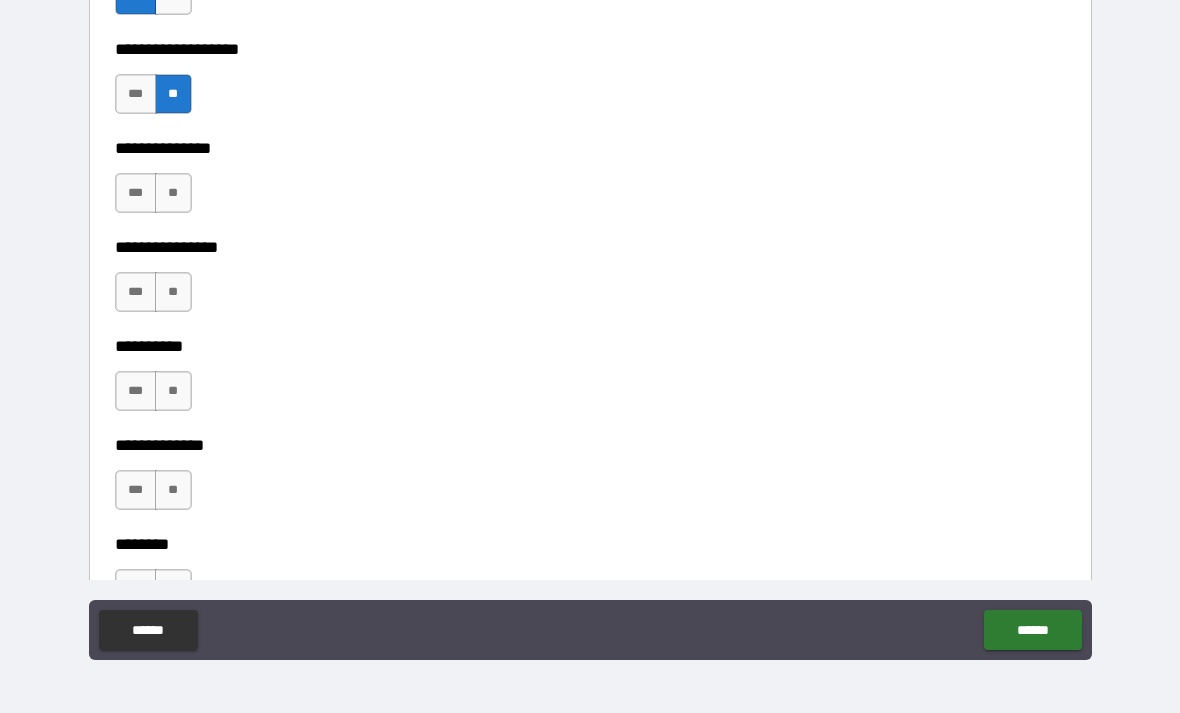 click on "***" at bounding box center [136, 94] 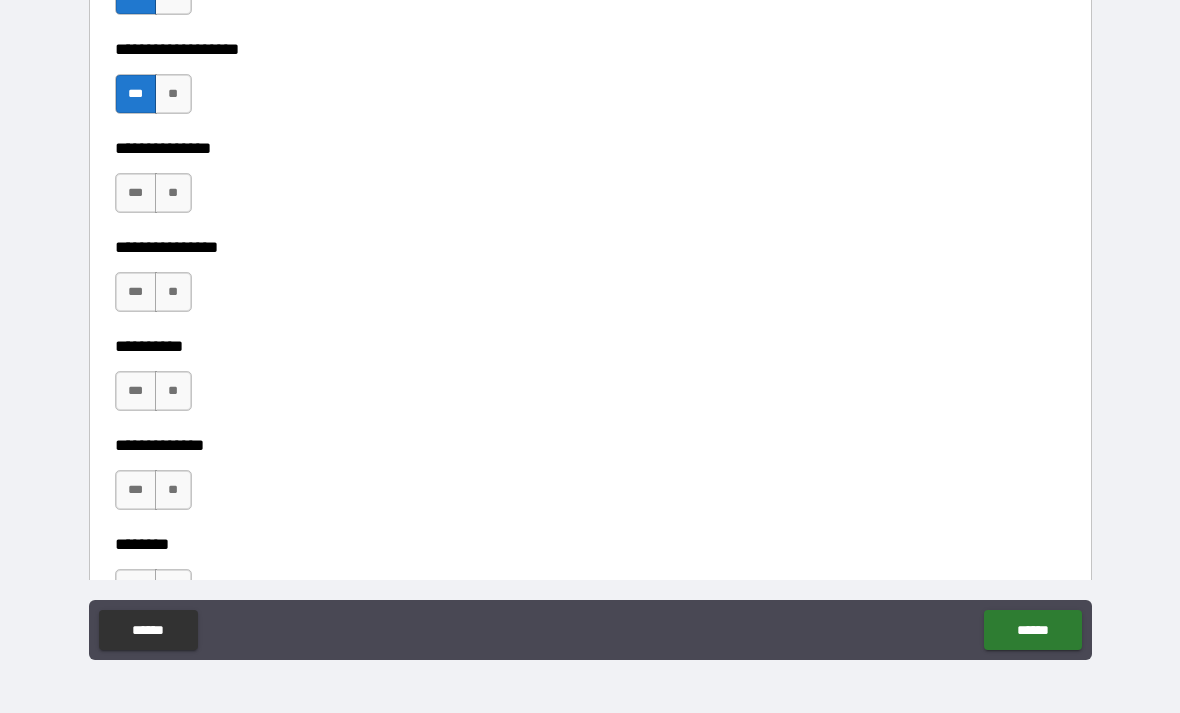 click on "**" at bounding box center [173, 193] 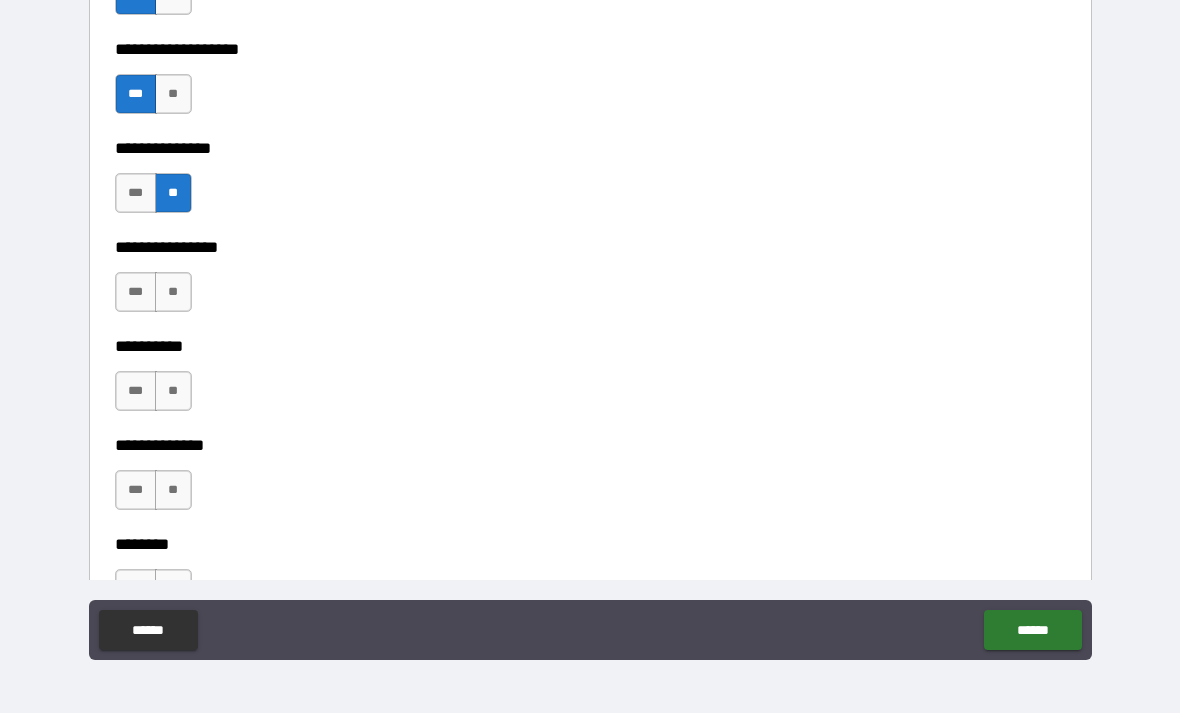 click on "**" at bounding box center (173, 292) 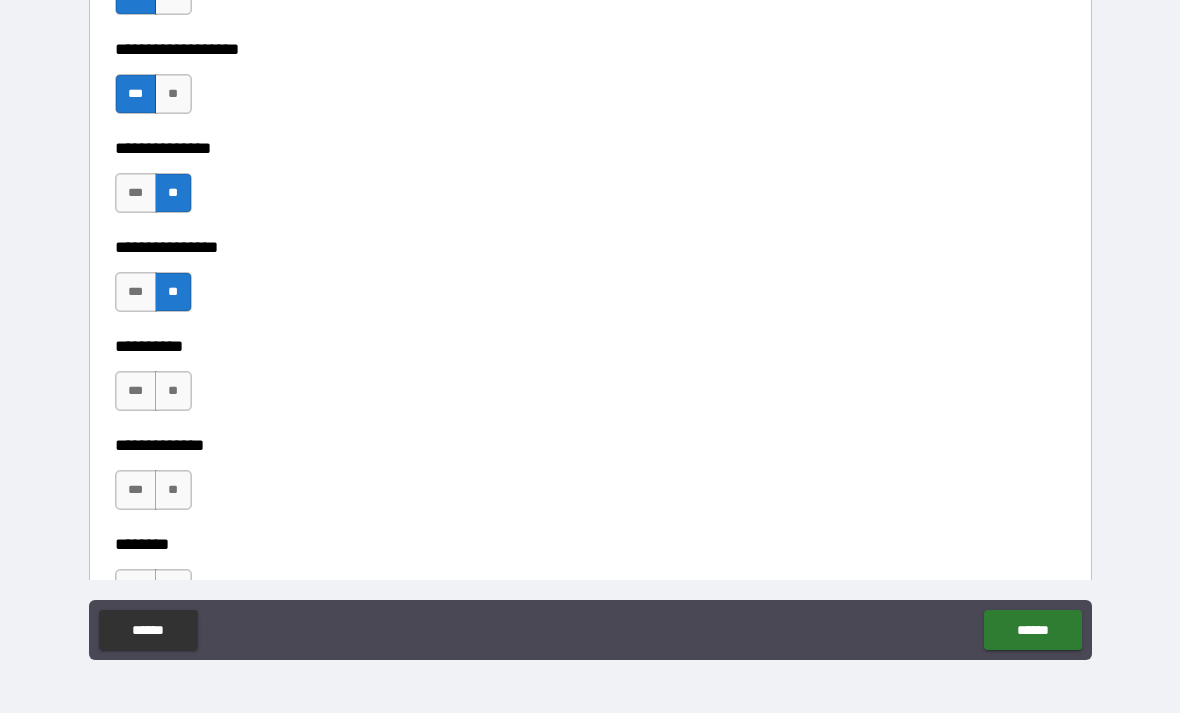 click on "**" at bounding box center [173, 391] 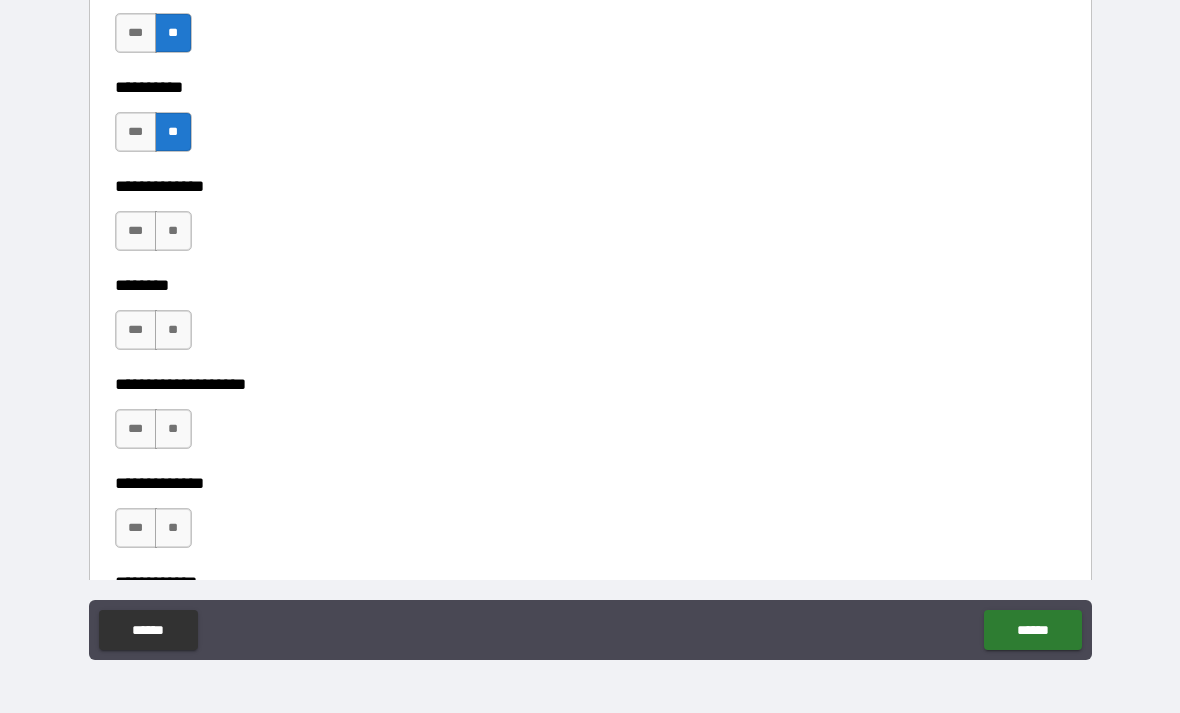 scroll, scrollTop: 8926, scrollLeft: 0, axis: vertical 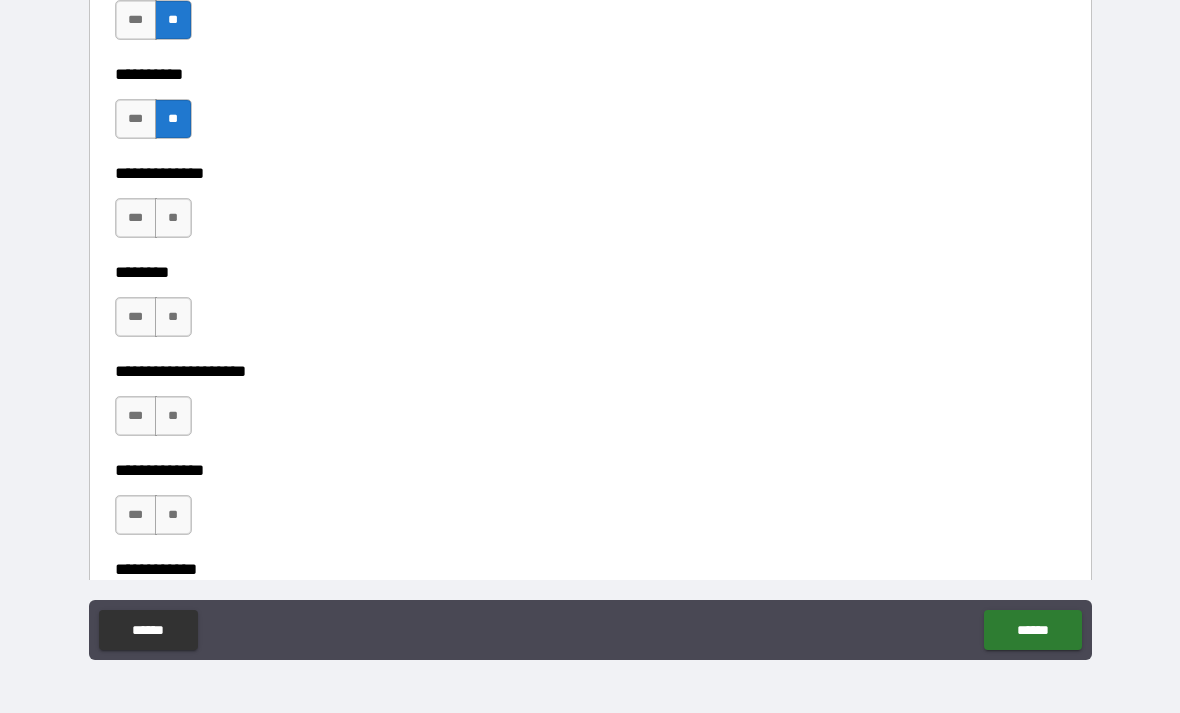 click on "**" at bounding box center (173, 218) 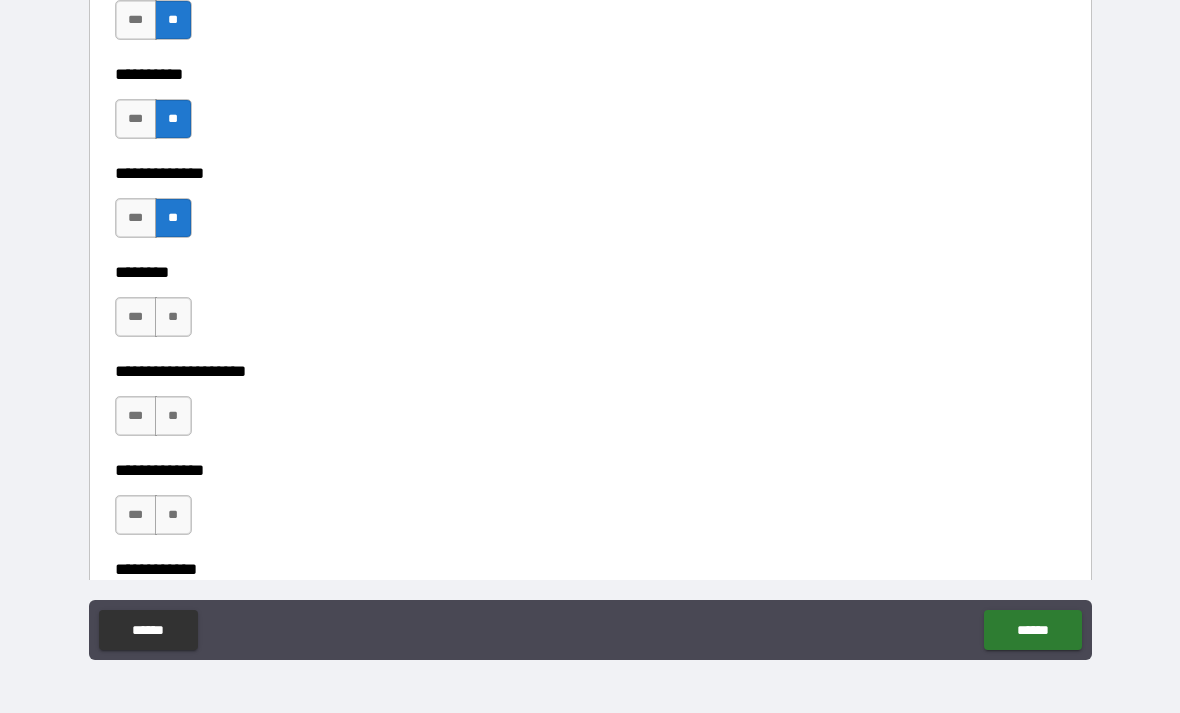 click on "**" at bounding box center [173, 317] 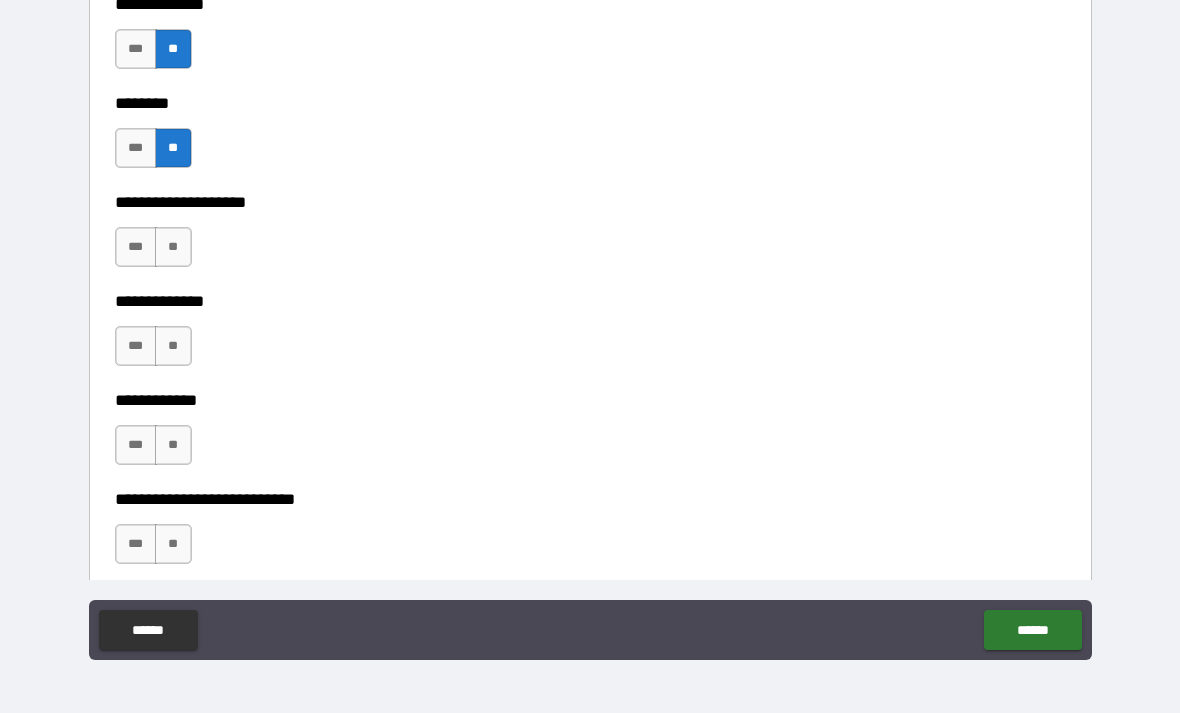 scroll, scrollTop: 9099, scrollLeft: 0, axis: vertical 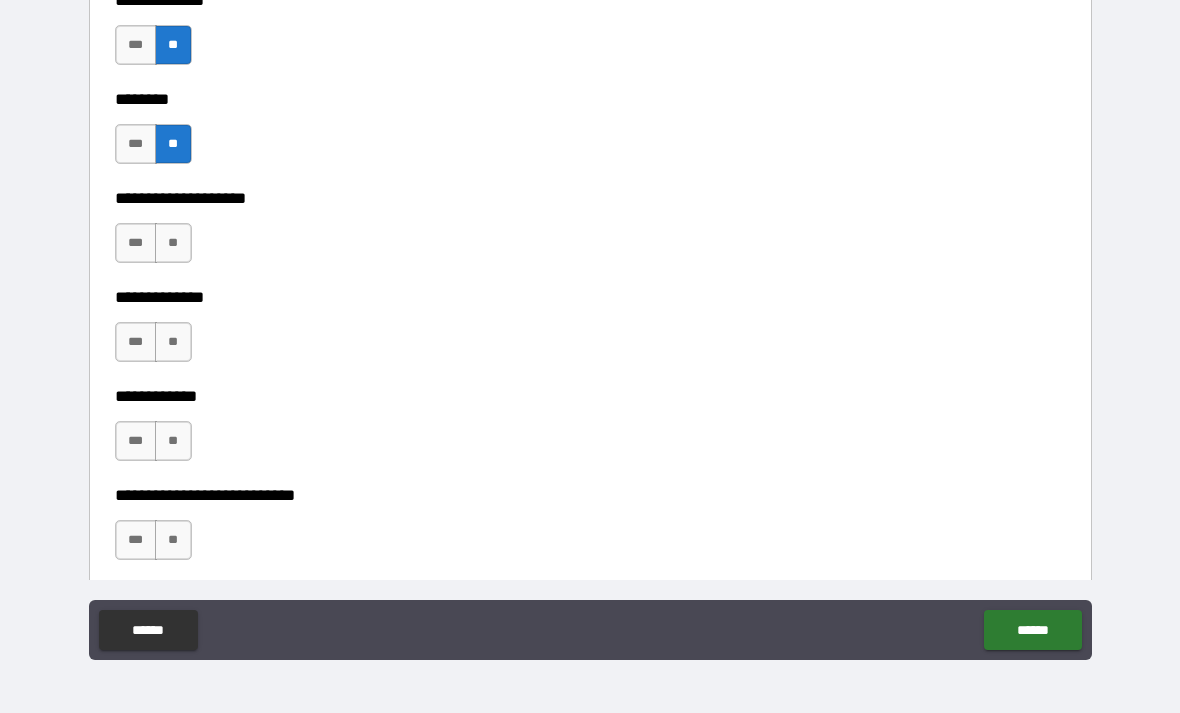 click on "**" at bounding box center [173, 243] 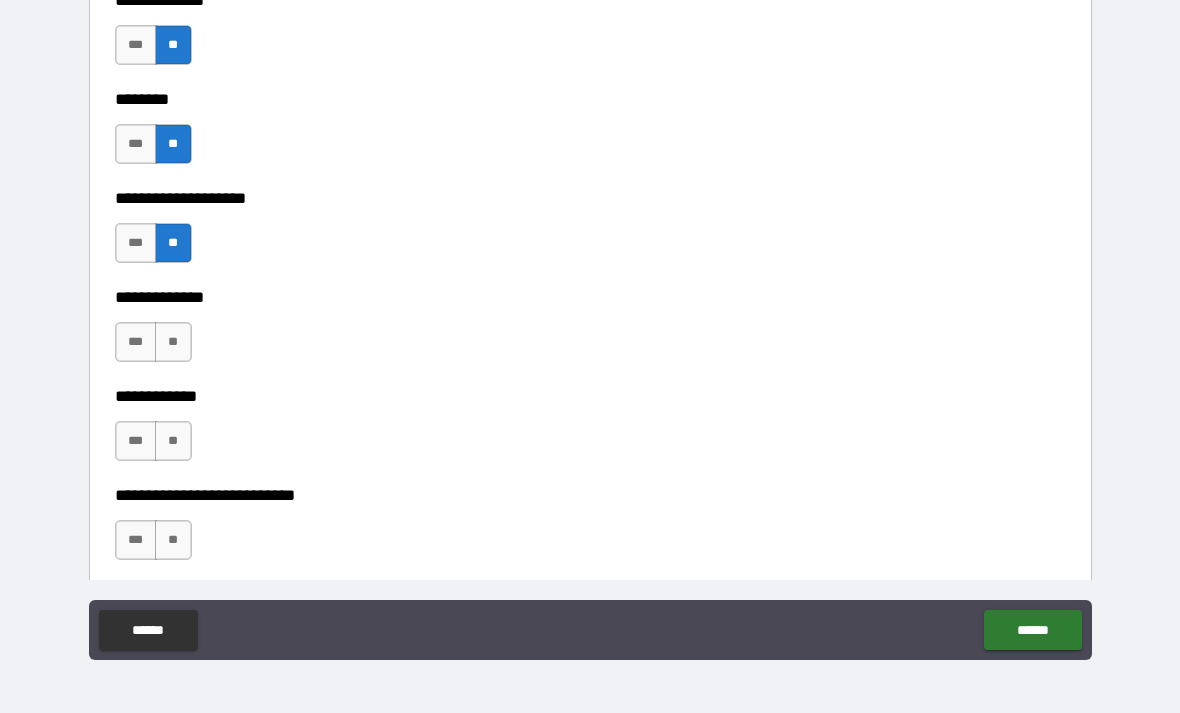 click on "**" at bounding box center (173, 342) 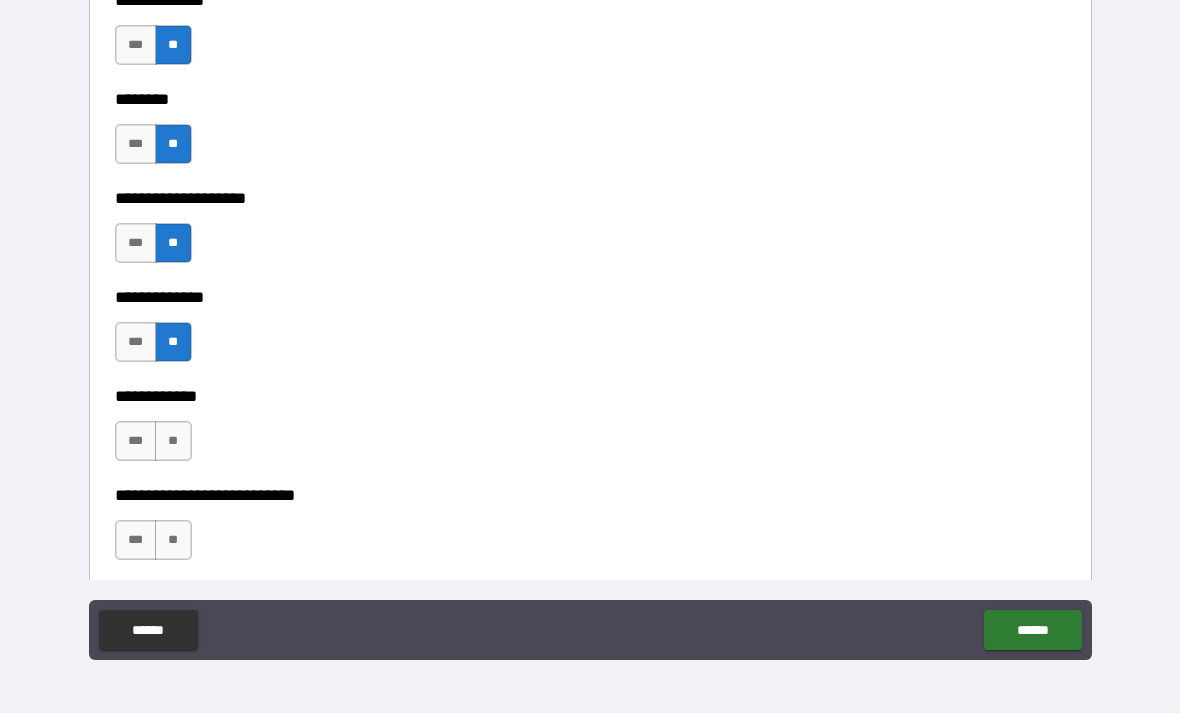 click on "**" at bounding box center [173, 441] 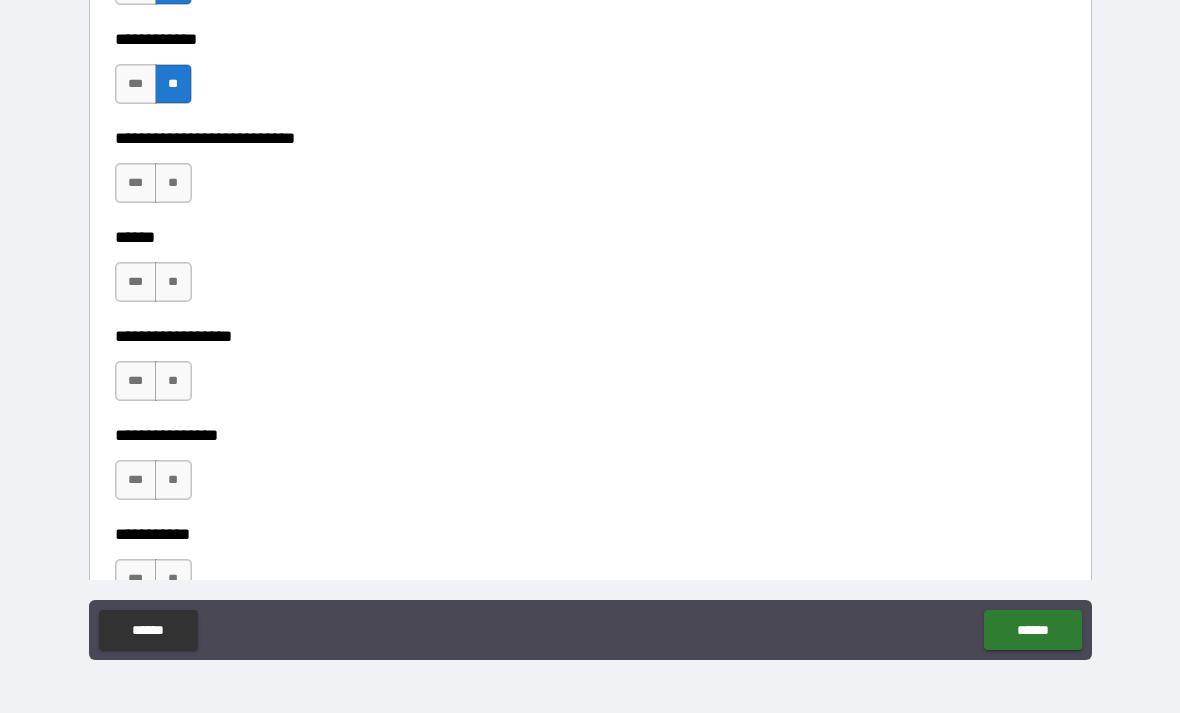scroll, scrollTop: 9457, scrollLeft: 0, axis: vertical 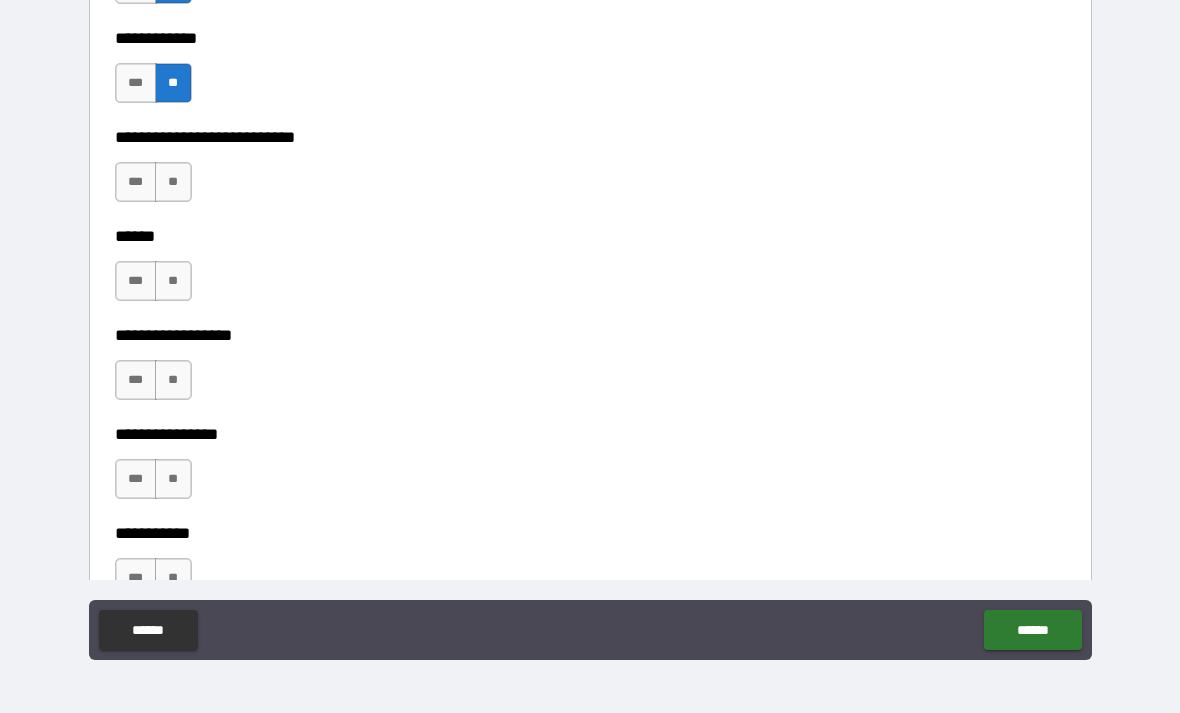 click on "**********" at bounding box center [590, 123] 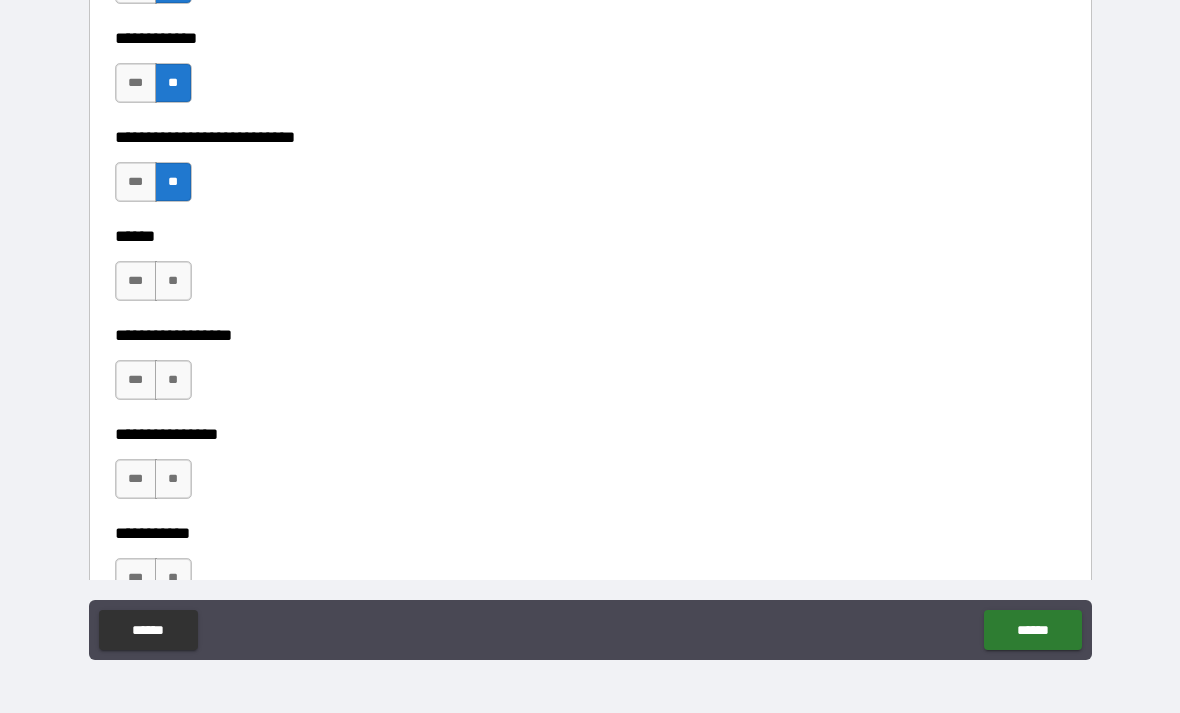 click on "**" at bounding box center (173, 281) 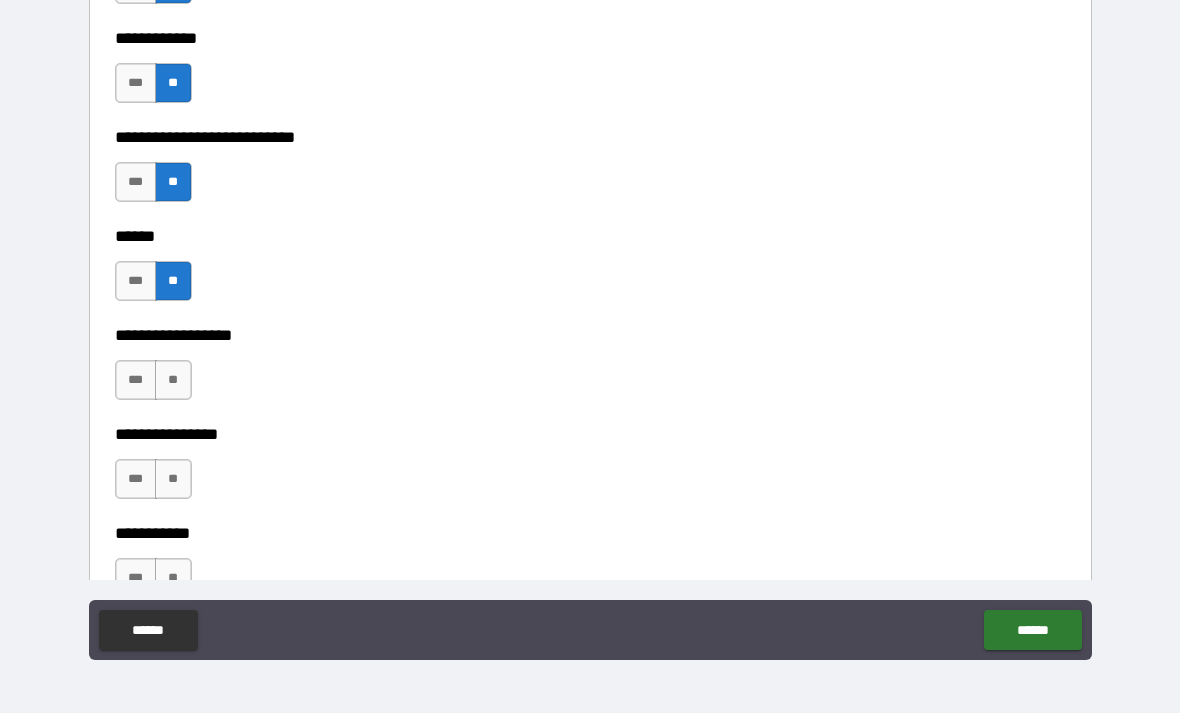 click on "**" at bounding box center [173, 380] 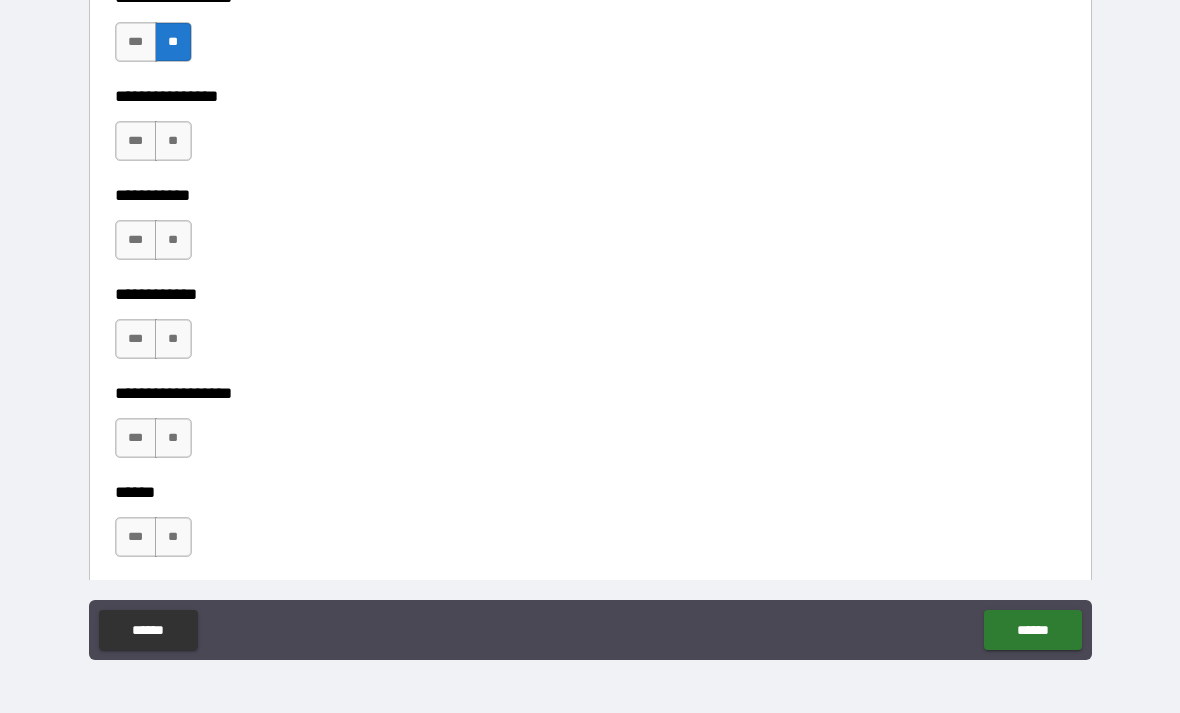 scroll, scrollTop: 9796, scrollLeft: 0, axis: vertical 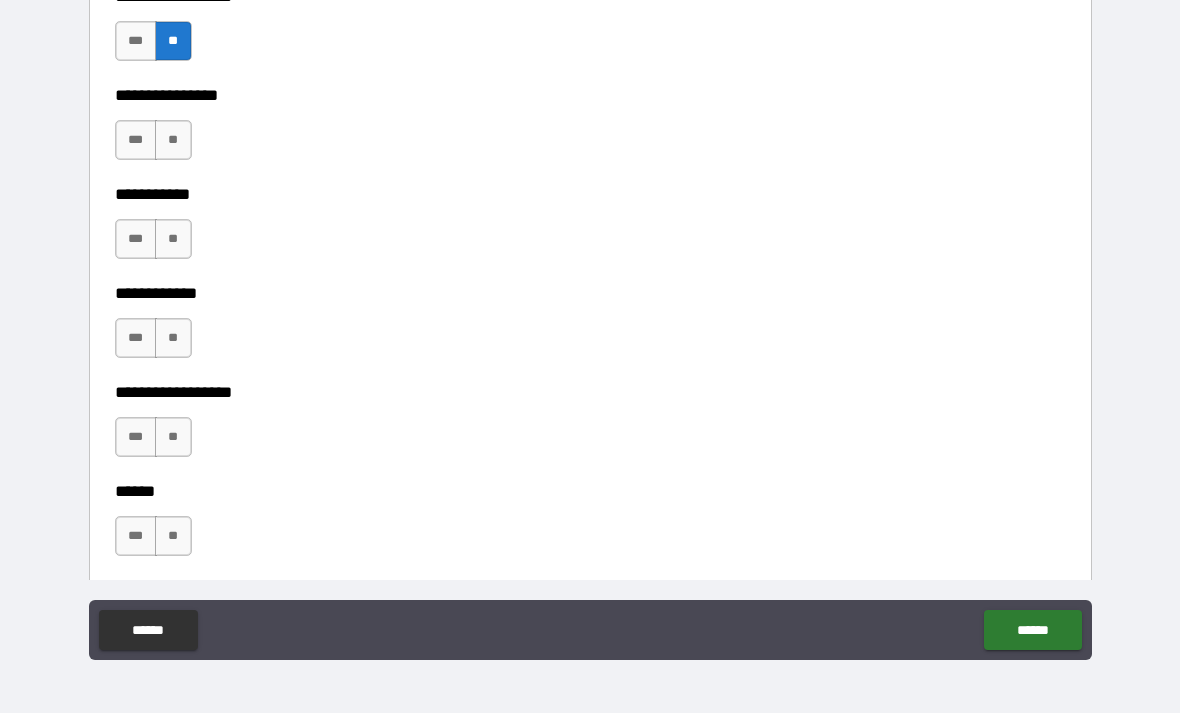 click on "***" at bounding box center (136, 140) 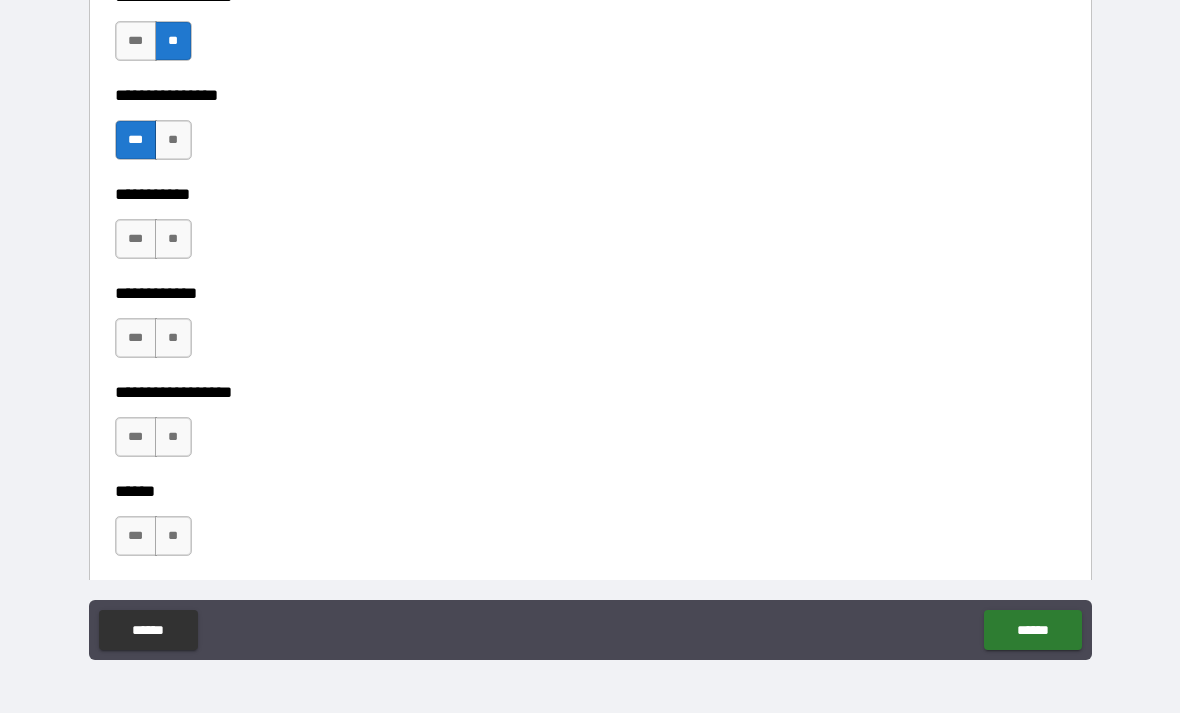 click on "**" at bounding box center [173, 239] 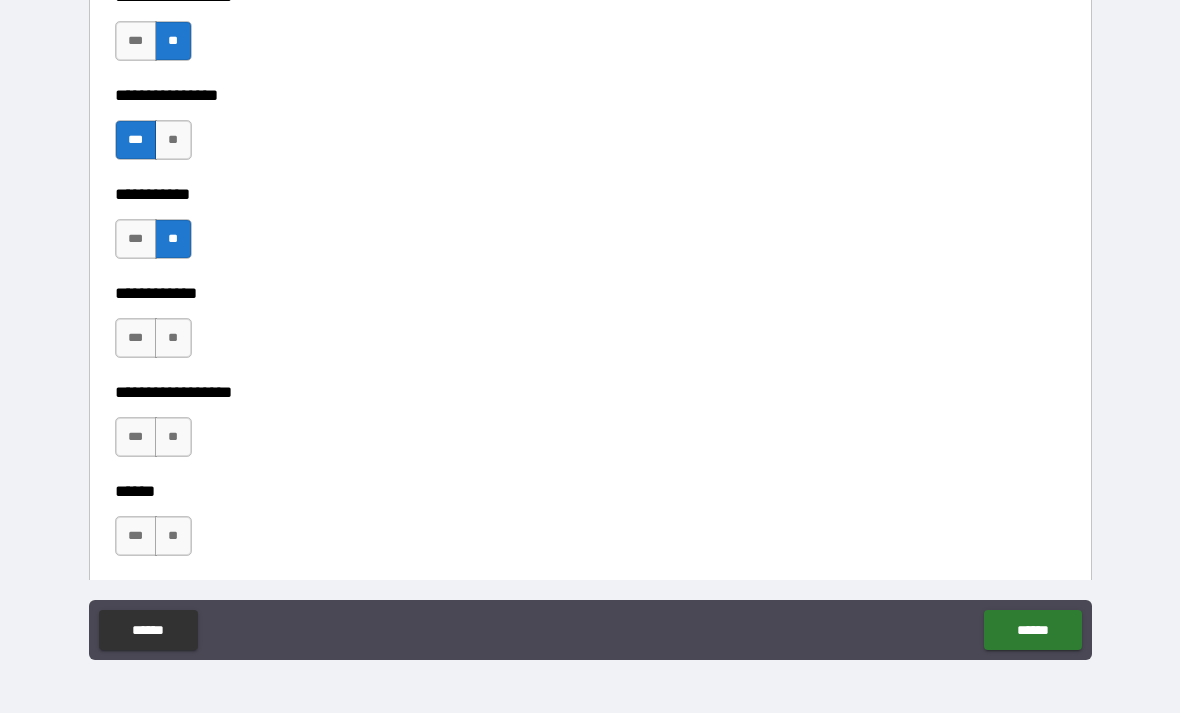 click on "**" at bounding box center [173, 338] 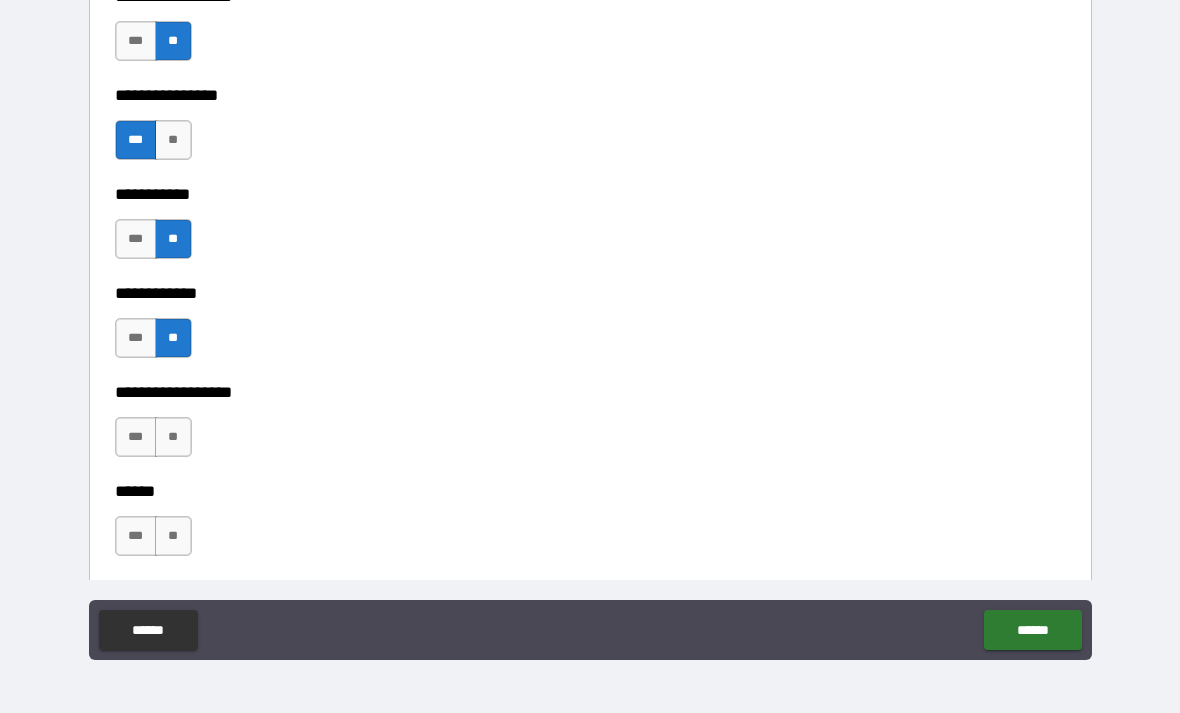 click on "**" at bounding box center (173, 437) 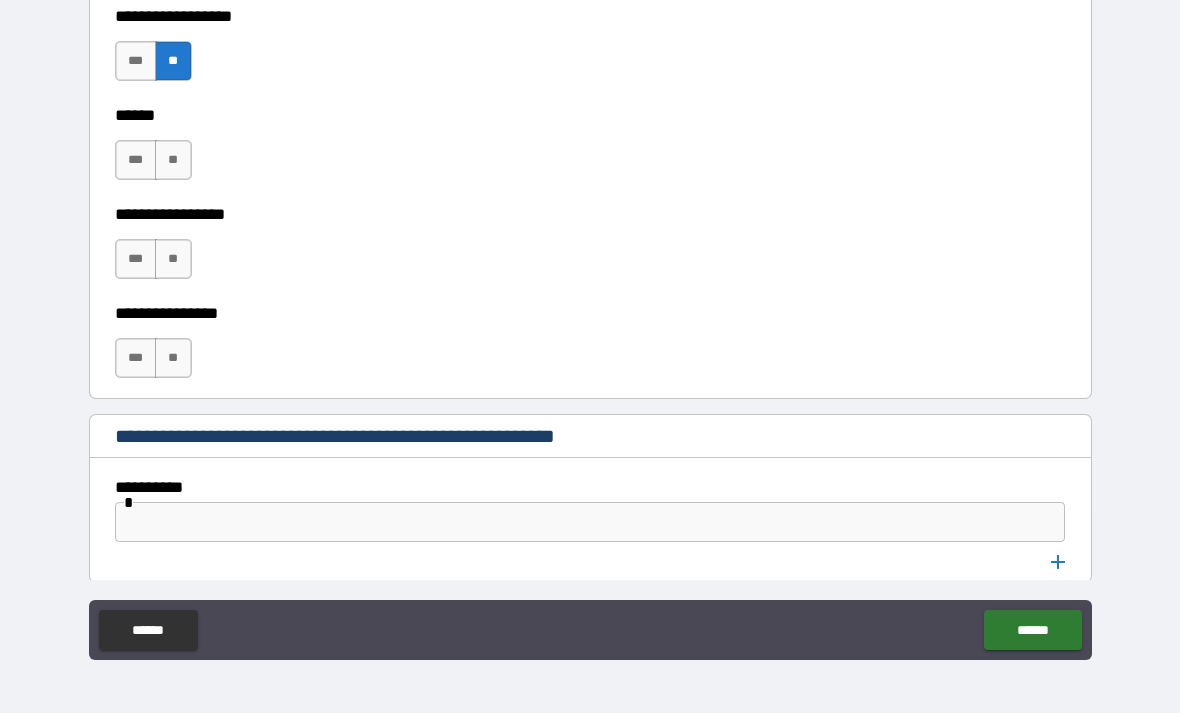 scroll, scrollTop: 10174, scrollLeft: 0, axis: vertical 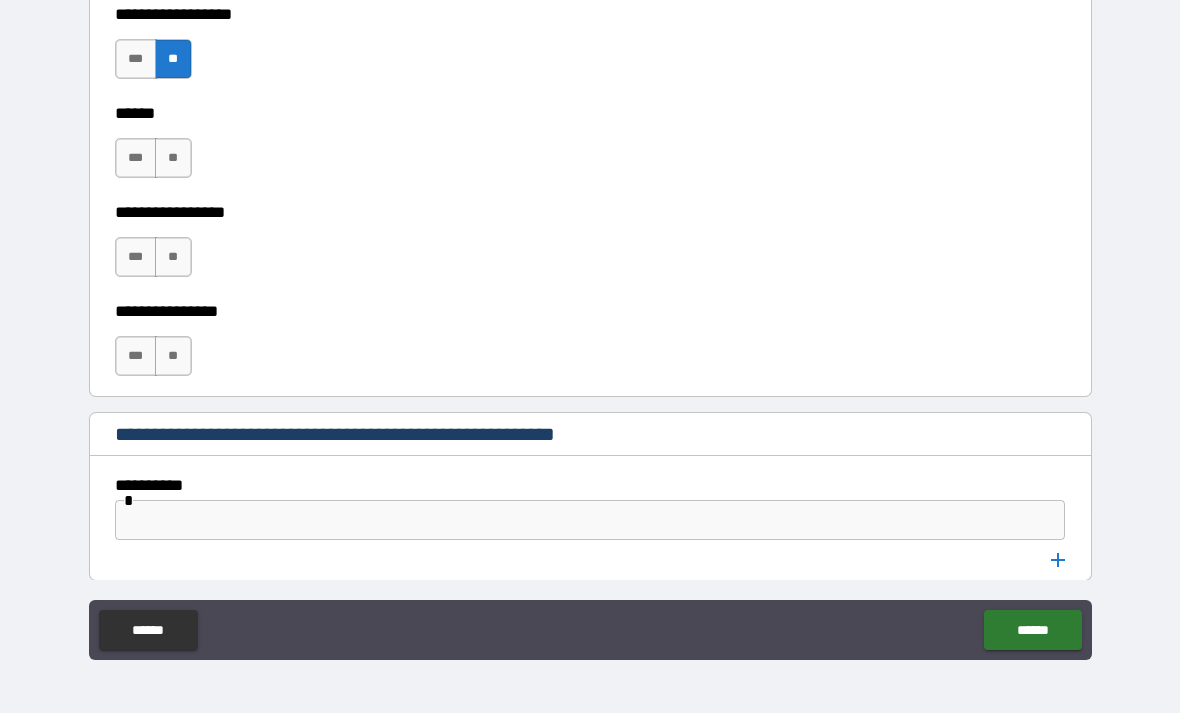 click on "**" at bounding box center (173, 158) 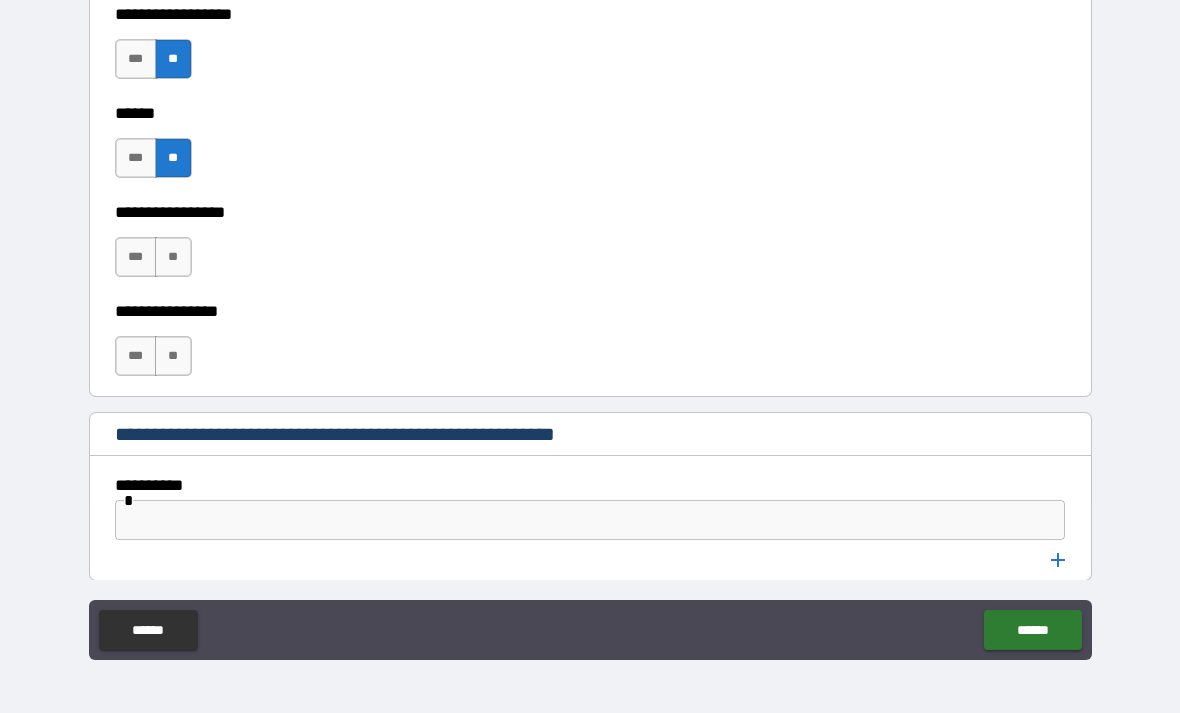 click on "**" at bounding box center [173, 257] 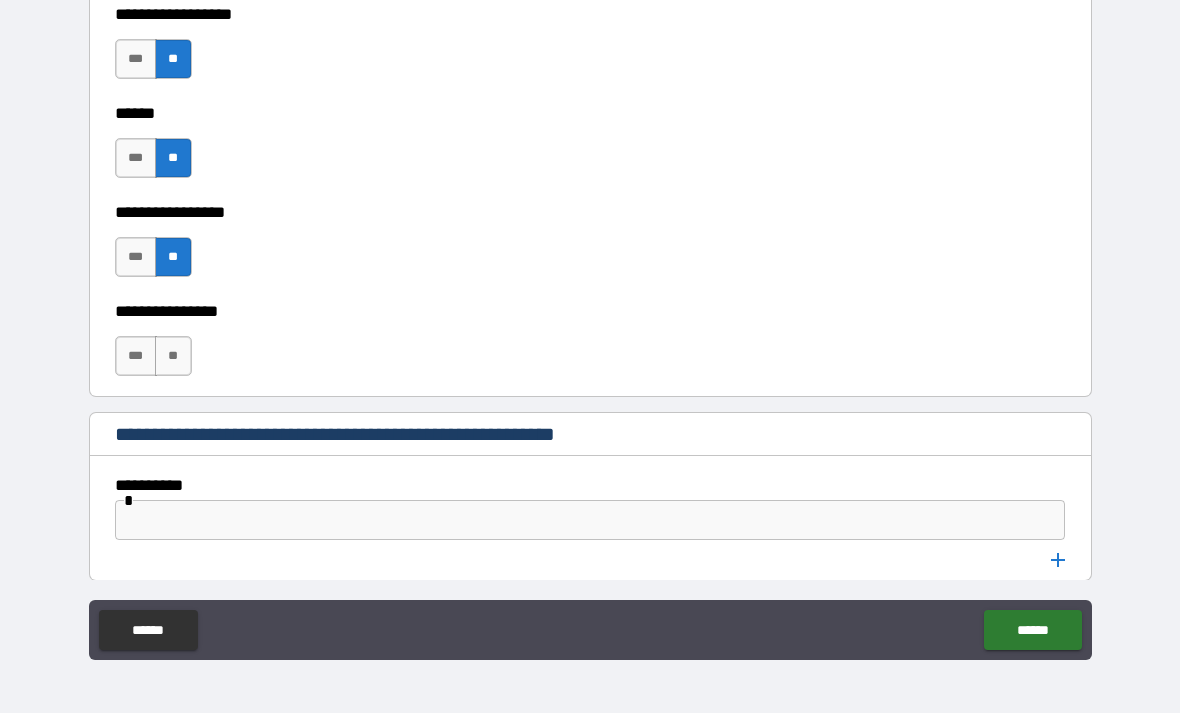 click on "**" at bounding box center [173, 356] 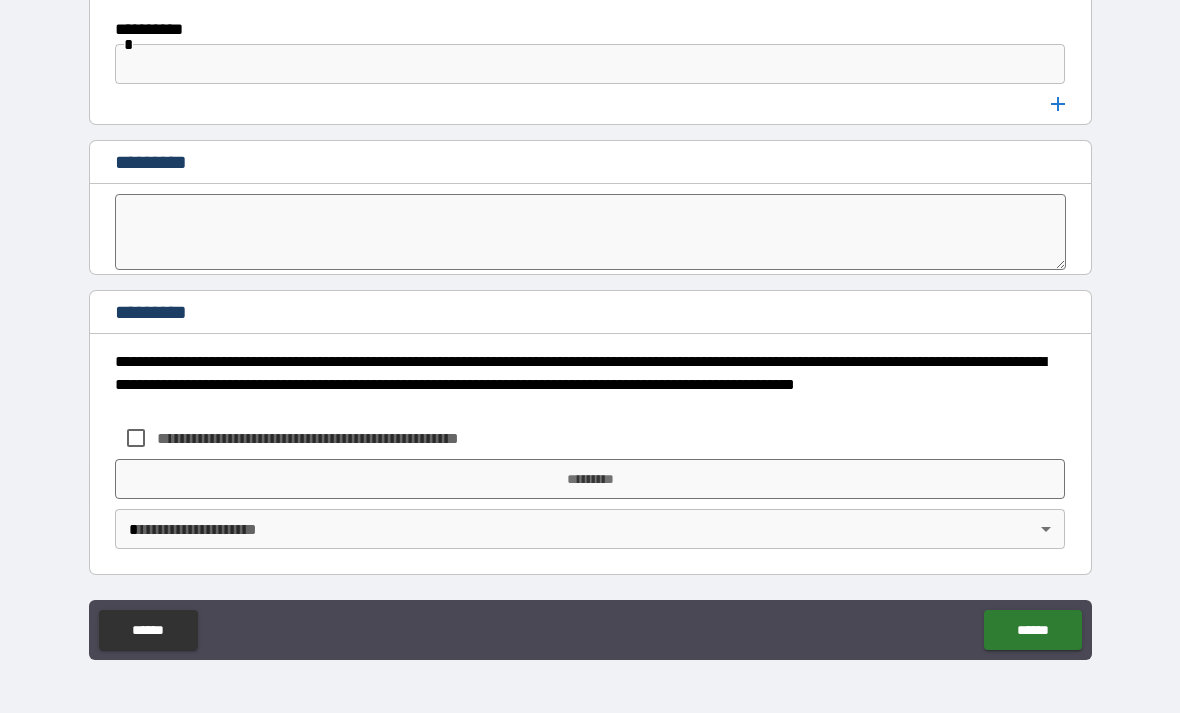 scroll, scrollTop: 10630, scrollLeft: 0, axis: vertical 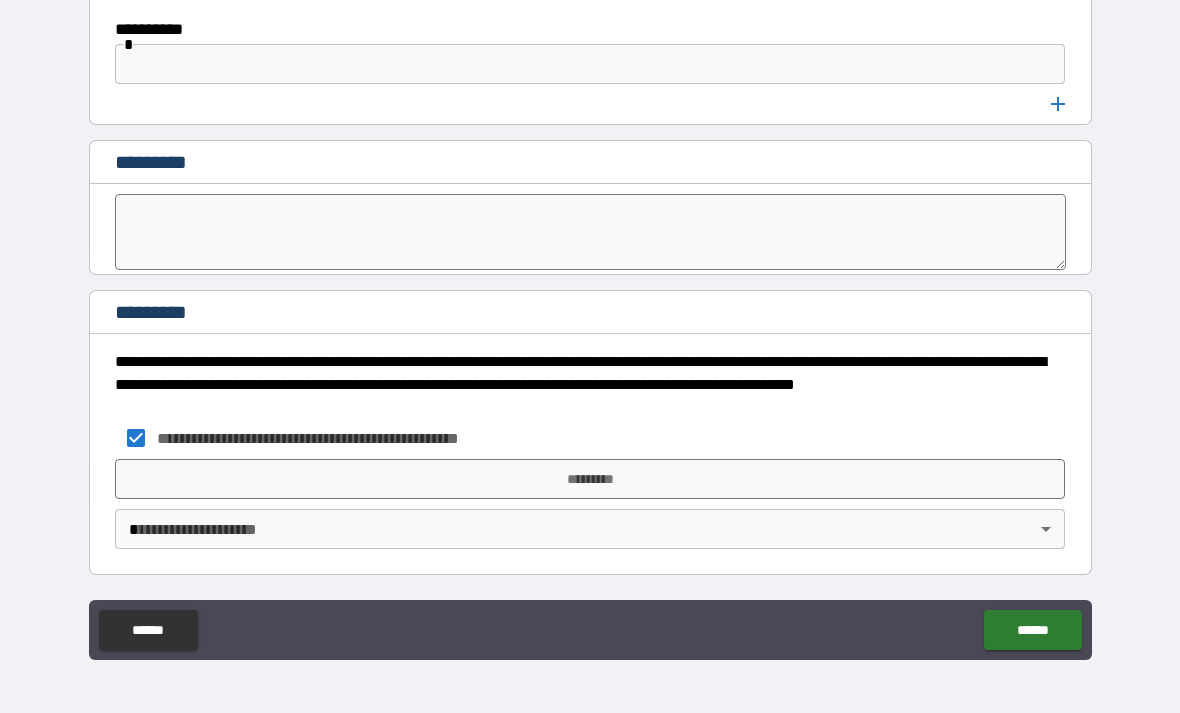 click on "*********" at bounding box center [590, 479] 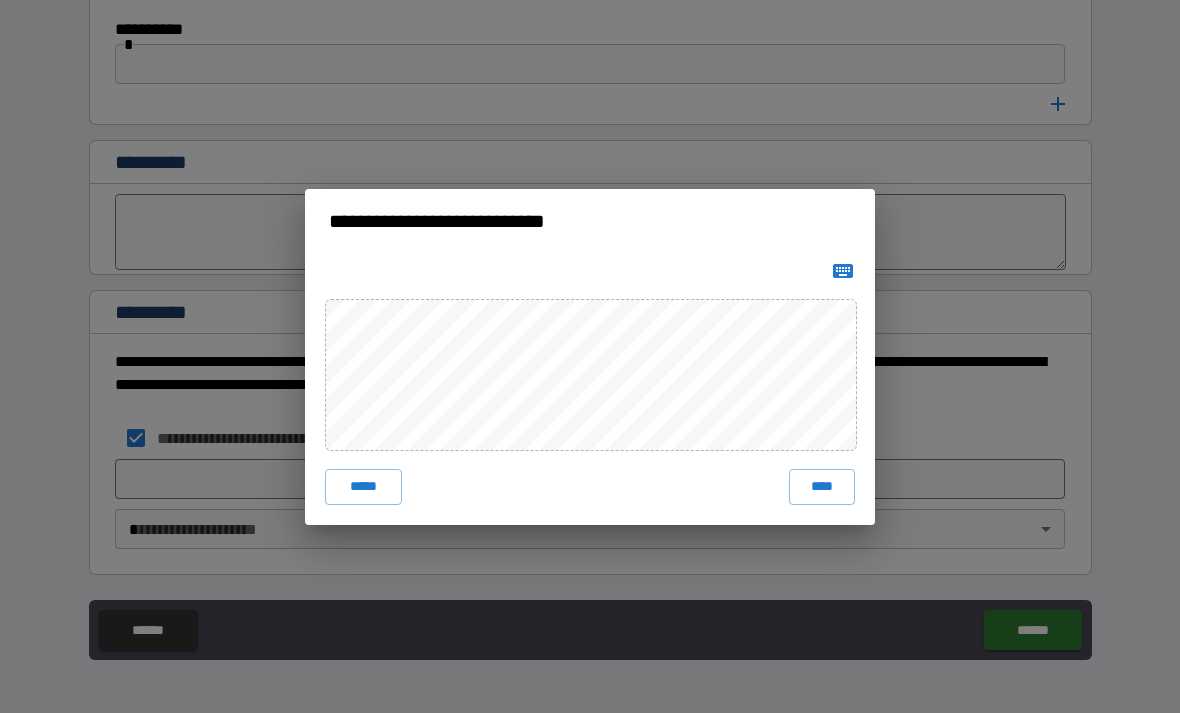 click on "****" at bounding box center [822, 487] 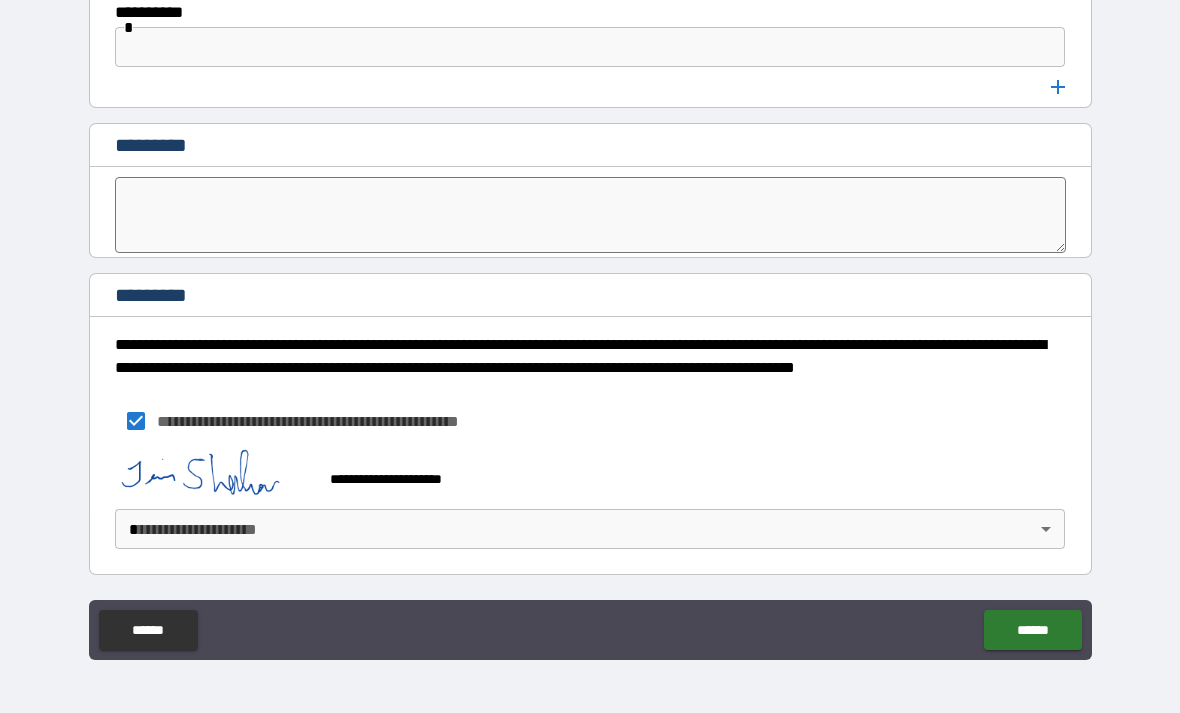 scroll, scrollTop: 10647, scrollLeft: 0, axis: vertical 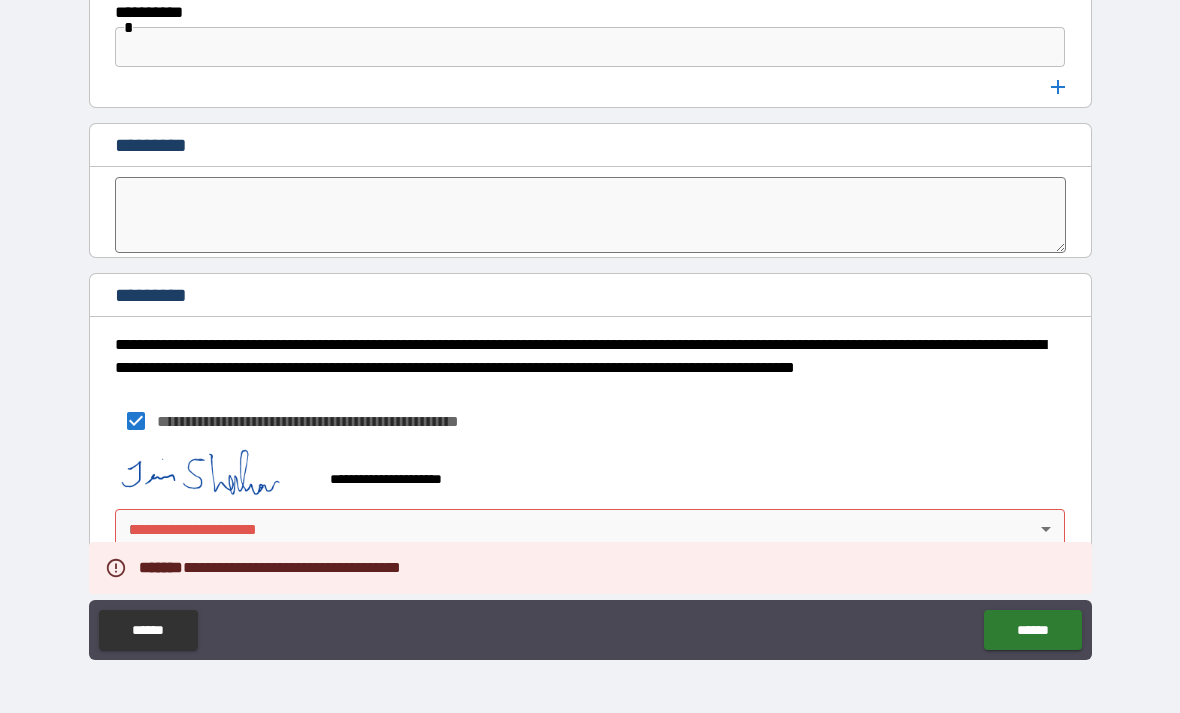 click on "**********" at bounding box center (590, 324) 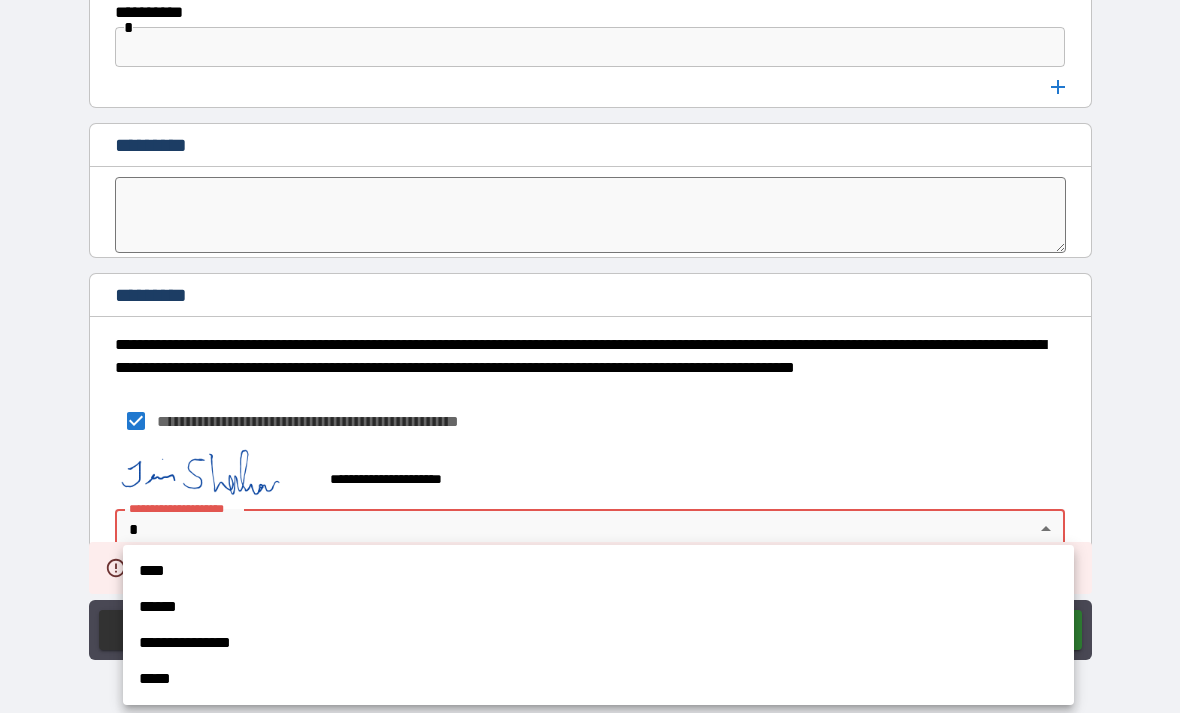 click on "****" at bounding box center (598, 571) 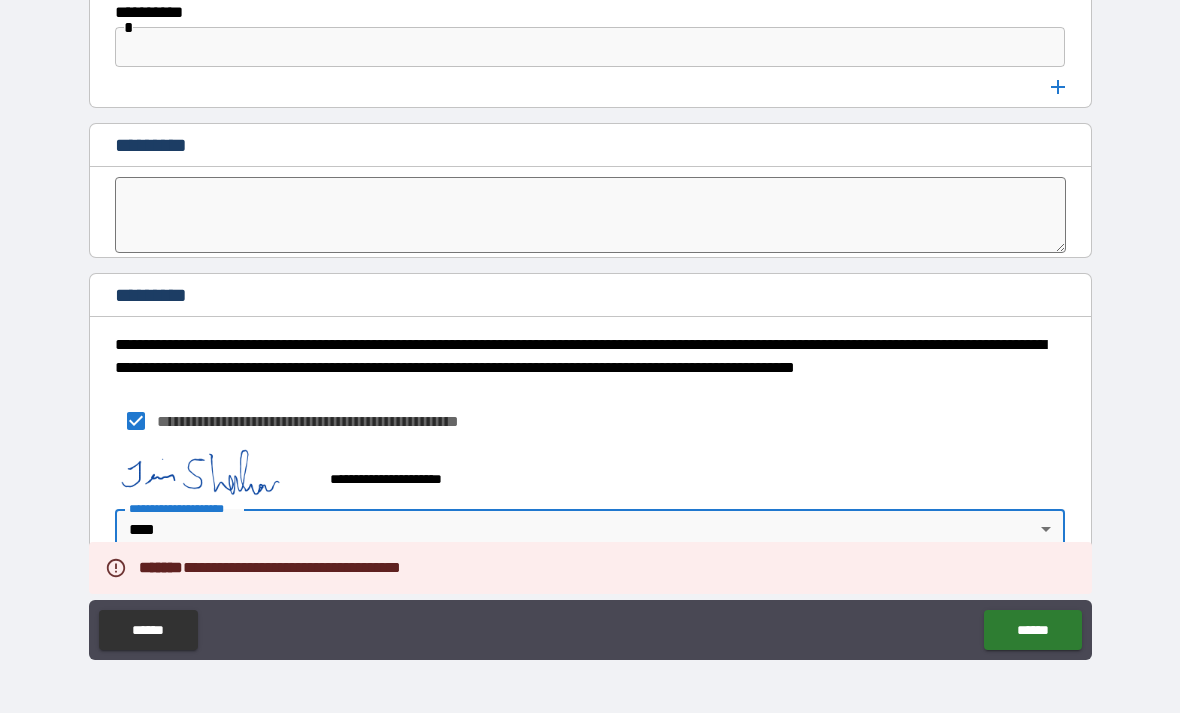 click on "******" at bounding box center (1032, 630) 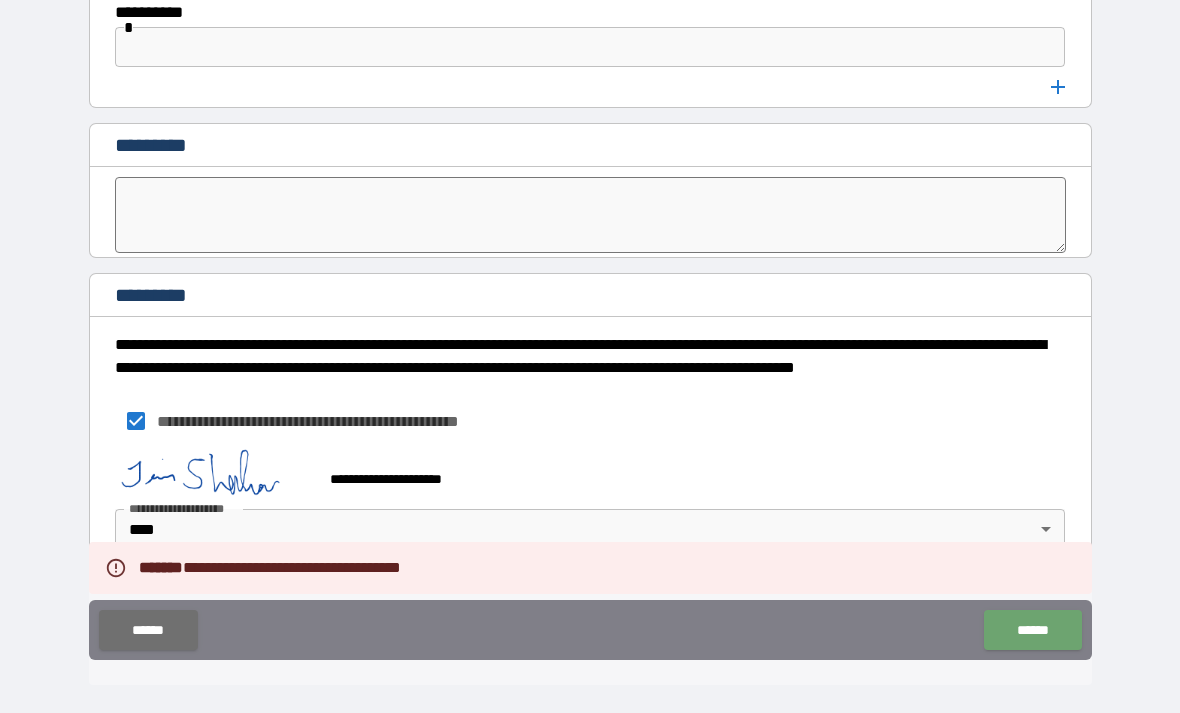 click on "******" at bounding box center [1032, 630] 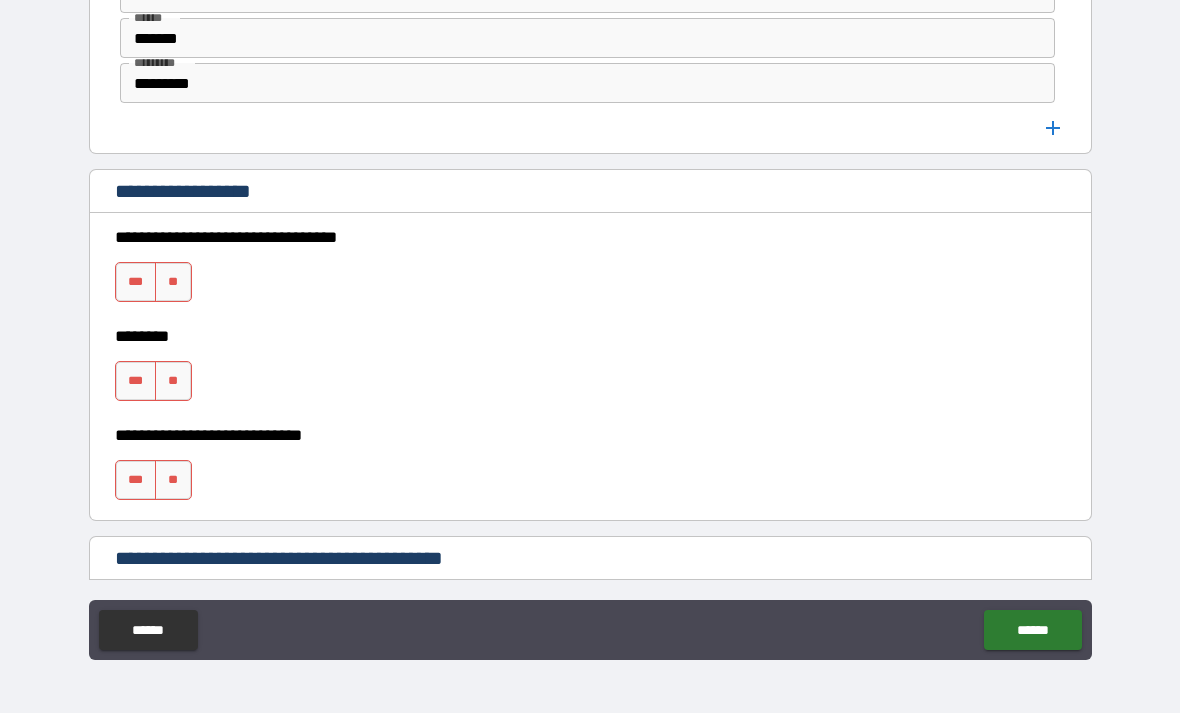 scroll, scrollTop: 1311, scrollLeft: 0, axis: vertical 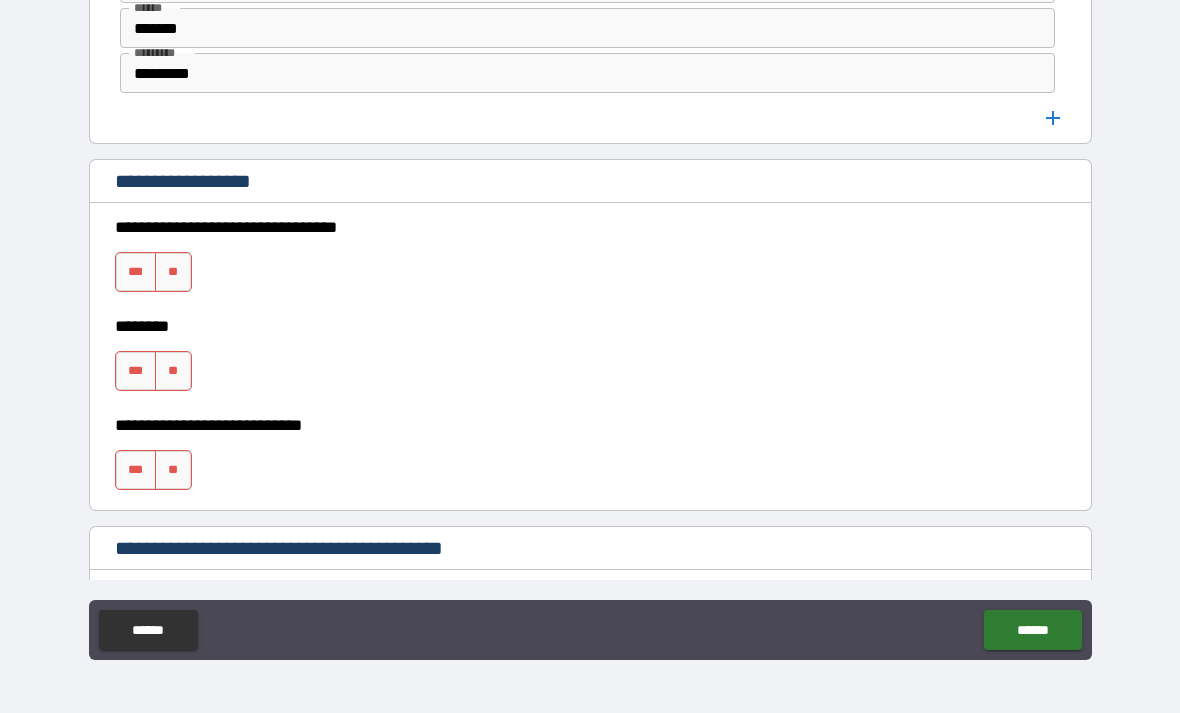 click on "**" at bounding box center [173, 272] 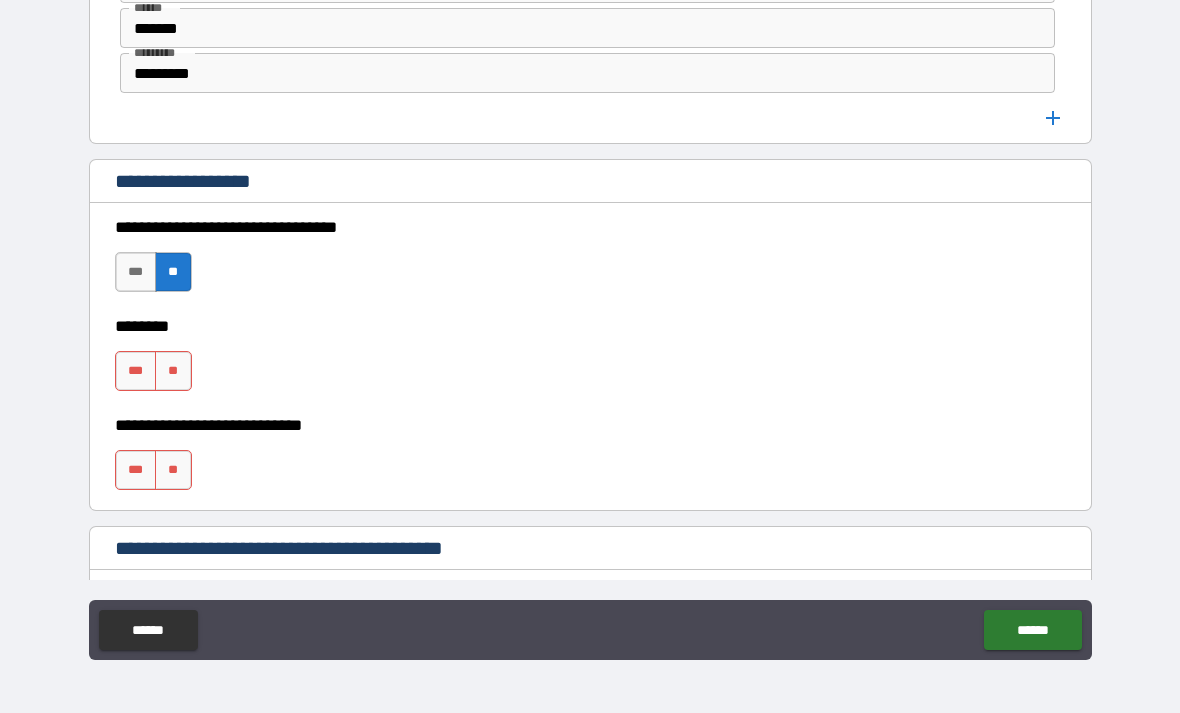 click on "**" at bounding box center [173, 371] 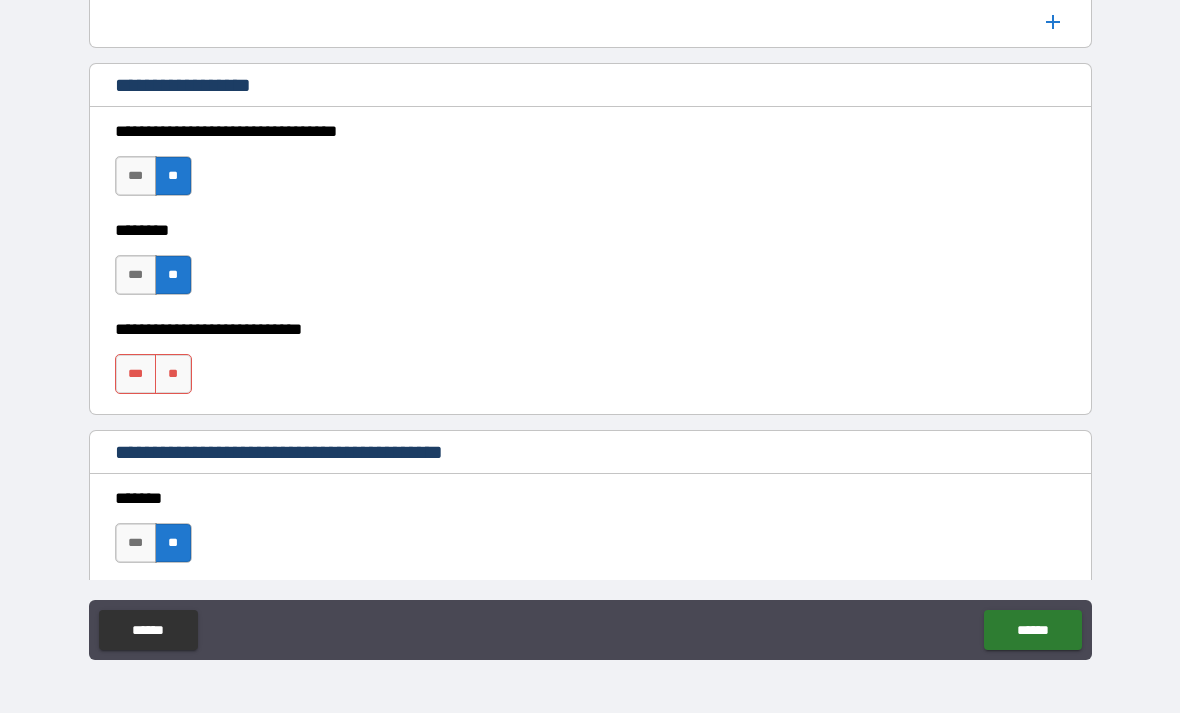 scroll, scrollTop: 1406, scrollLeft: 0, axis: vertical 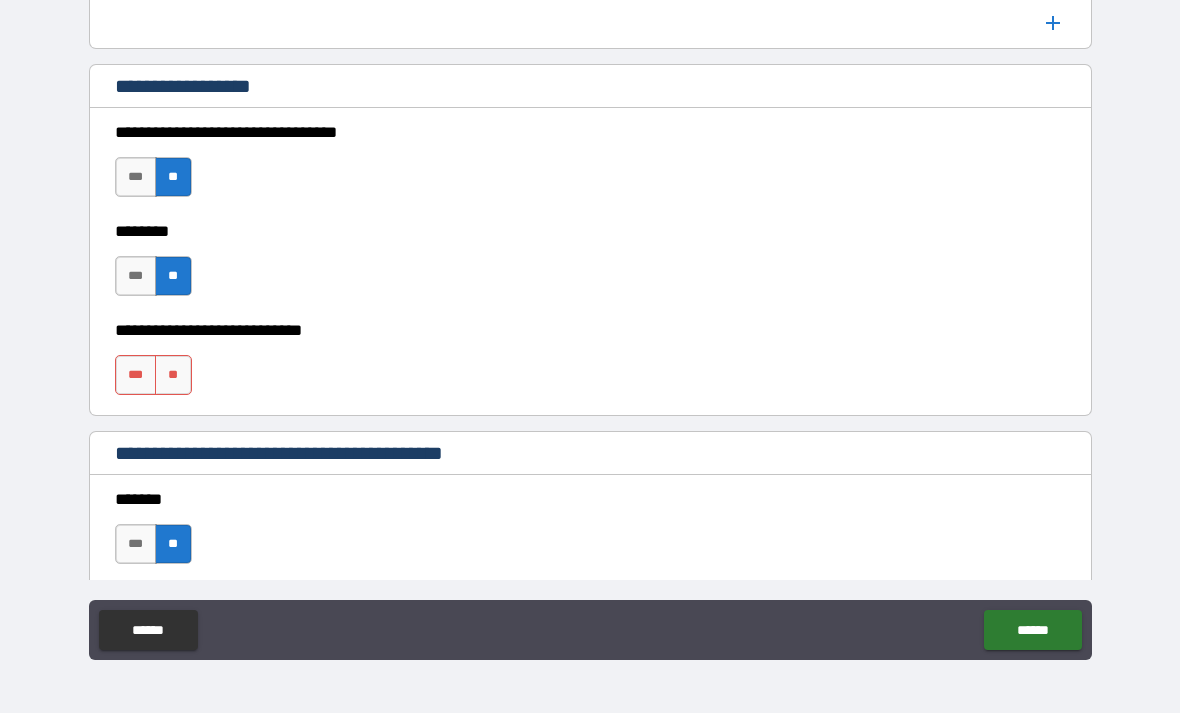 click on "**" at bounding box center [173, 375] 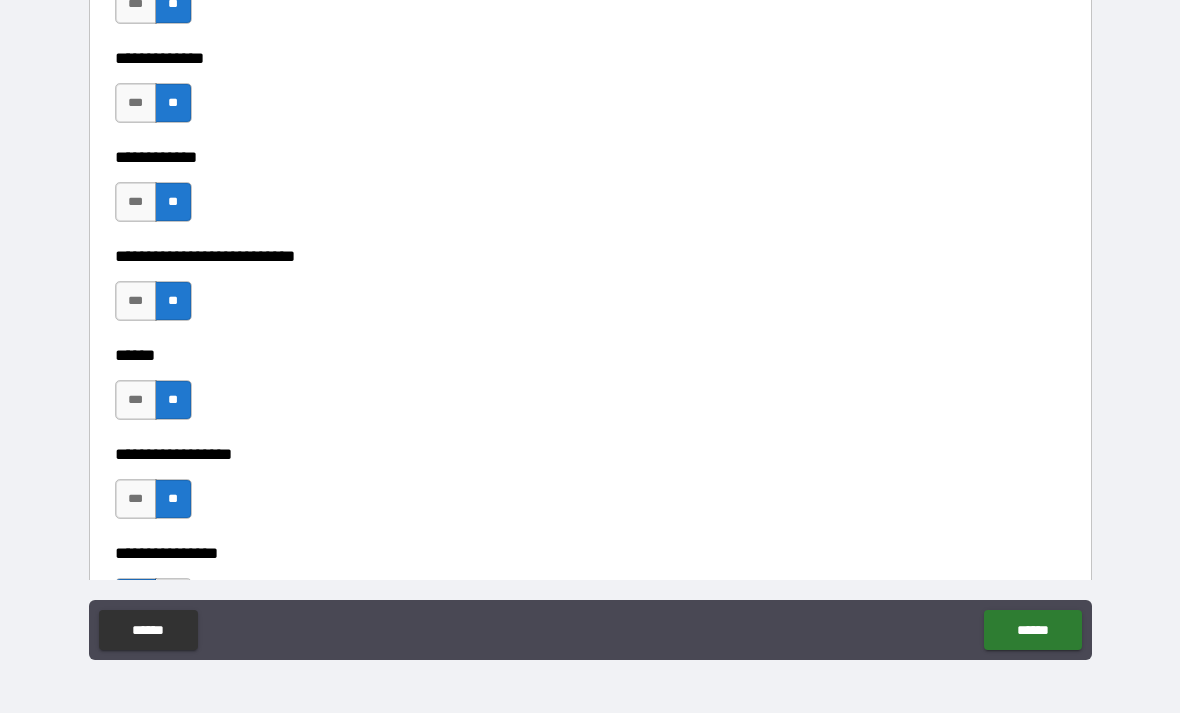 scroll, scrollTop: 9355, scrollLeft: 0, axis: vertical 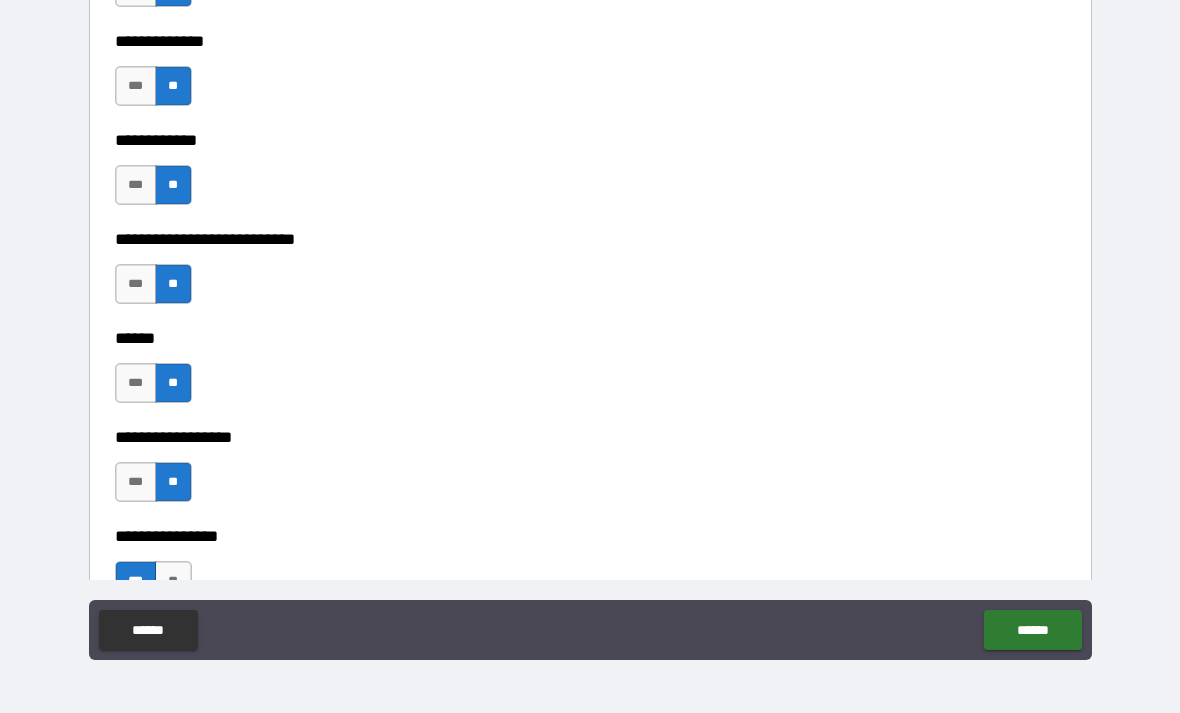click on "******" at bounding box center (1032, 630) 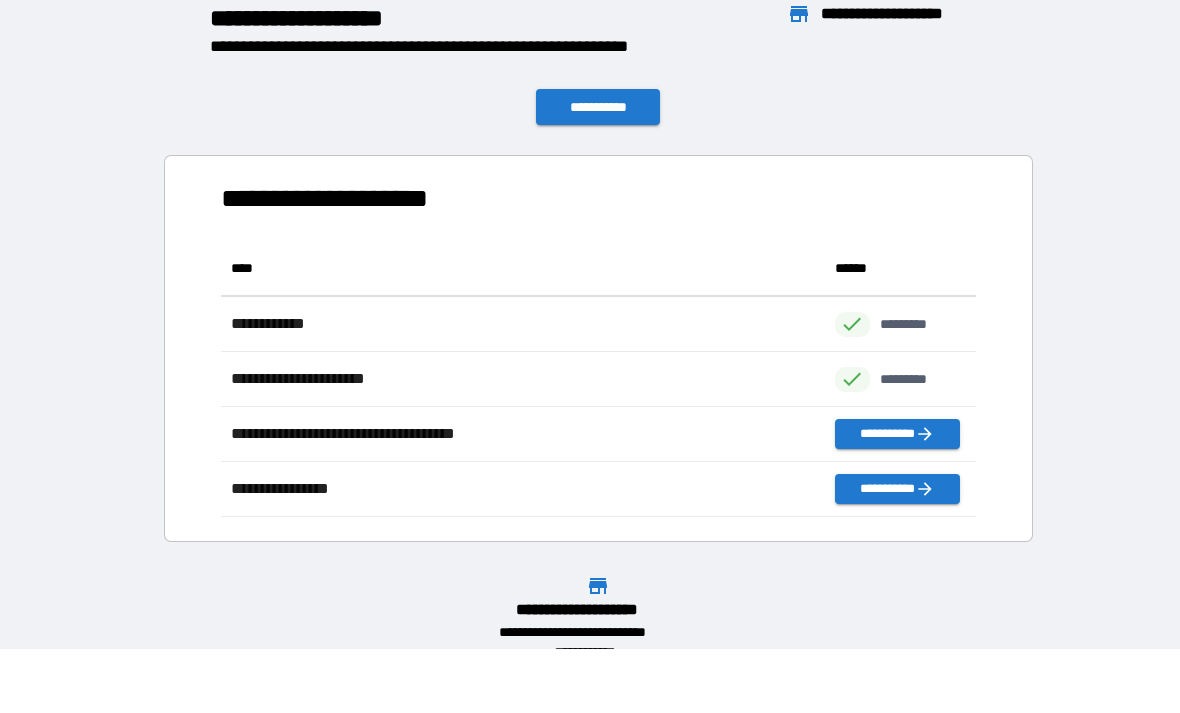 scroll, scrollTop: 1, scrollLeft: 1, axis: both 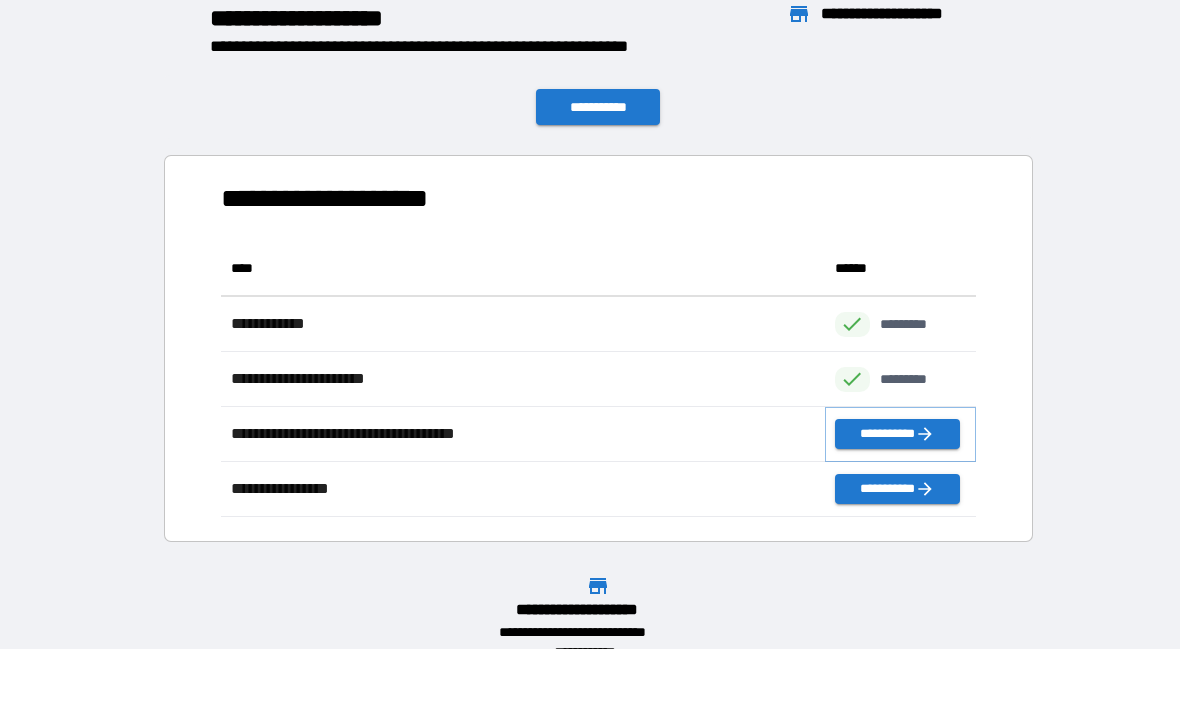 click on "**********" at bounding box center [897, 434] 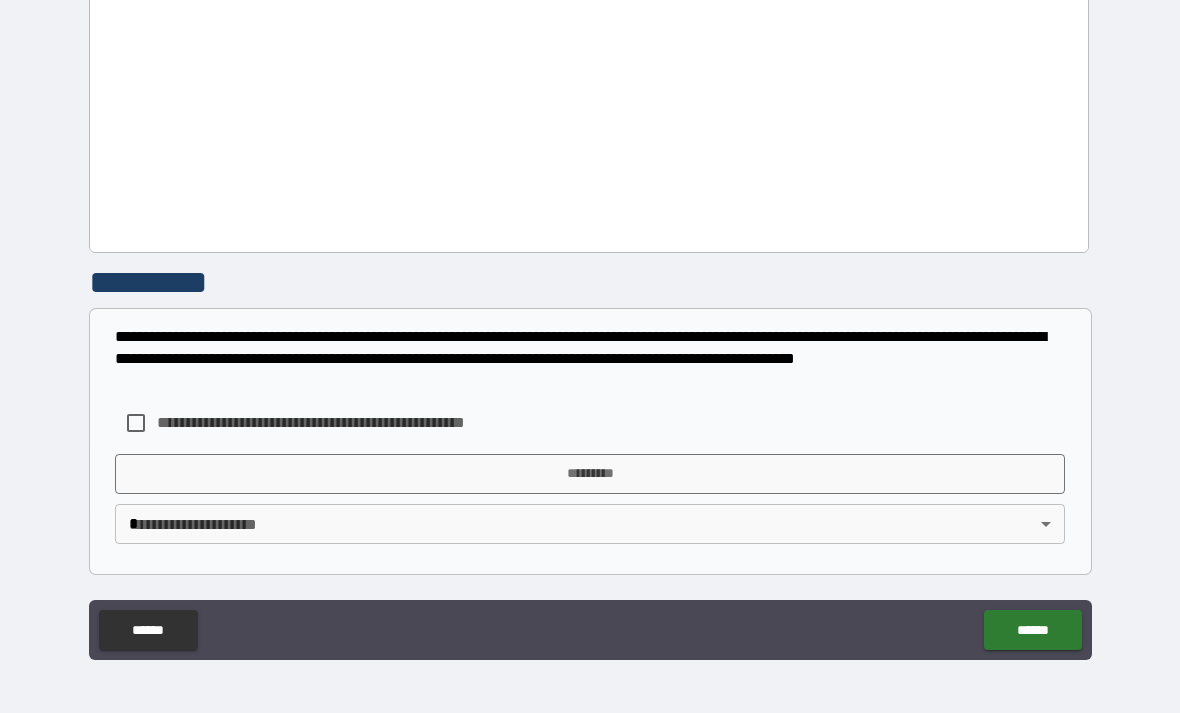 scroll, scrollTop: 3715, scrollLeft: 0, axis: vertical 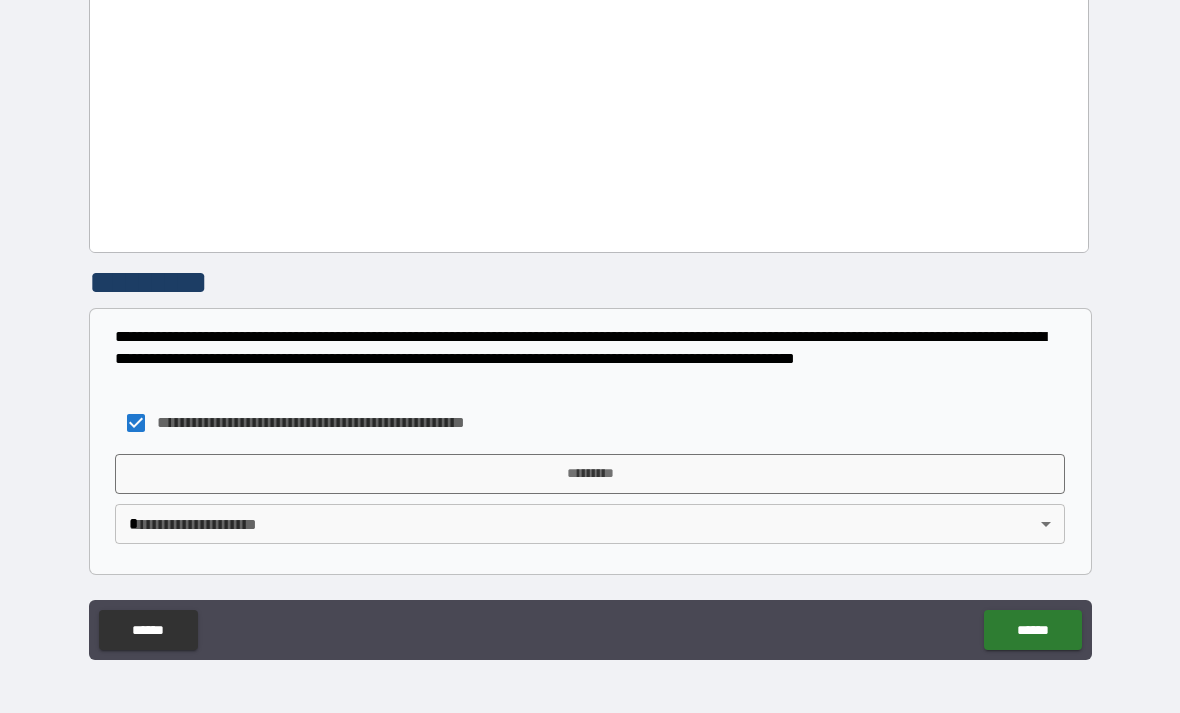 click on "*********" at bounding box center [590, 474] 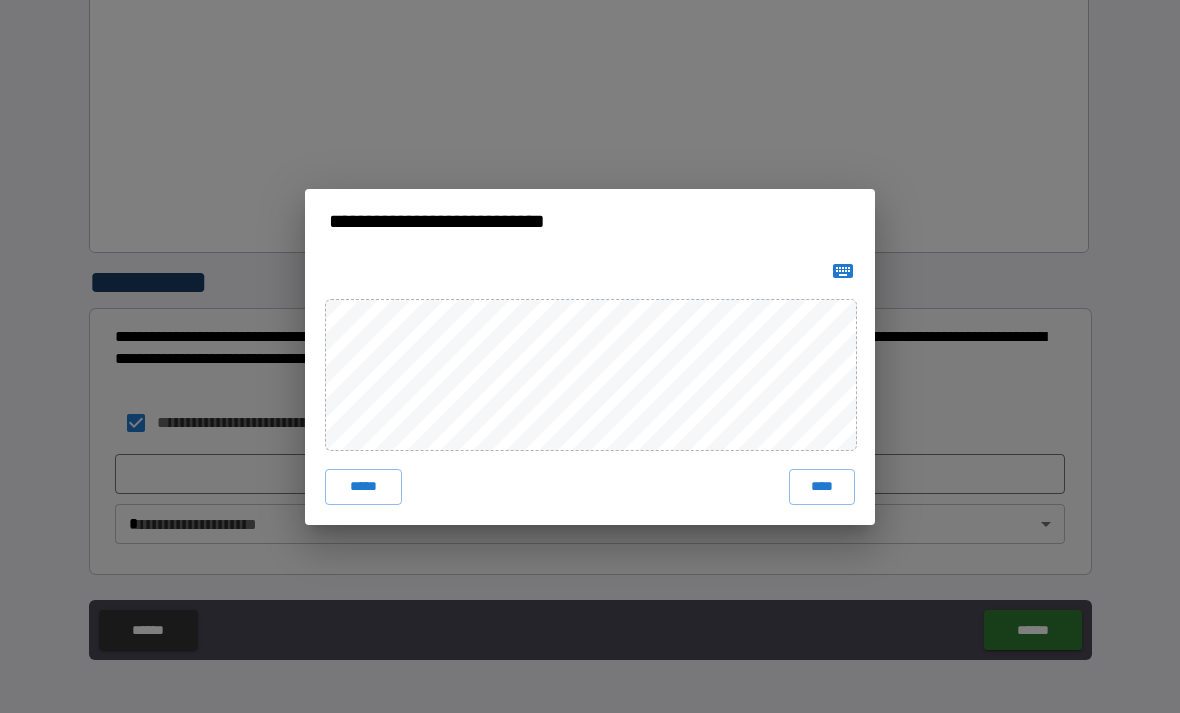 click on "****" at bounding box center [822, 487] 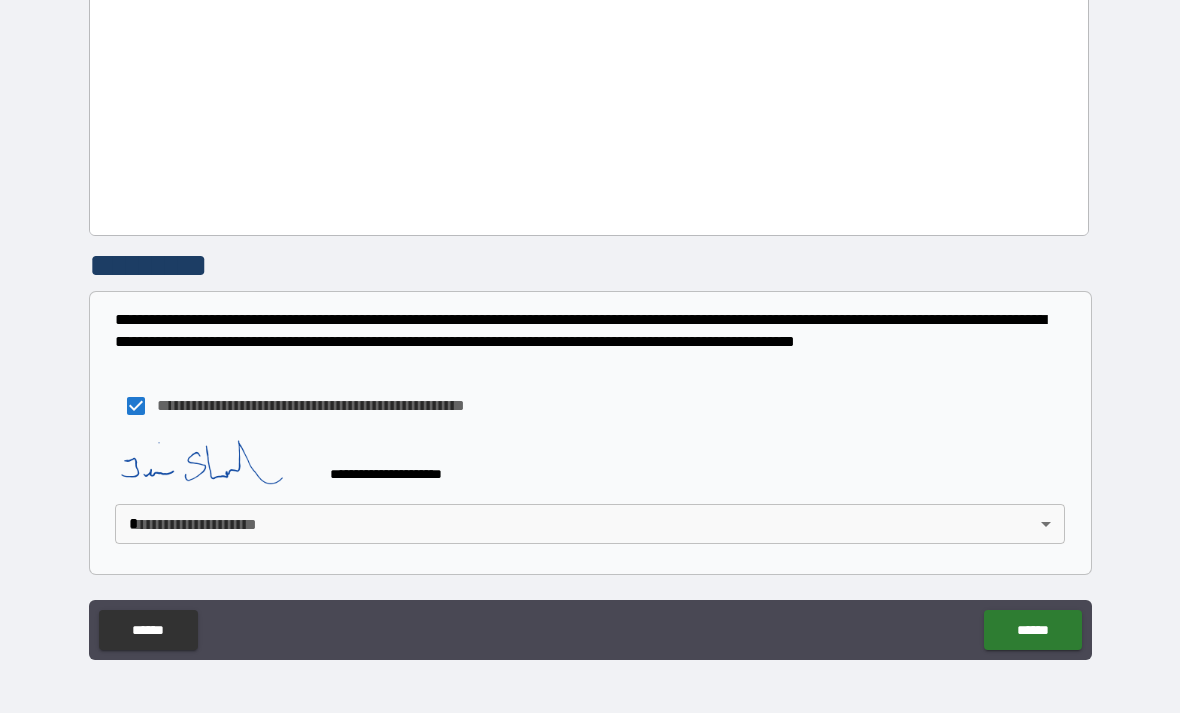scroll, scrollTop: 3732, scrollLeft: 0, axis: vertical 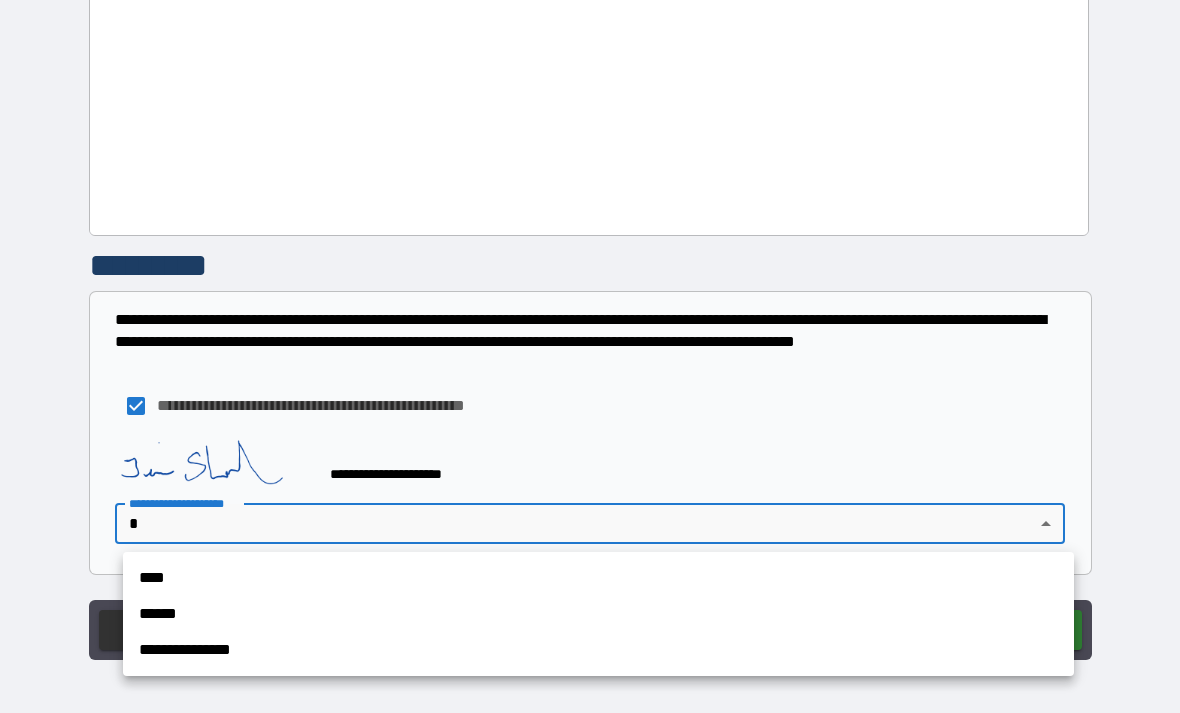 click on "****" at bounding box center [598, 578] 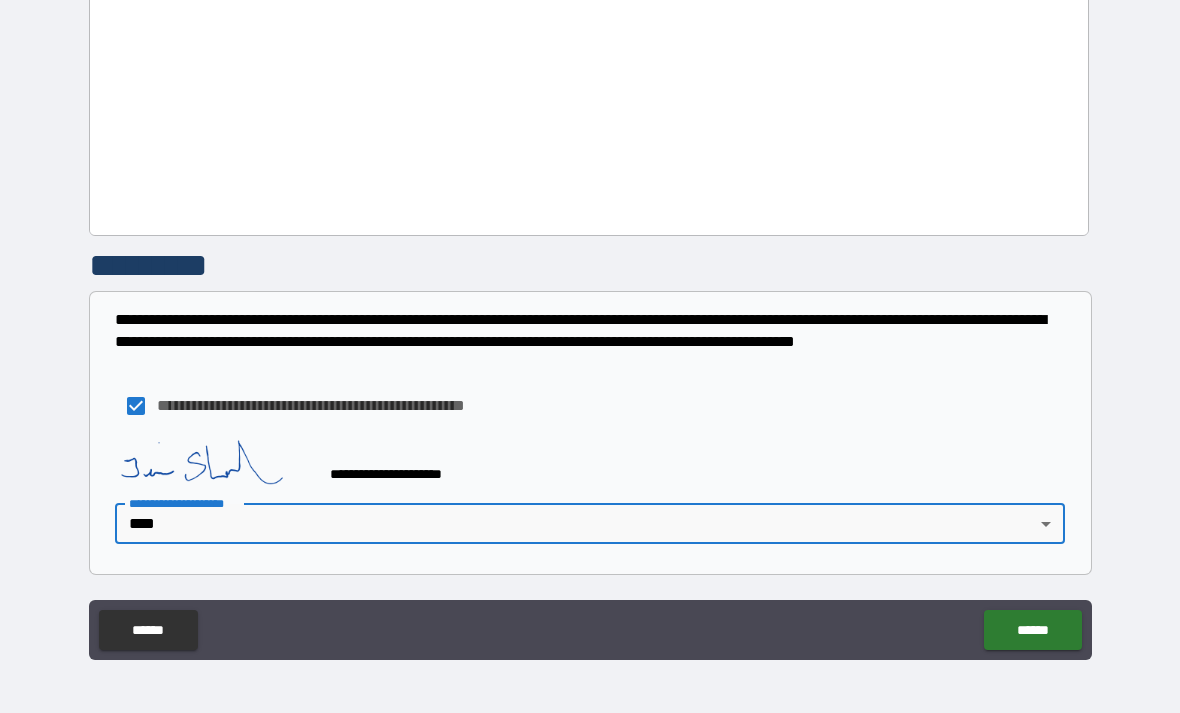 click on "******" at bounding box center (1032, 630) 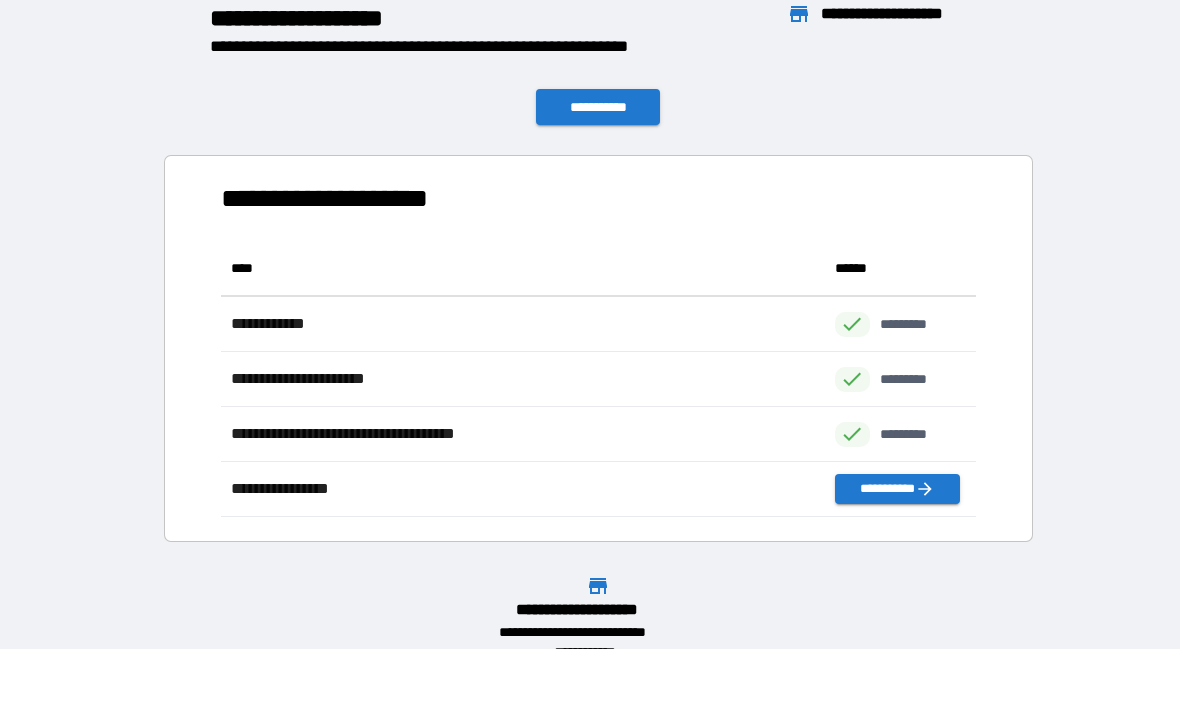 scroll, scrollTop: 1, scrollLeft: 1, axis: both 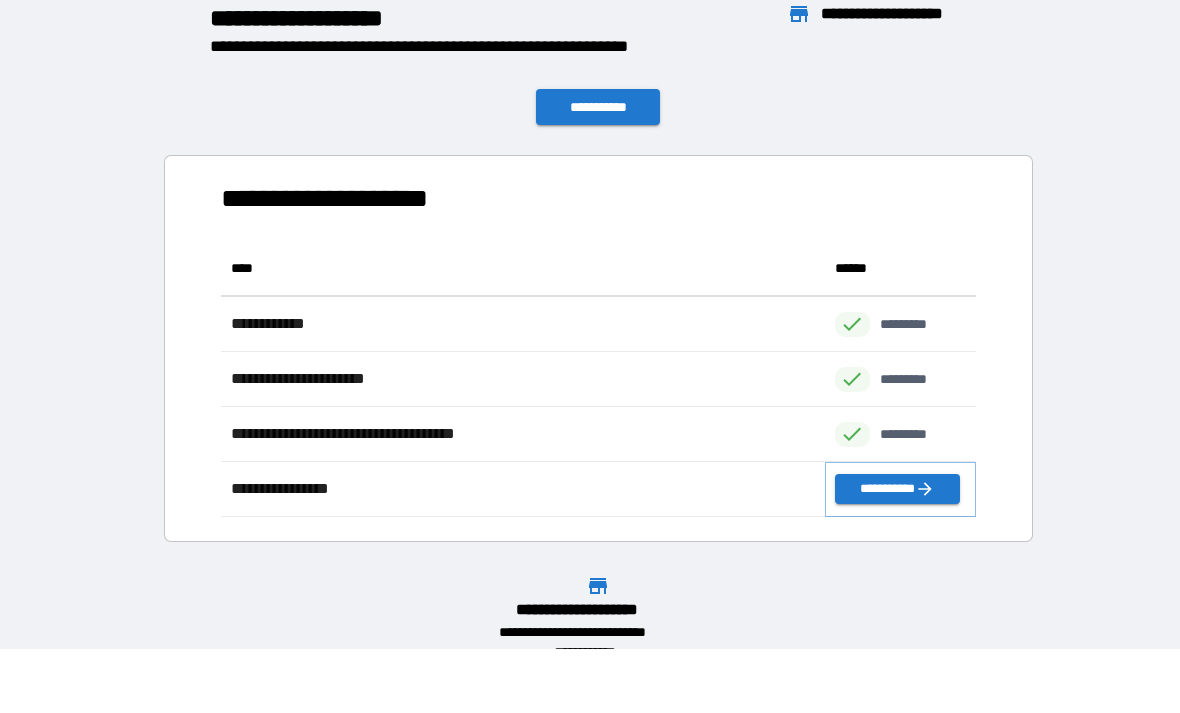 click on "**********" at bounding box center (897, 489) 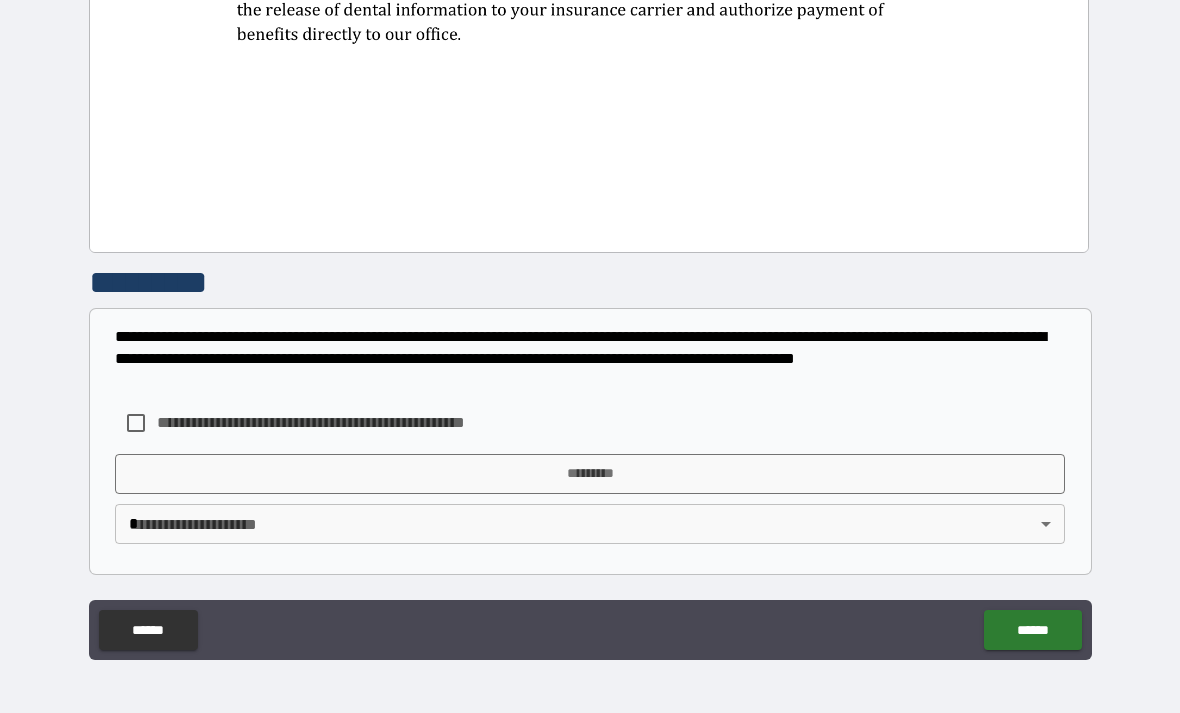 scroll, scrollTop: 1059, scrollLeft: 0, axis: vertical 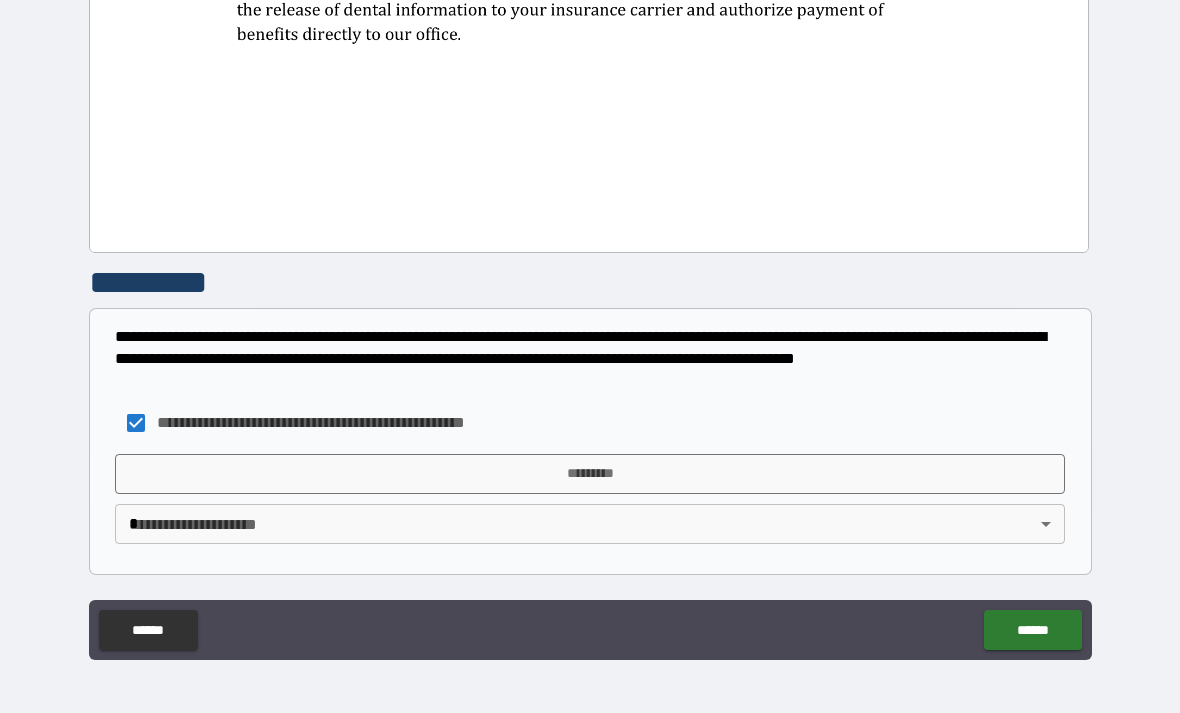 click on "*********" at bounding box center [590, 474] 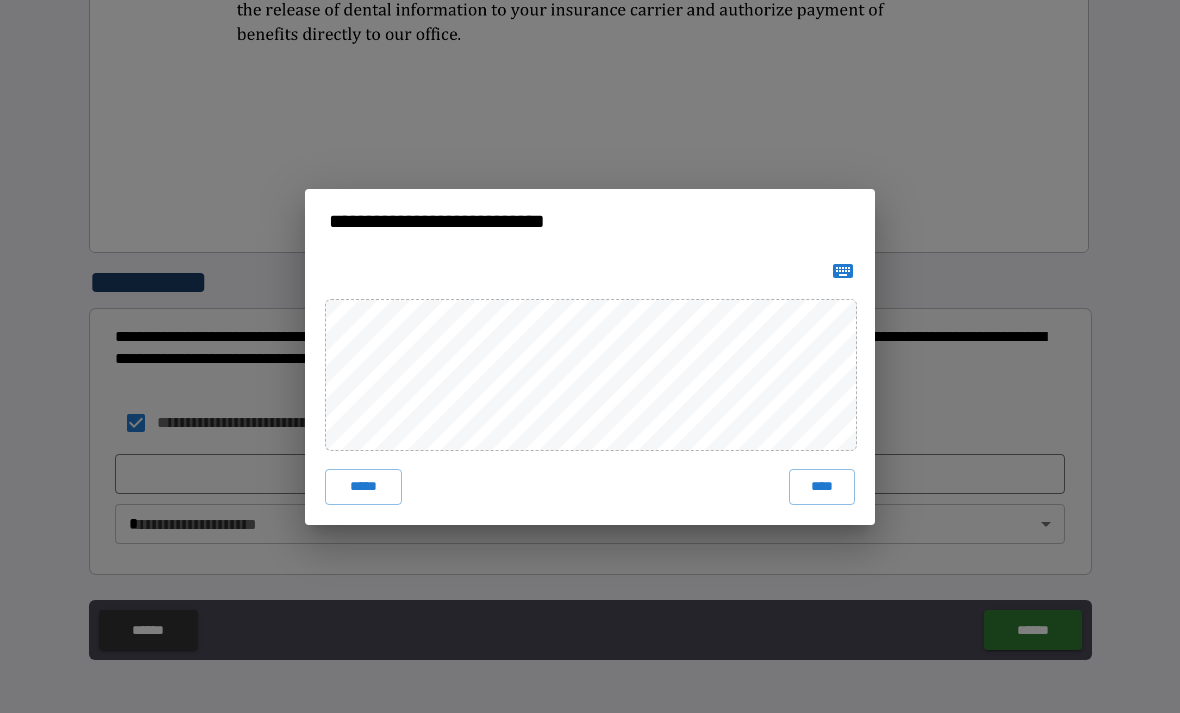click on "****" at bounding box center [822, 487] 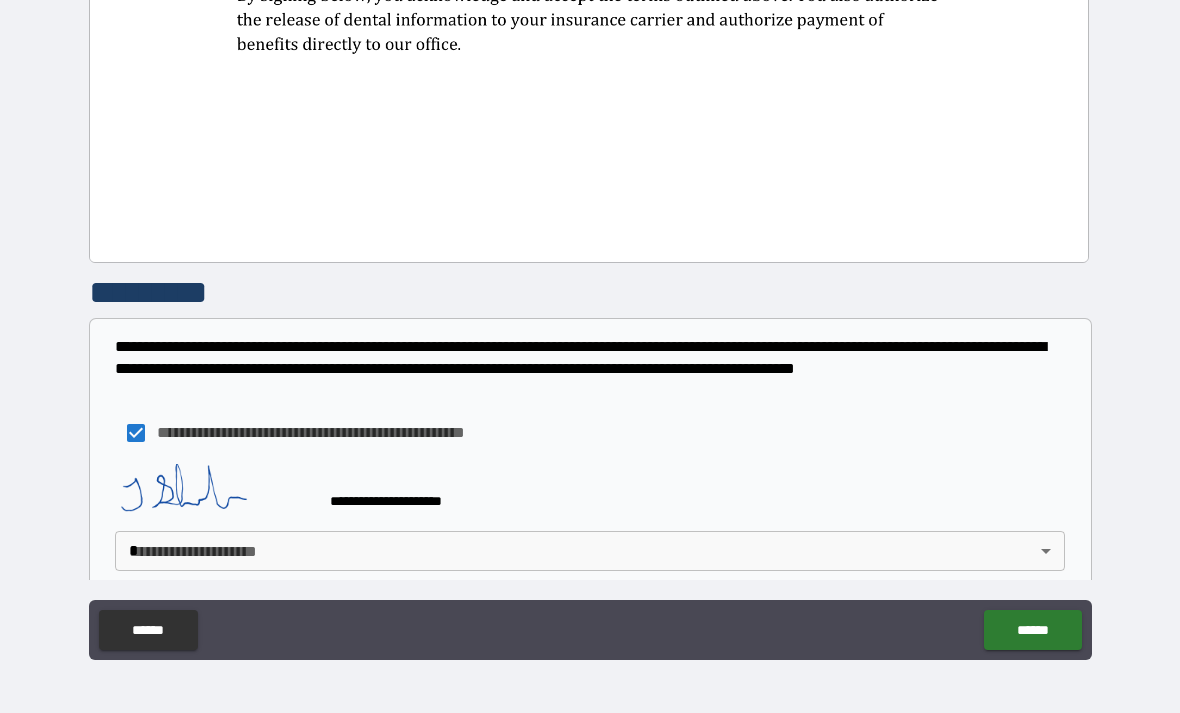 click on "**********" at bounding box center [590, 324] 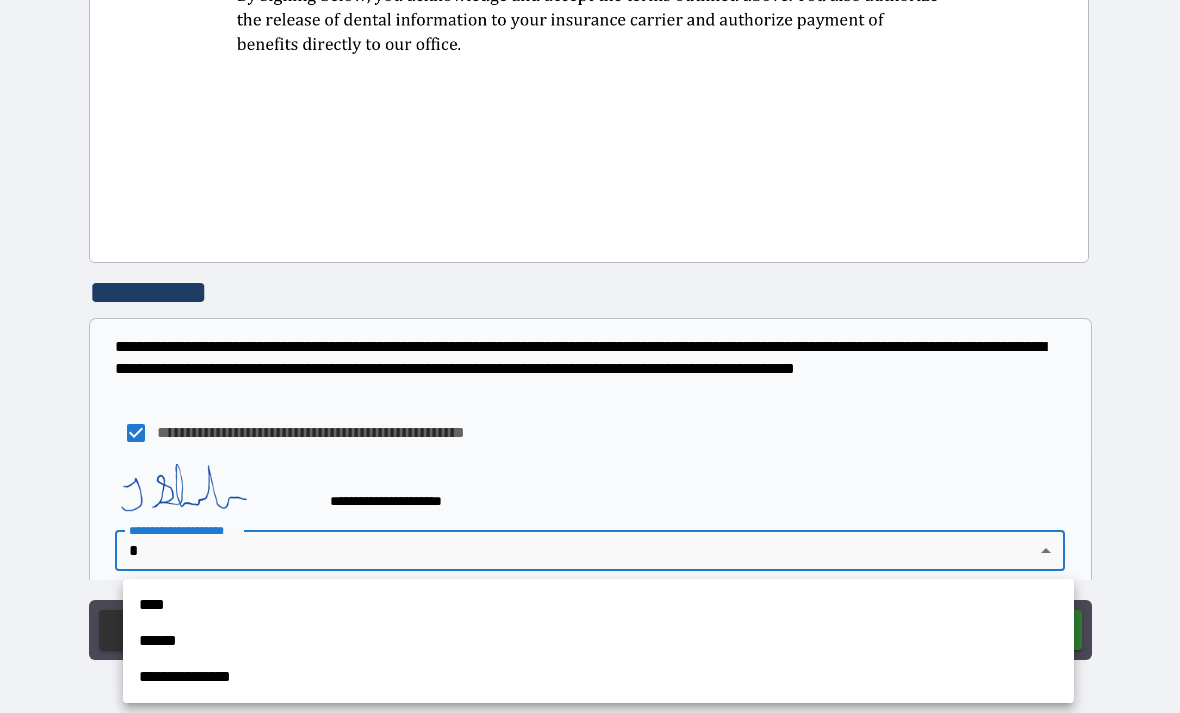 click on "****" at bounding box center (598, 605) 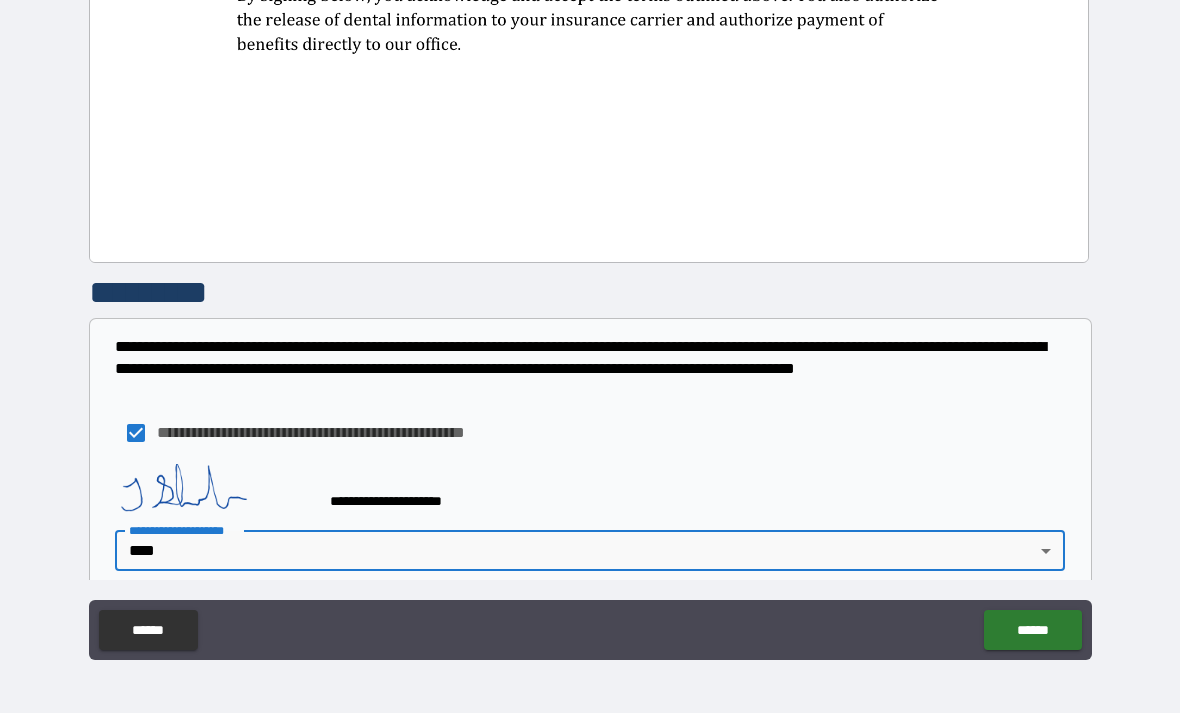 click on "******" at bounding box center [1032, 630] 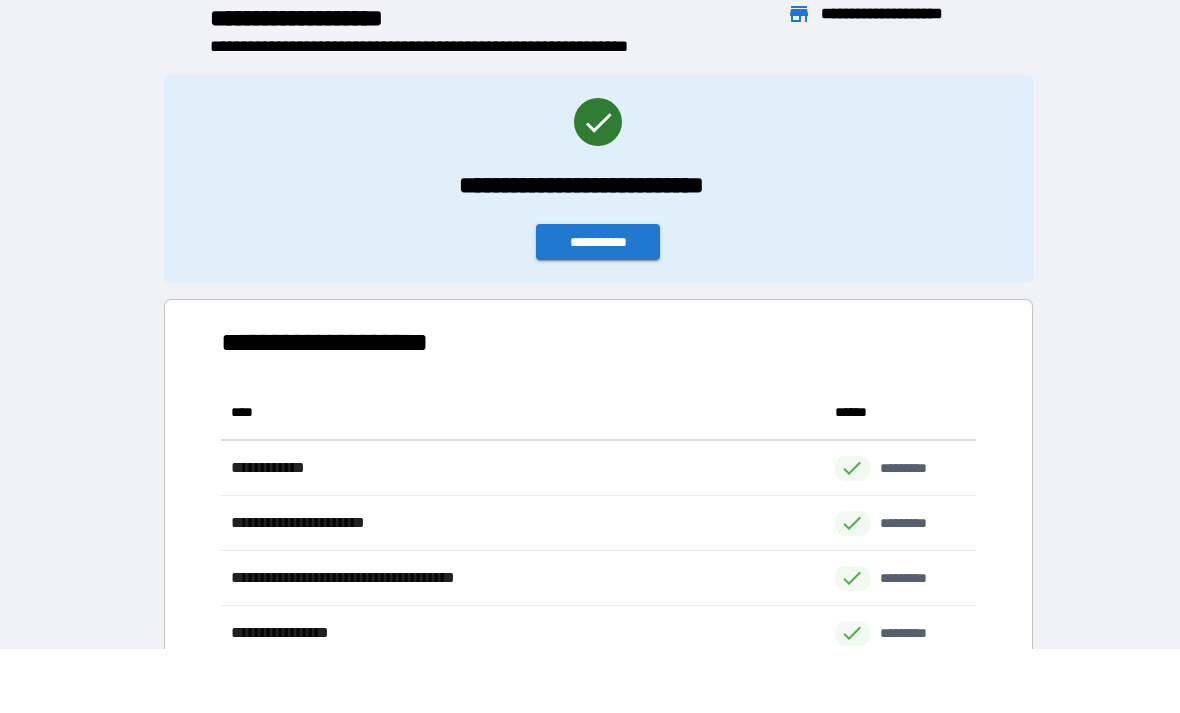 scroll, scrollTop: 276, scrollLeft: 755, axis: both 